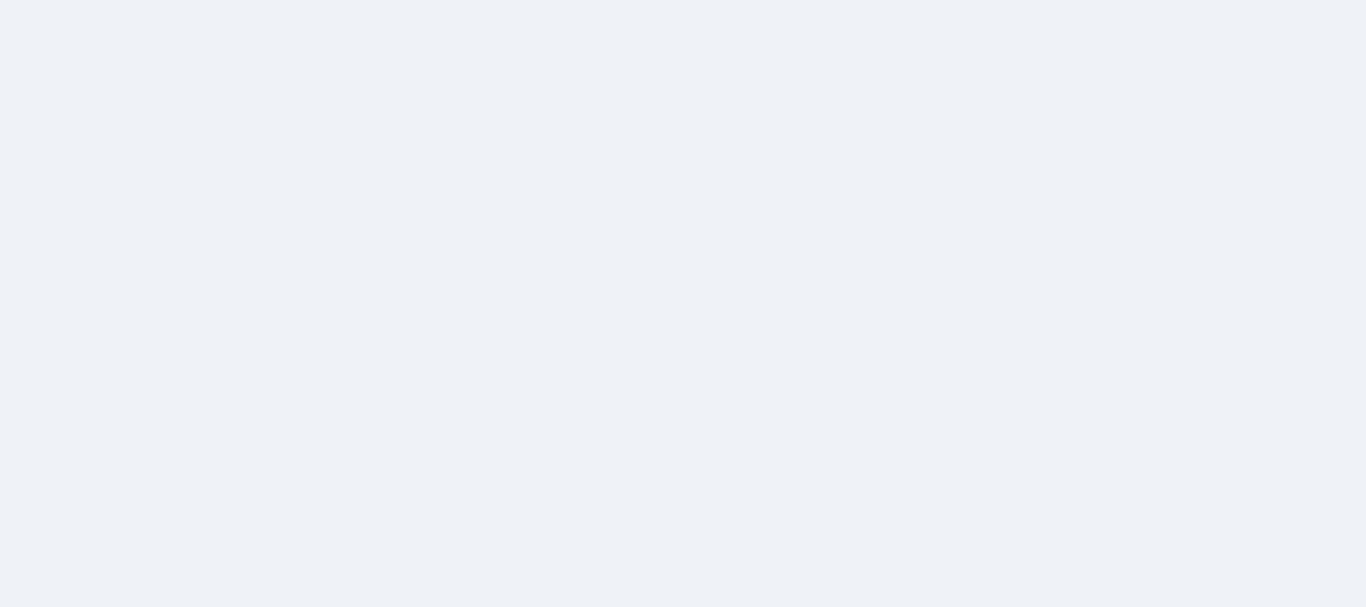 scroll, scrollTop: 0, scrollLeft: 0, axis: both 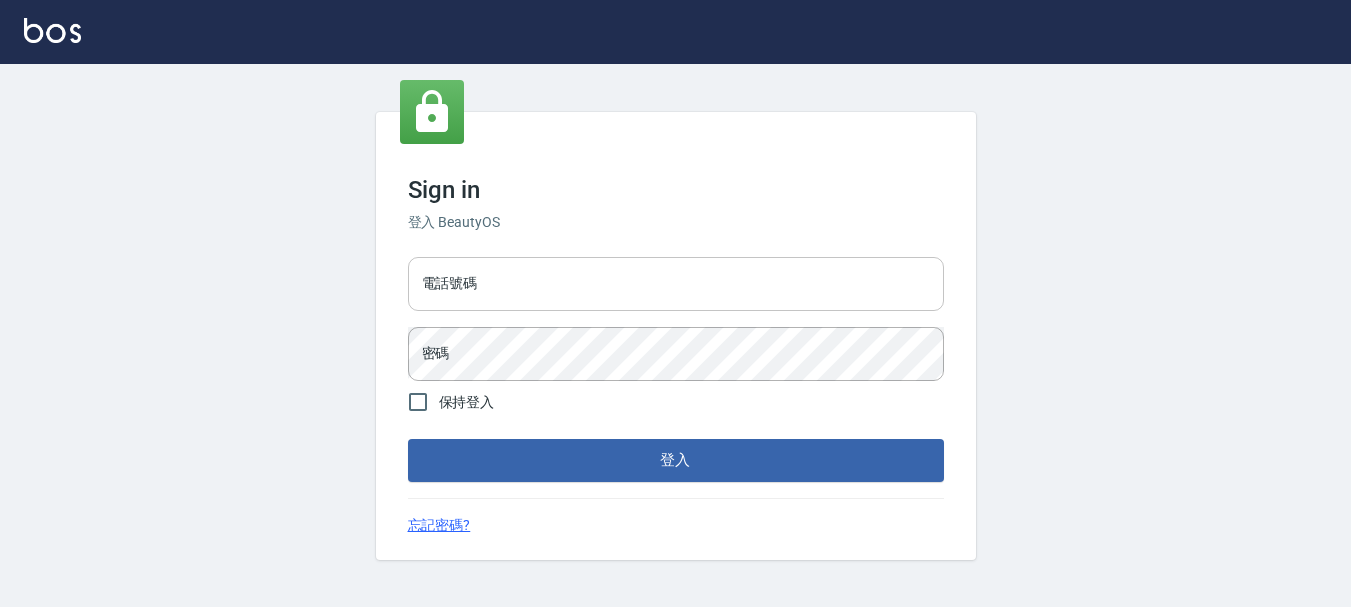 click on "電話號碼" at bounding box center [676, 284] 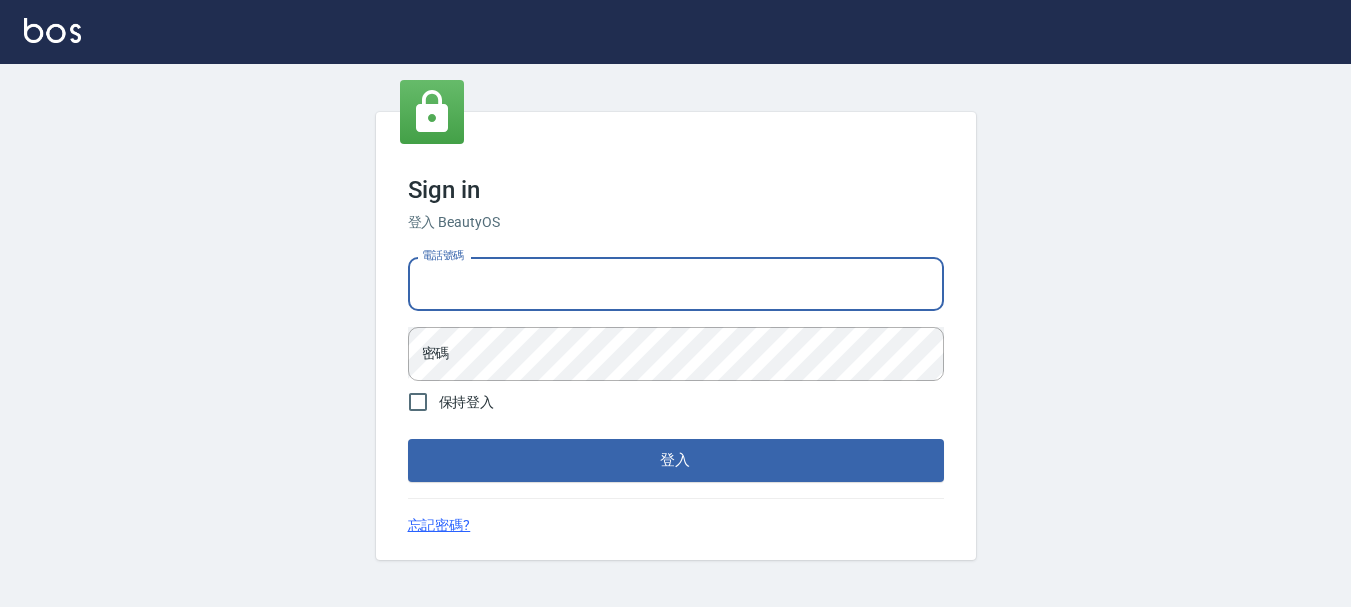 type on "0989752772" 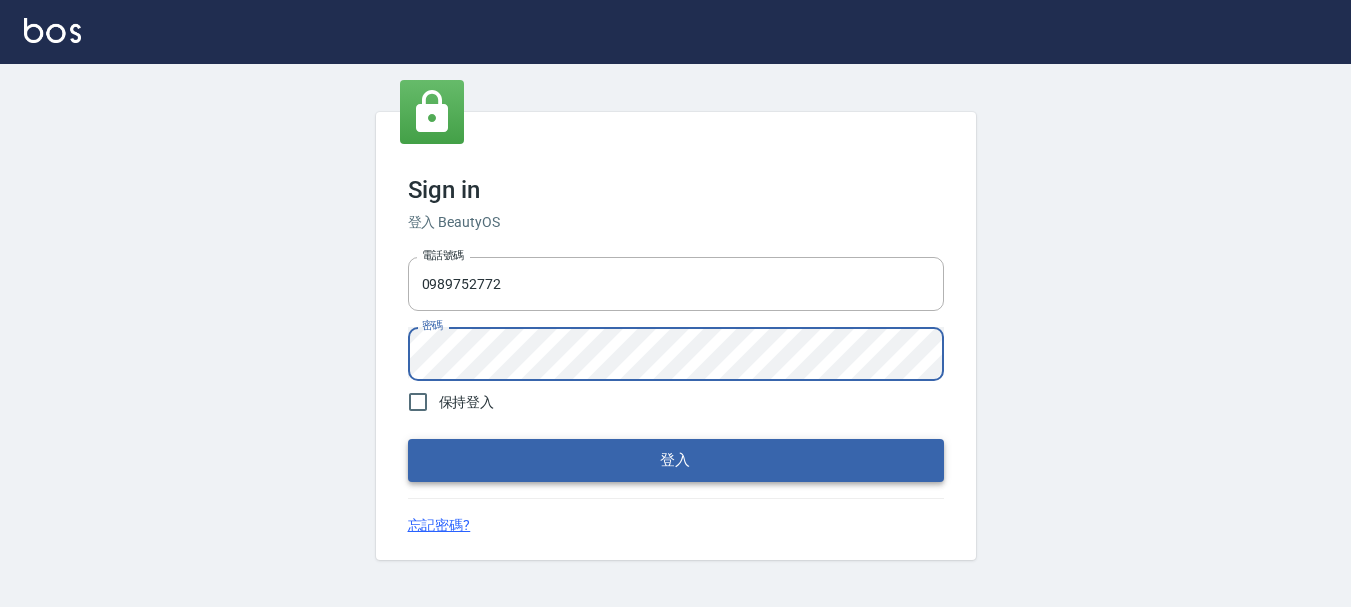 click on "登入" at bounding box center [676, 460] 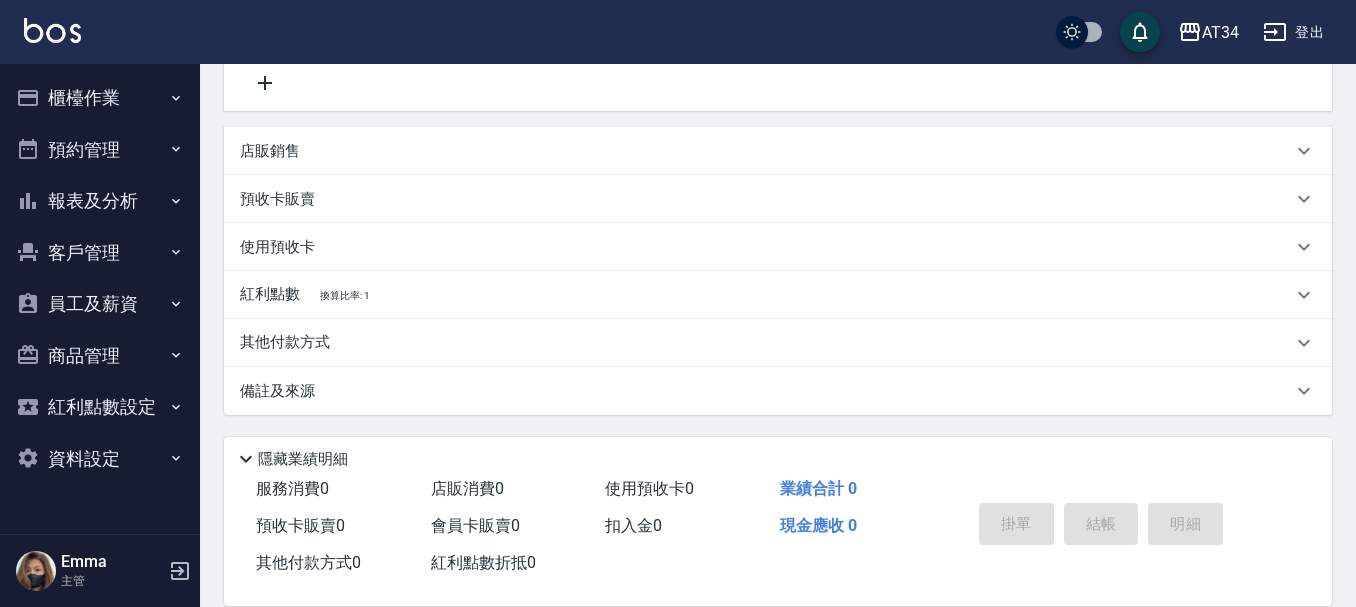 scroll, scrollTop: 0, scrollLeft: 0, axis: both 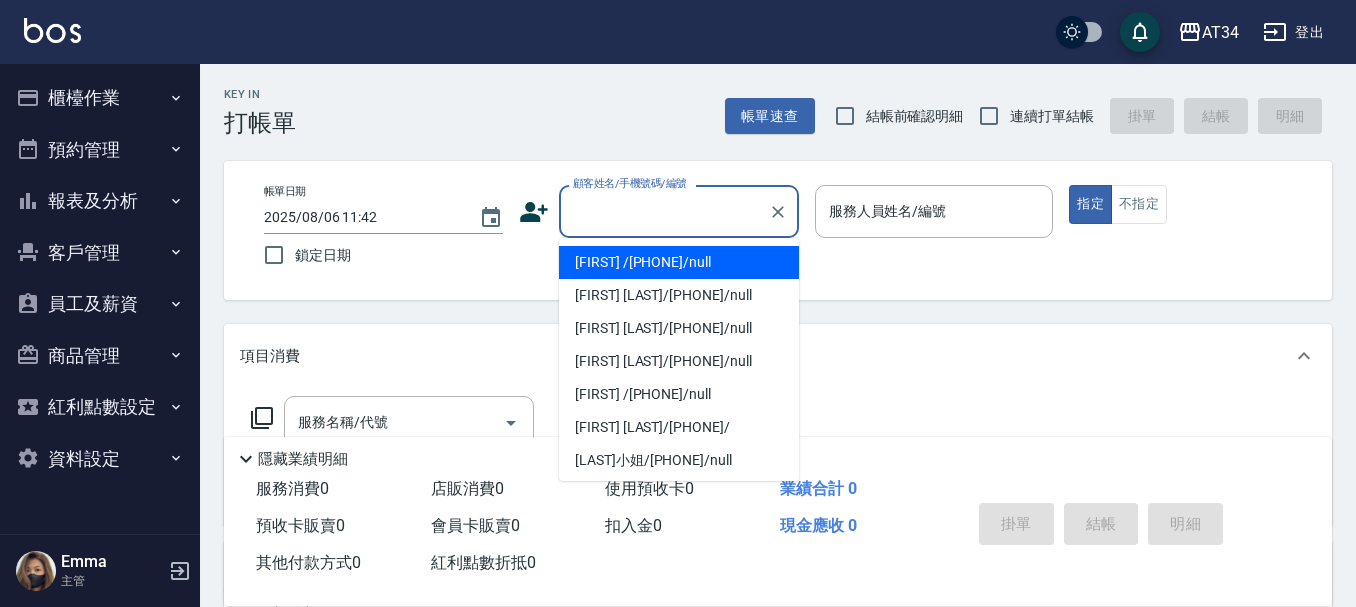 click on "顧客姓名/手機號碼/編號" at bounding box center (664, 211) 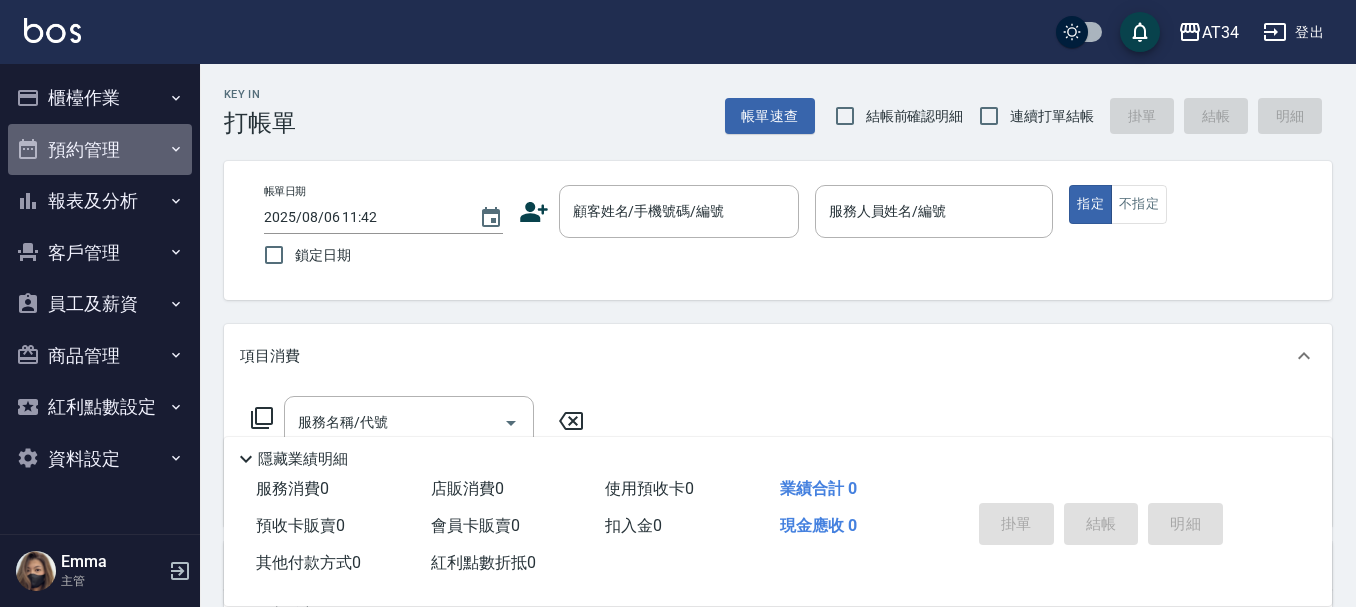 click on "預約管理" at bounding box center (100, 150) 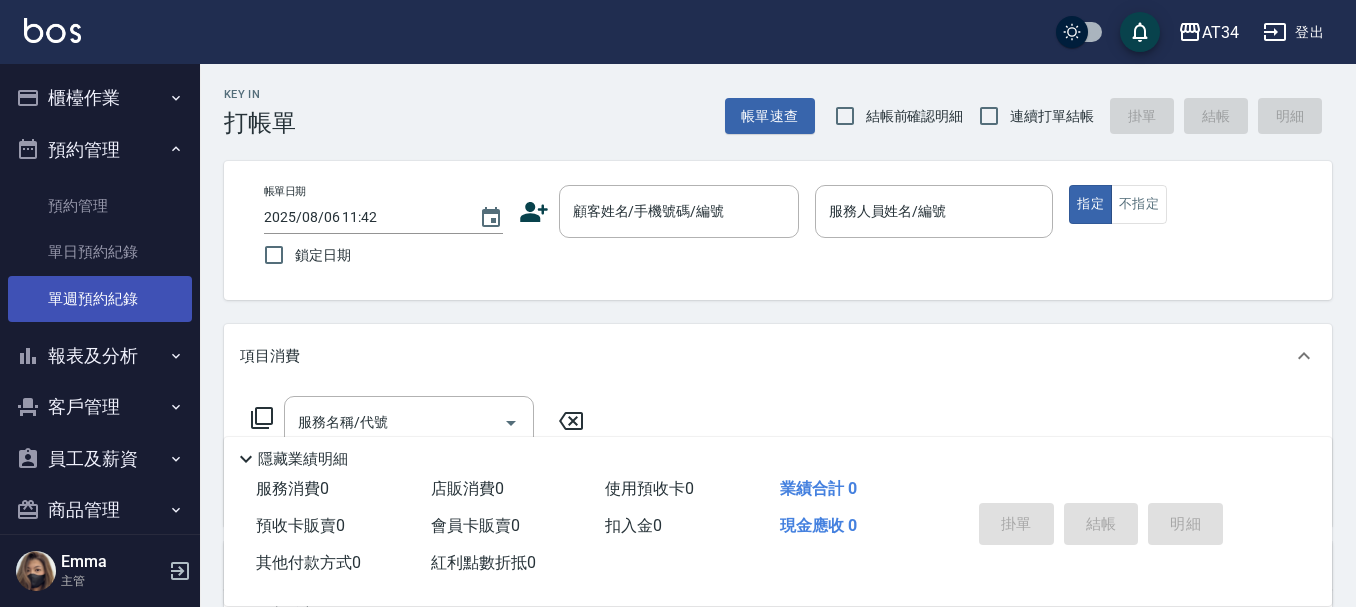 click on "單週預約紀錄" at bounding box center (100, 299) 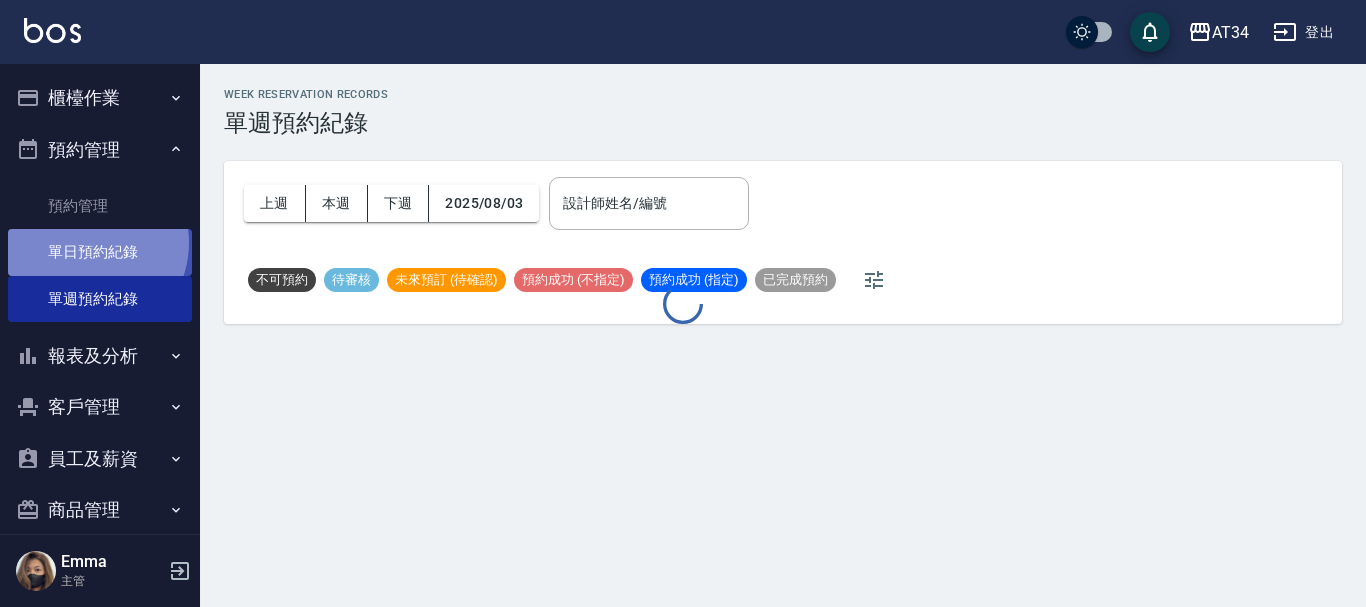 click on "單日預約紀錄" at bounding box center (100, 252) 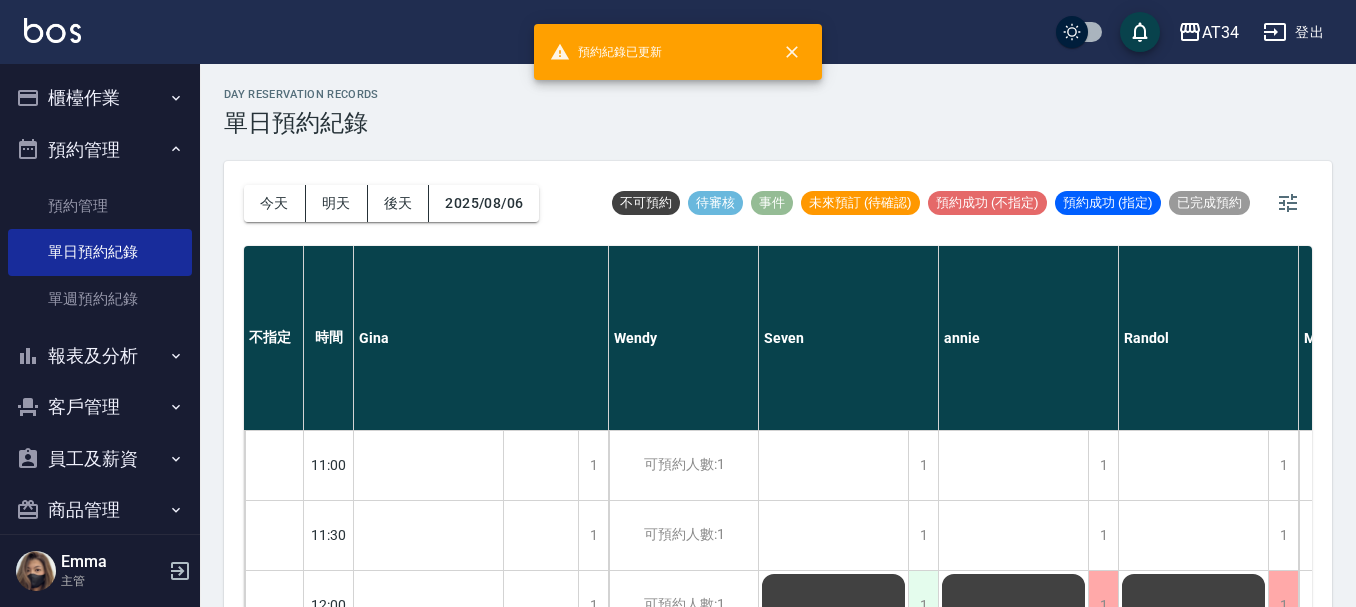 scroll, scrollTop: 200, scrollLeft: 0, axis: vertical 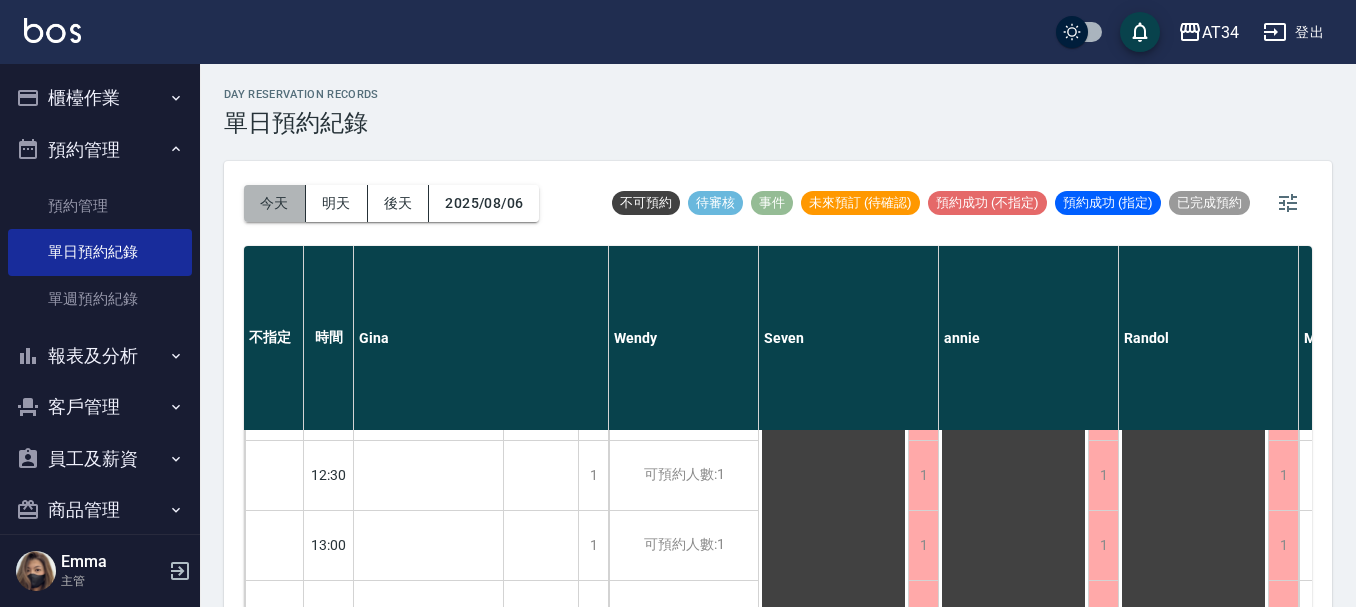 click on "今天" at bounding box center [275, 203] 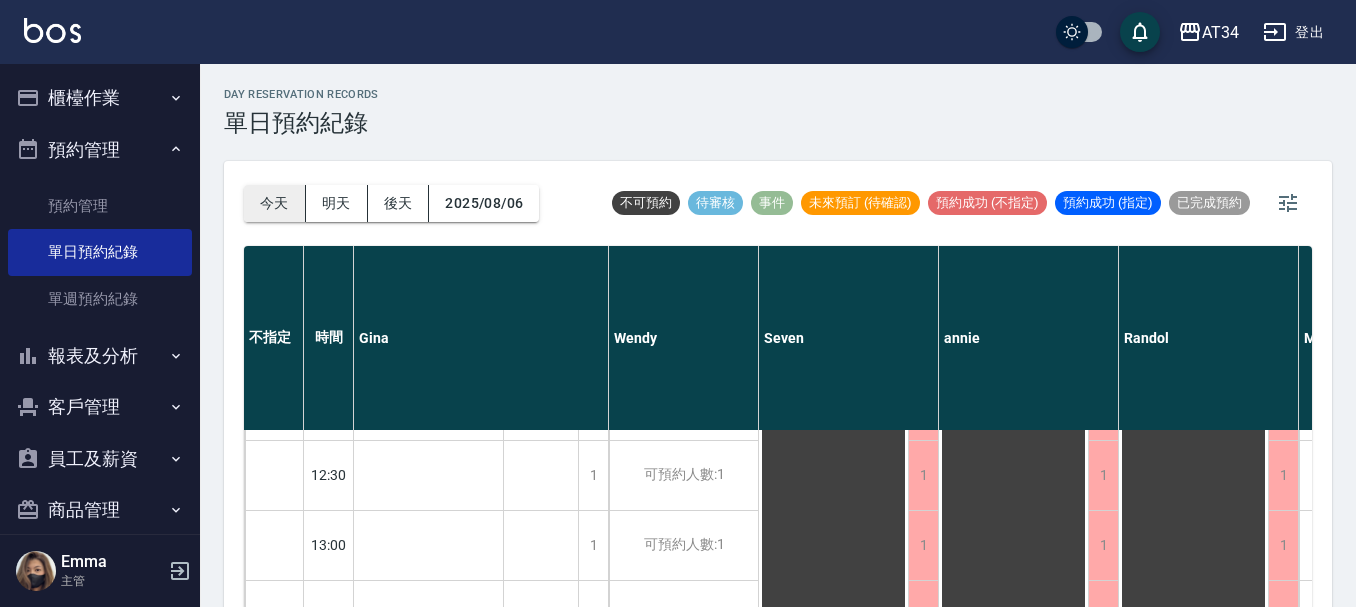 click on "今天" at bounding box center (275, 203) 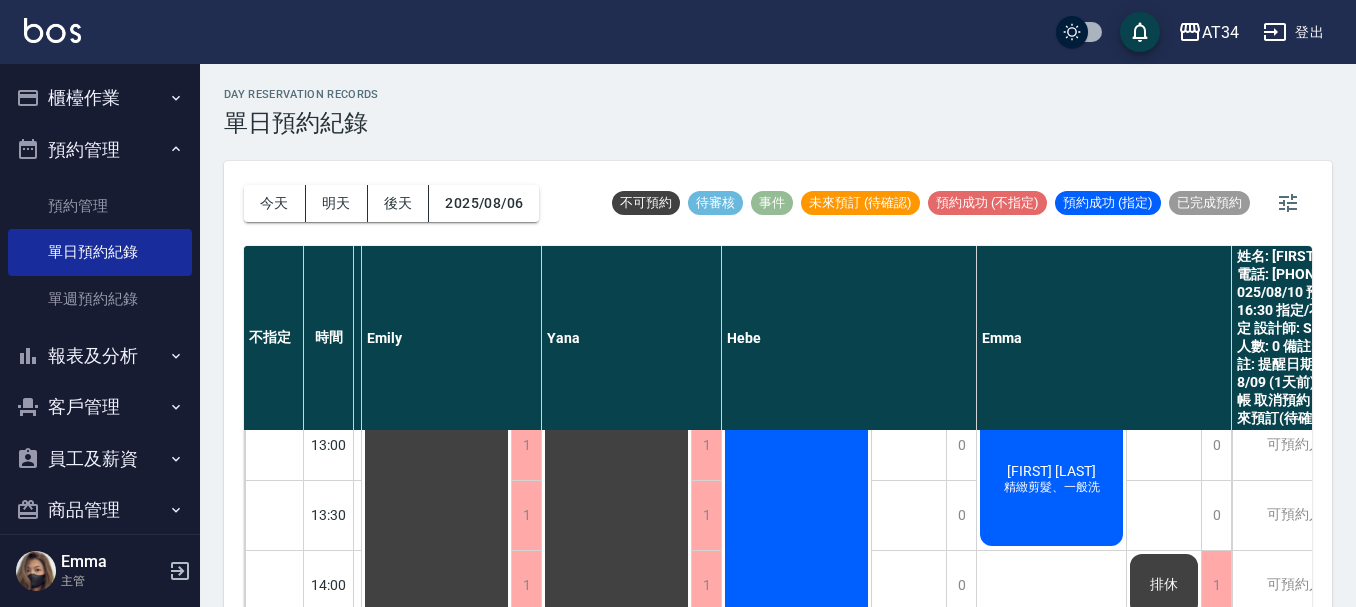 scroll, scrollTop: 600, scrollLeft: 1087, axis: both 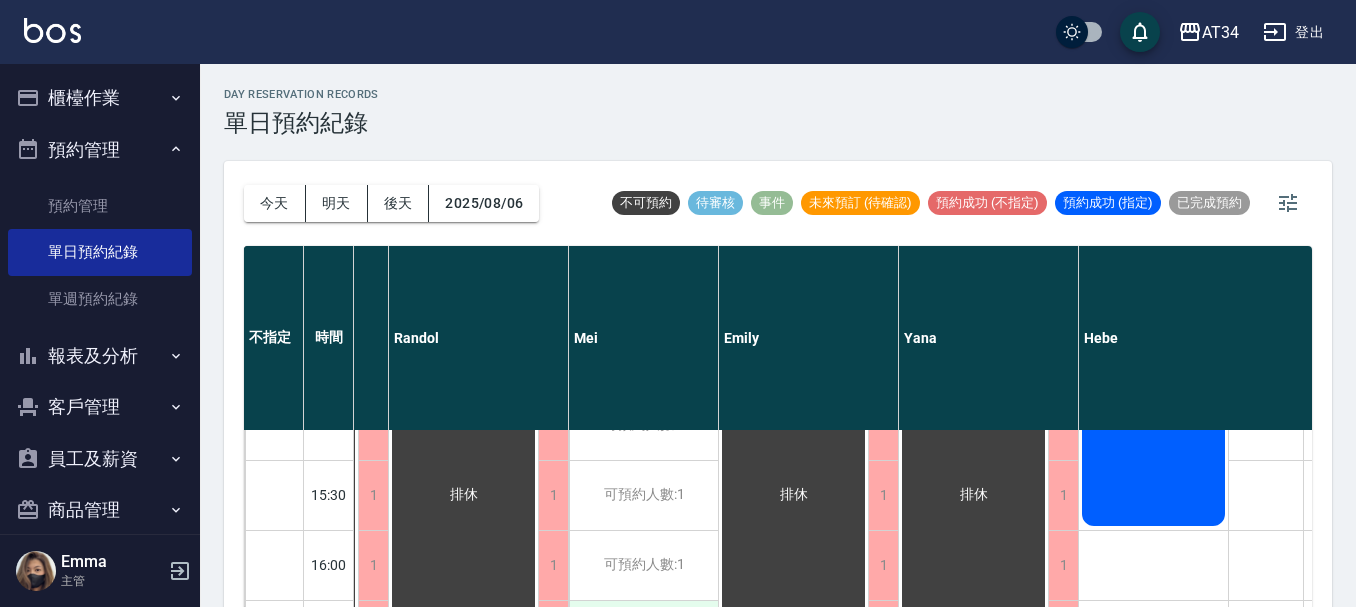 click on "可預約人數:1" at bounding box center (643, 635) 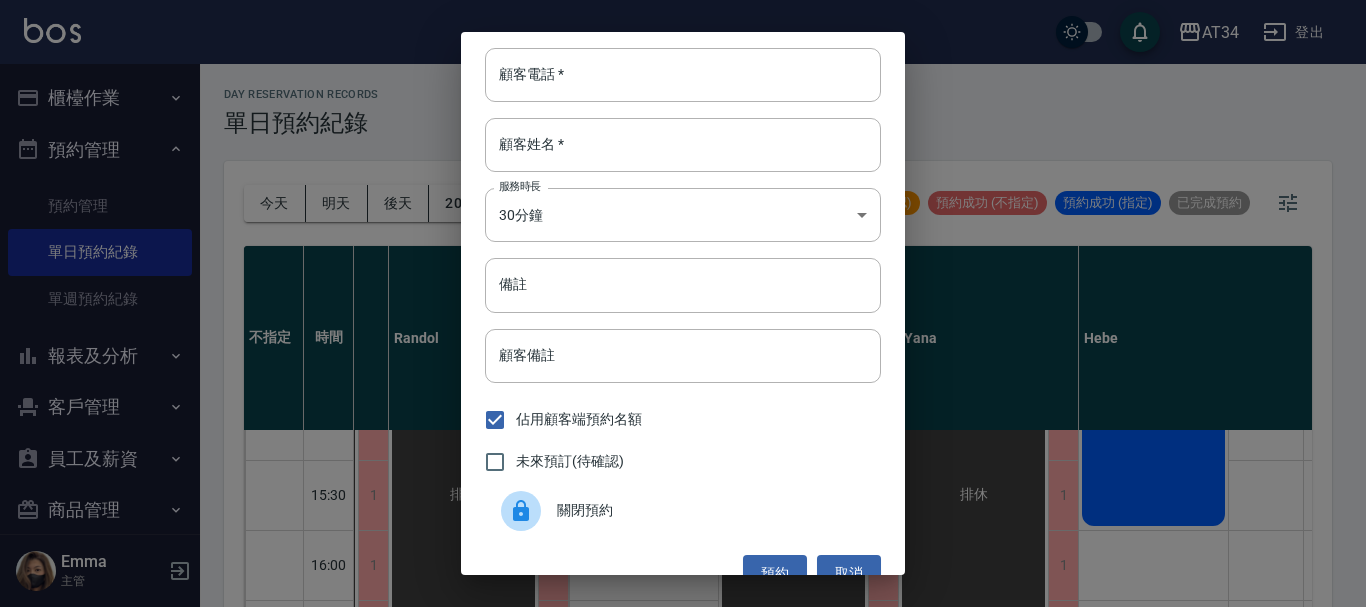click on "顧客電話   * 顧客電話   * 顧客姓名   * 顧客姓名   * 服務時長 30分鐘 1 服務時長 備註 備註 顧客備註 顧客備註 佔用顧客端預約名額 未來預訂(待確認) 關閉預約 預約 取消" at bounding box center (683, 303) 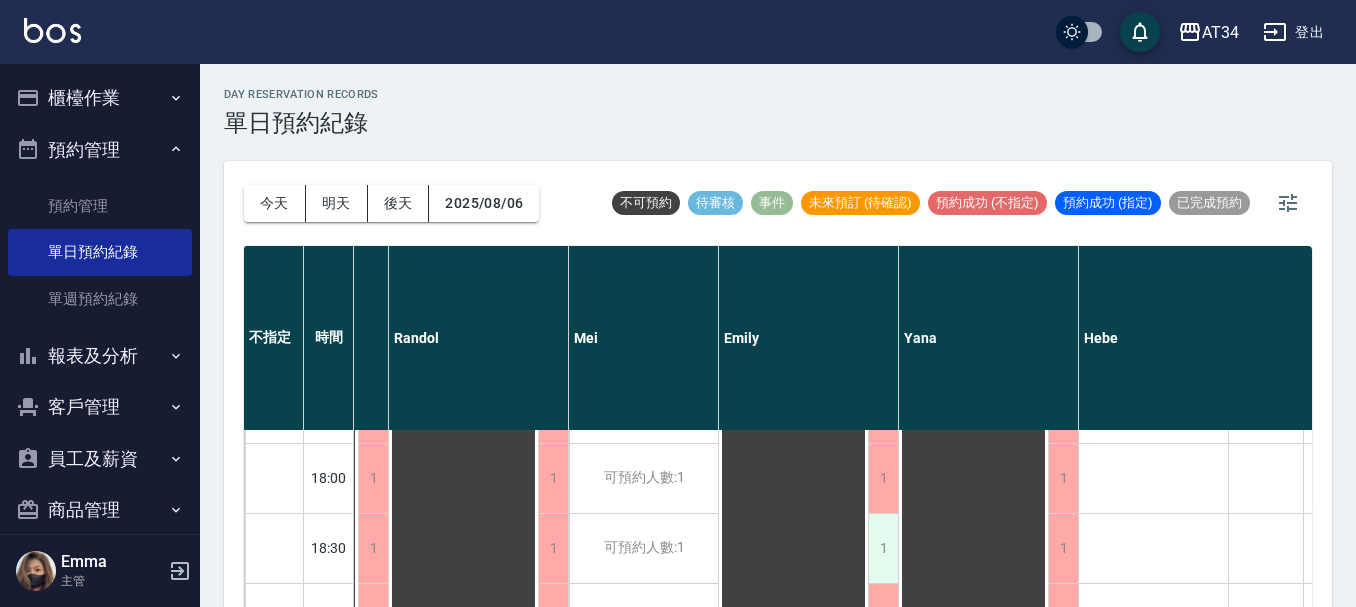scroll, scrollTop: 968, scrollLeft: 730, axis: both 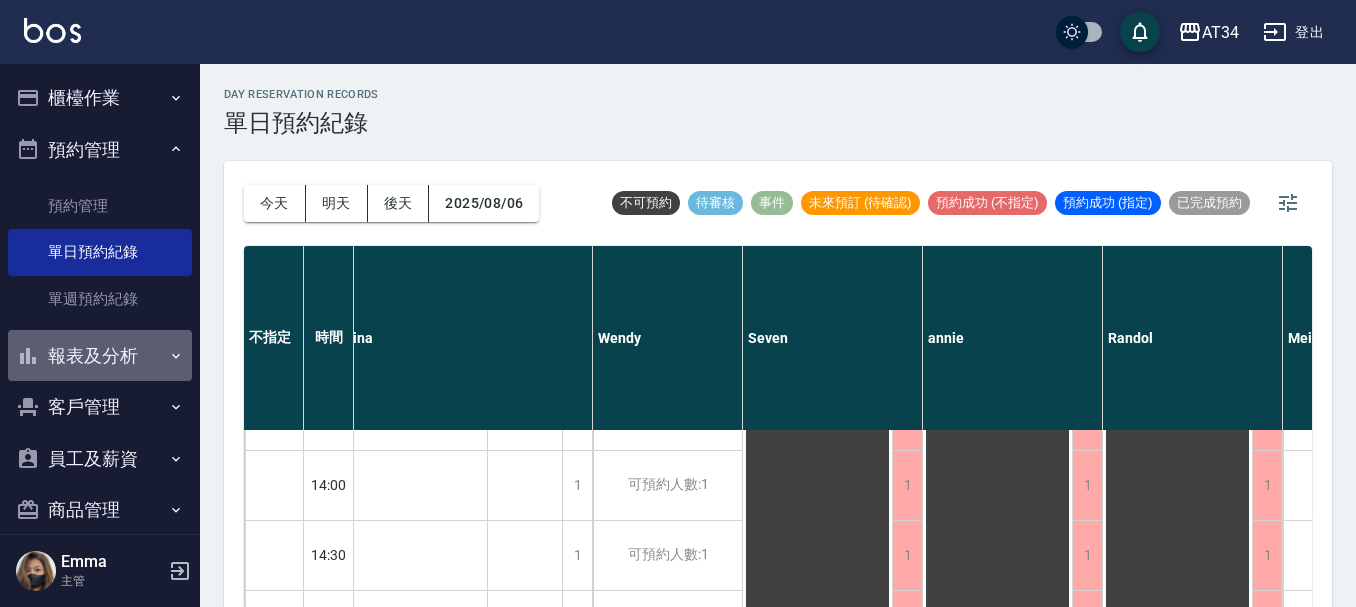 drag, startPoint x: 145, startPoint y: 368, endPoint x: 150, endPoint y: 355, distance: 13.928389 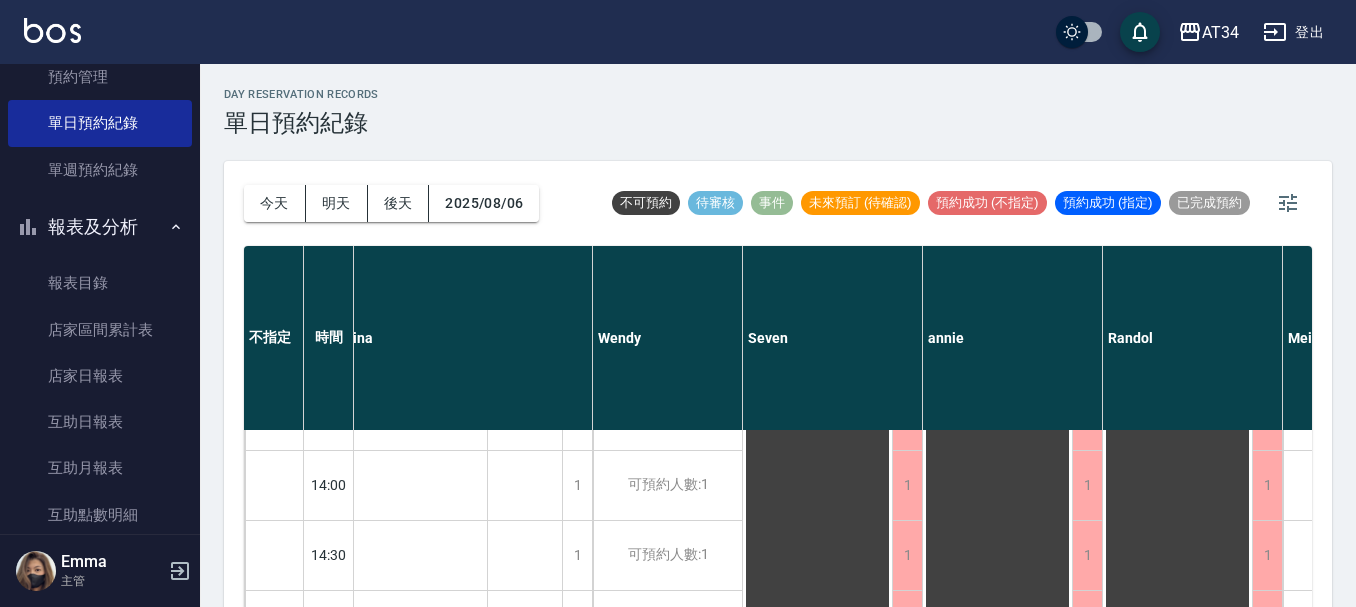 scroll, scrollTop: 300, scrollLeft: 0, axis: vertical 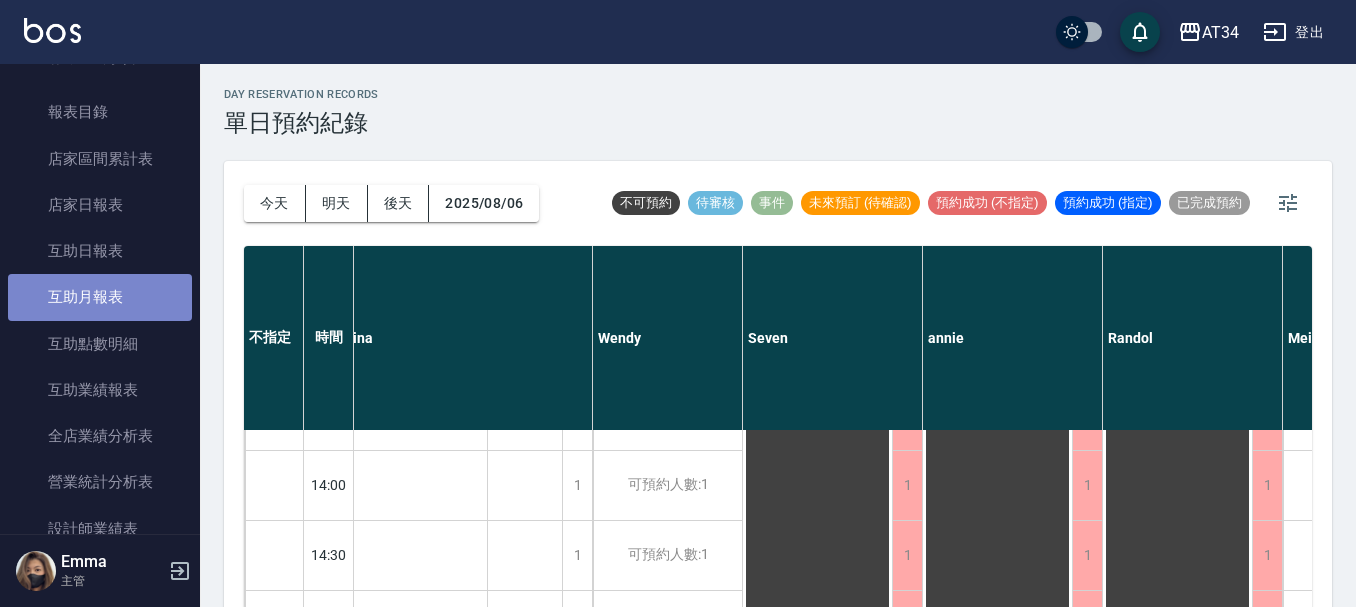 click on "互助月報表" at bounding box center (100, 297) 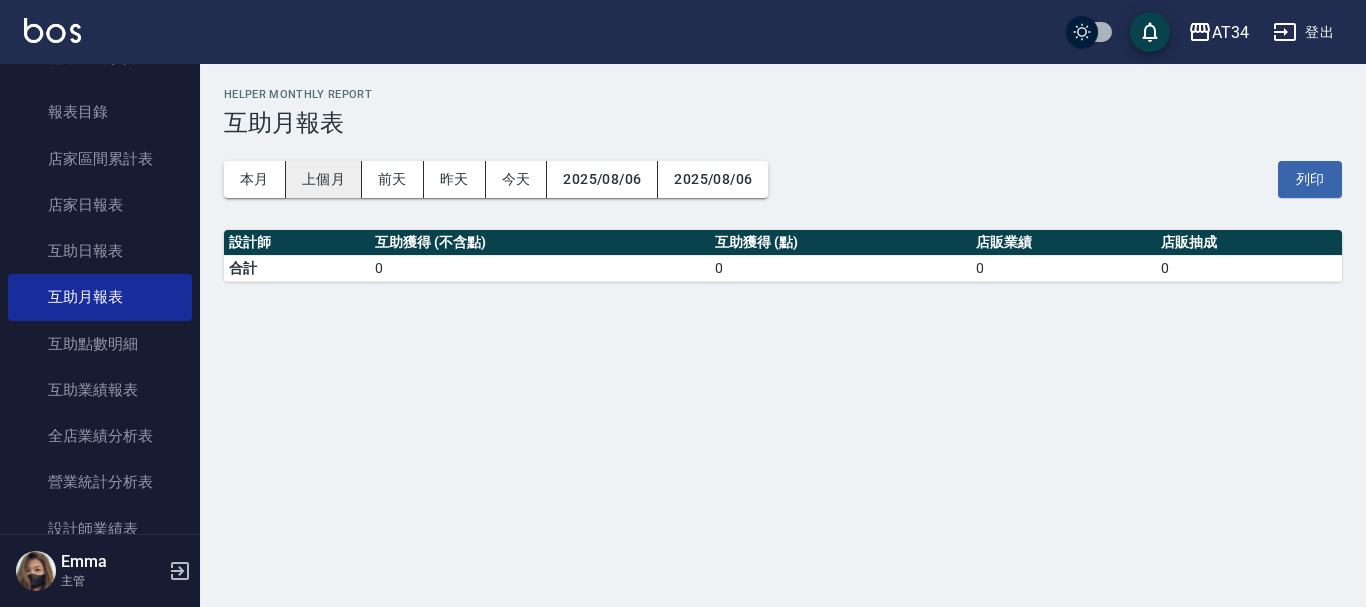 click on "上個月" at bounding box center (324, 179) 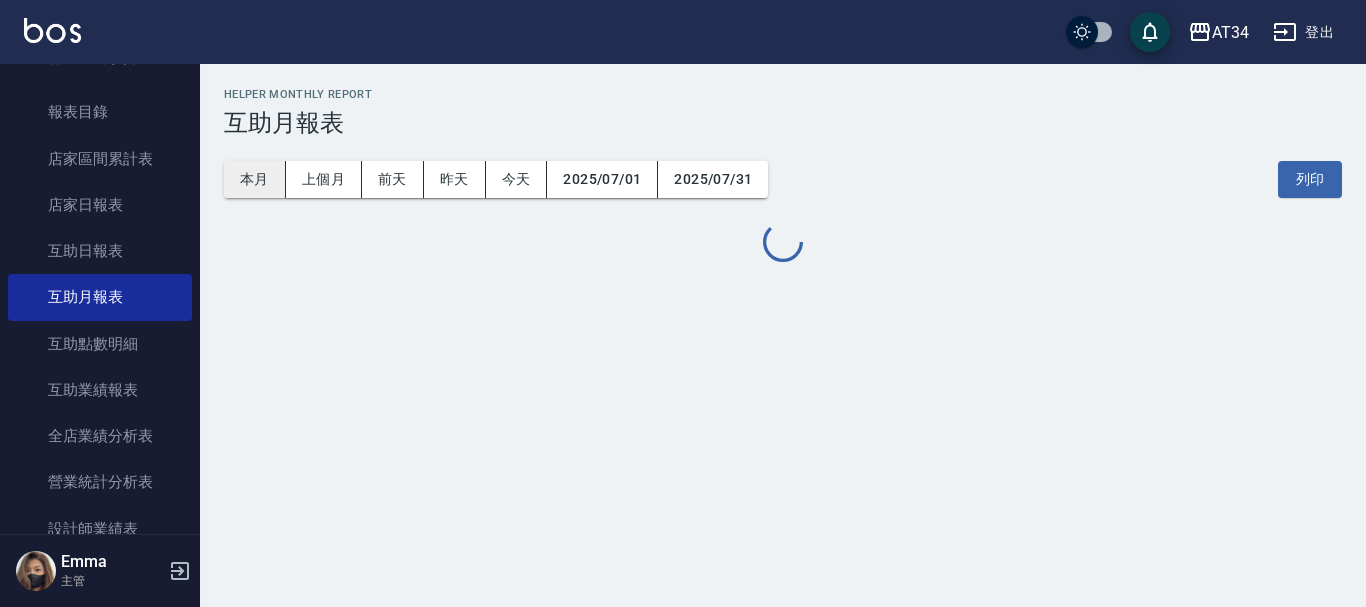click on "本月" at bounding box center [255, 179] 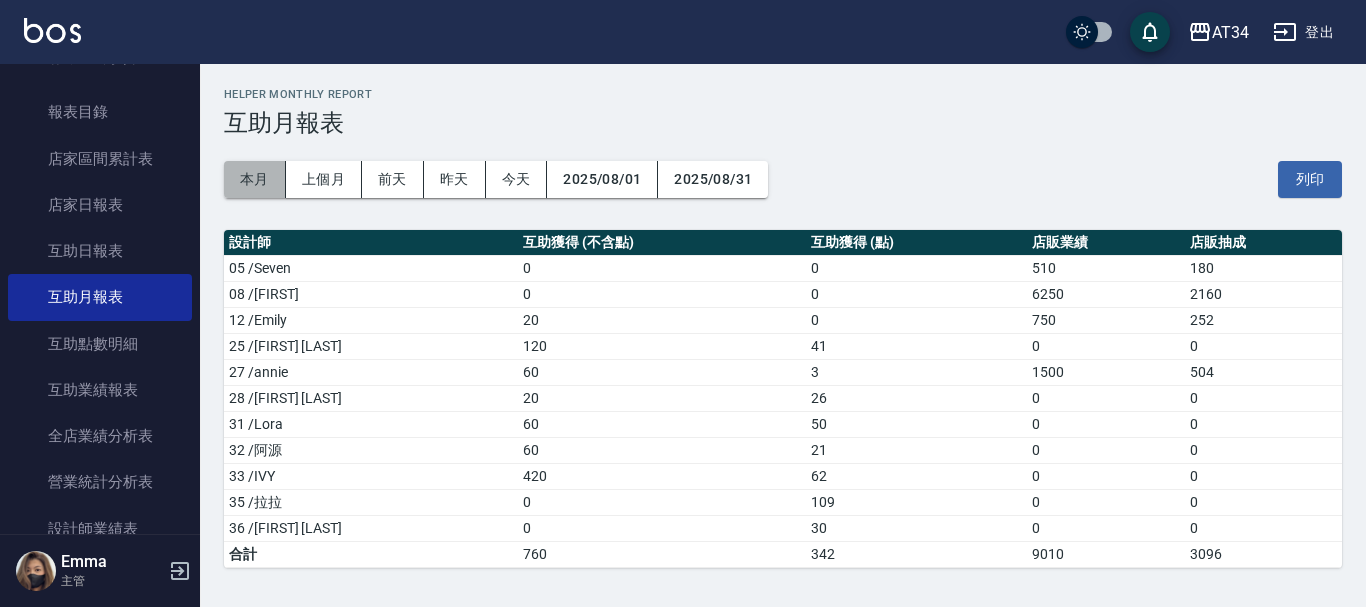 click on "本月" at bounding box center [255, 179] 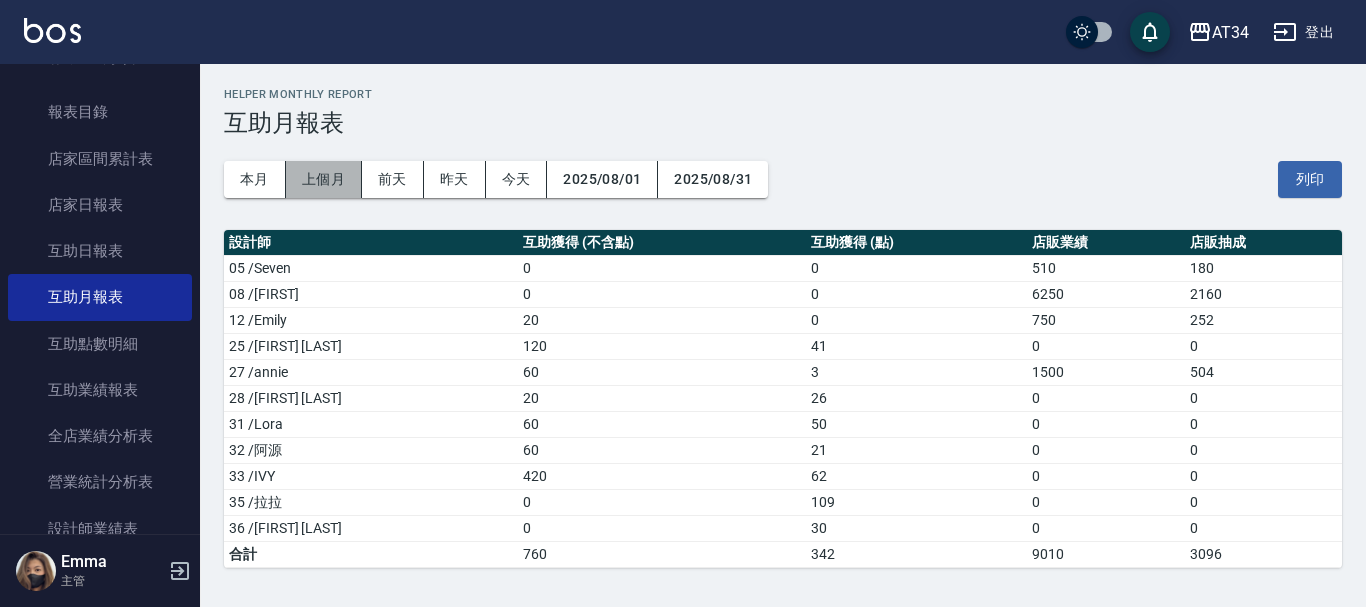 click on "上個月" at bounding box center (324, 179) 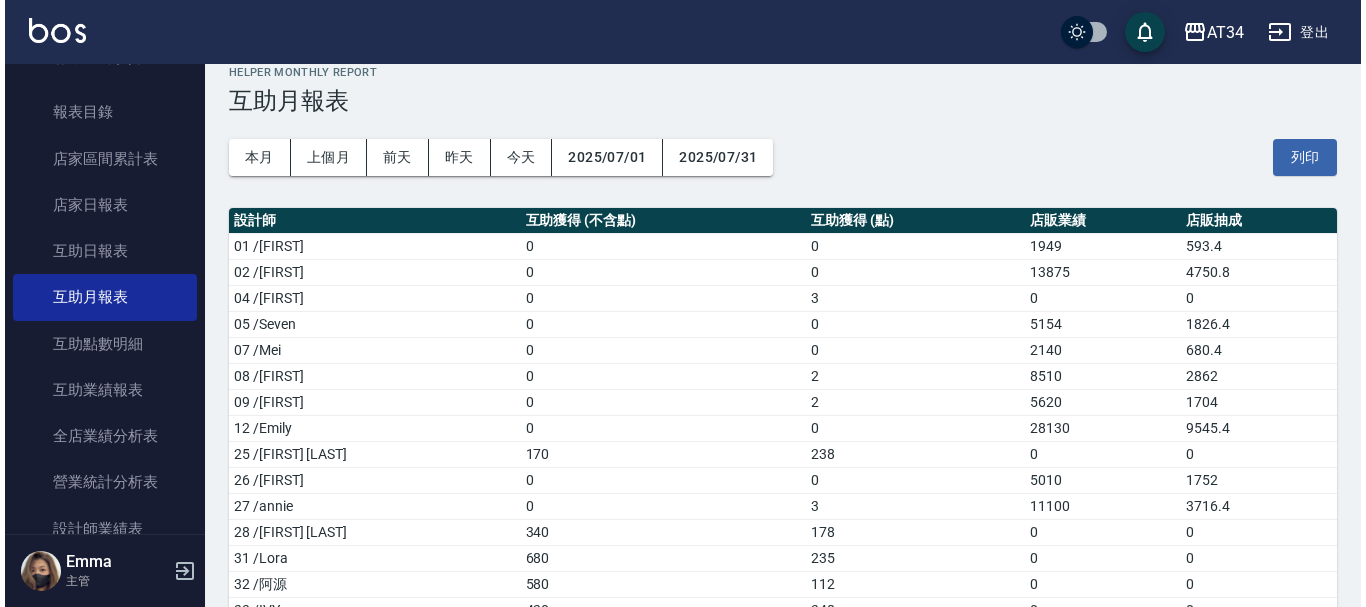 scroll, scrollTop: 0, scrollLeft: 0, axis: both 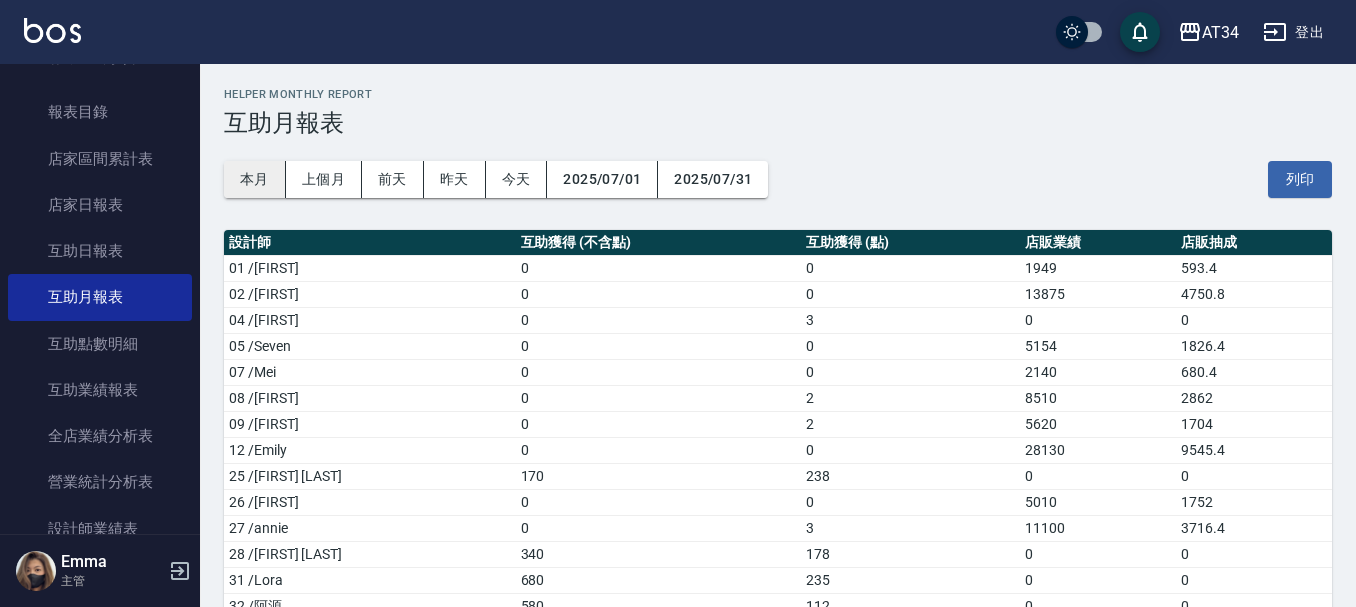 click on "本月" at bounding box center (255, 179) 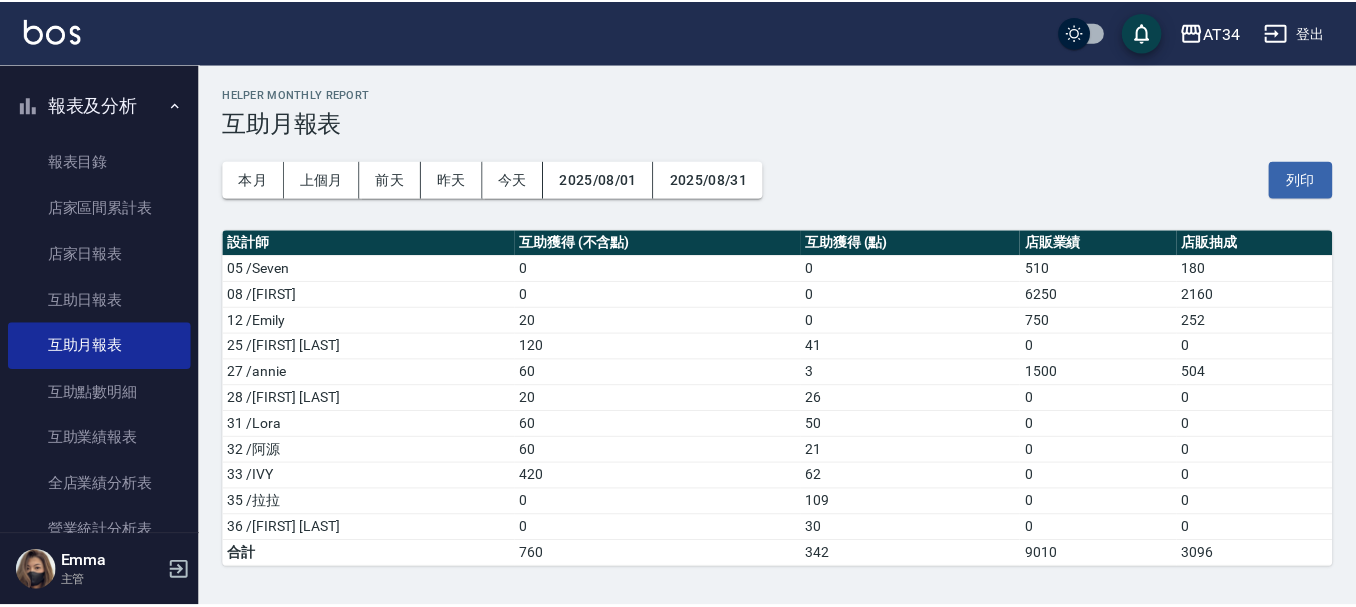 scroll, scrollTop: 0, scrollLeft: 0, axis: both 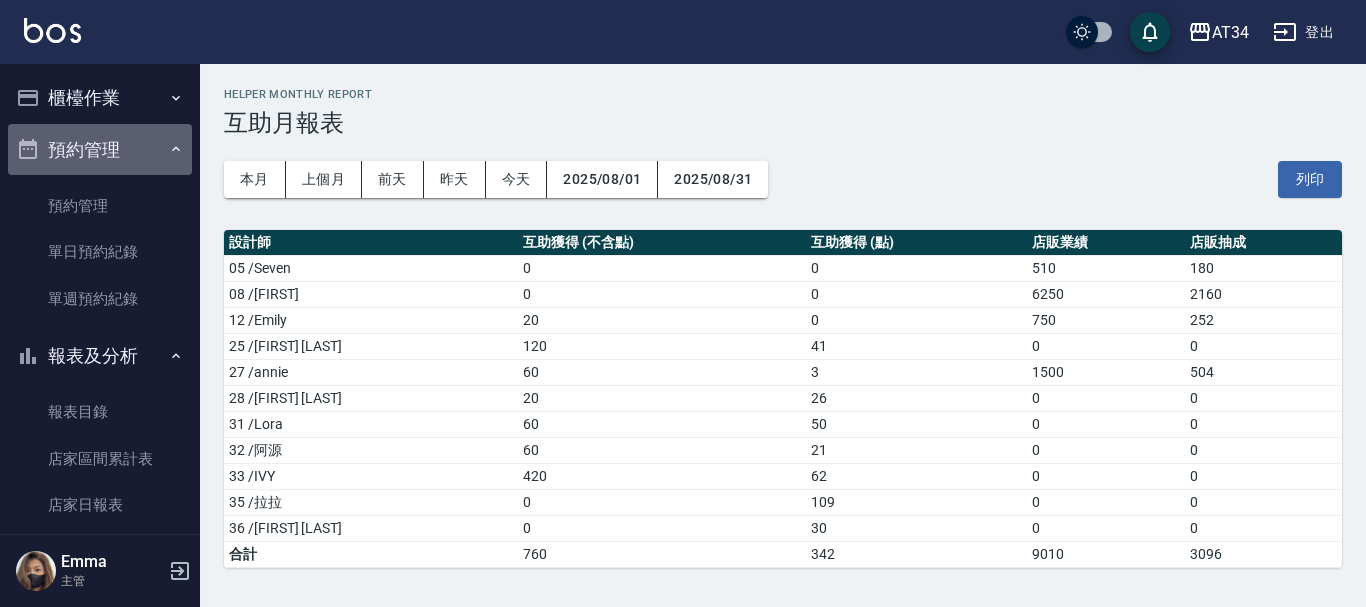 click on "預約管理" at bounding box center (100, 150) 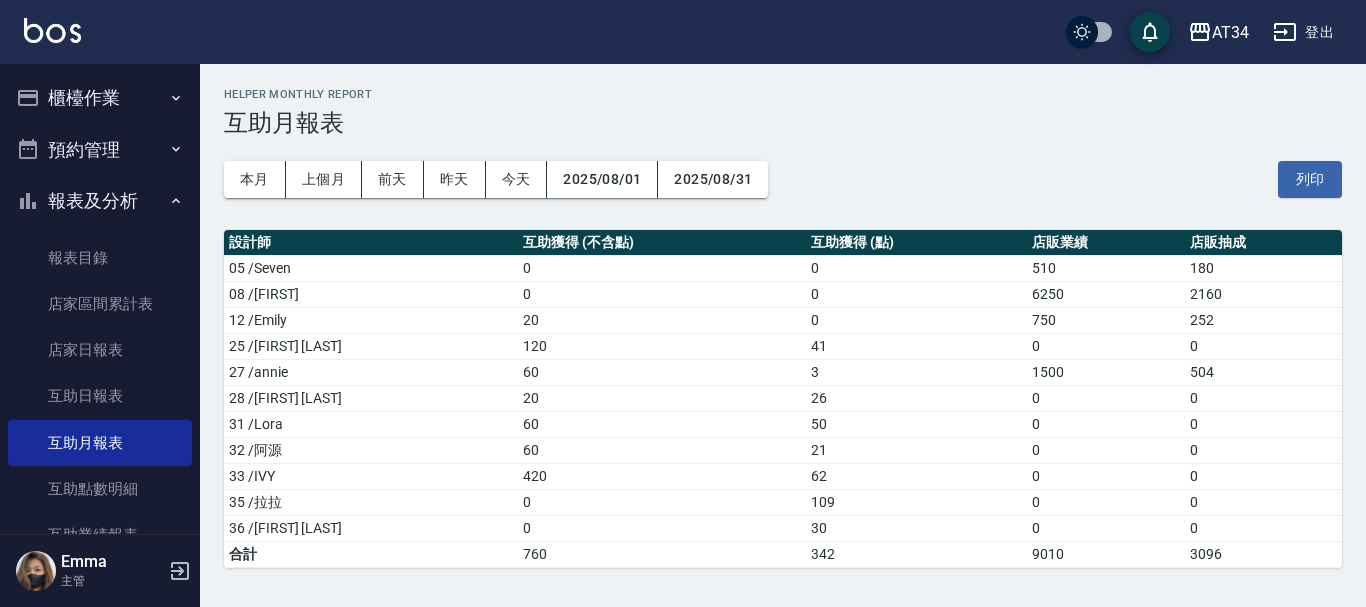 click on "報表及分析" at bounding box center [100, 201] 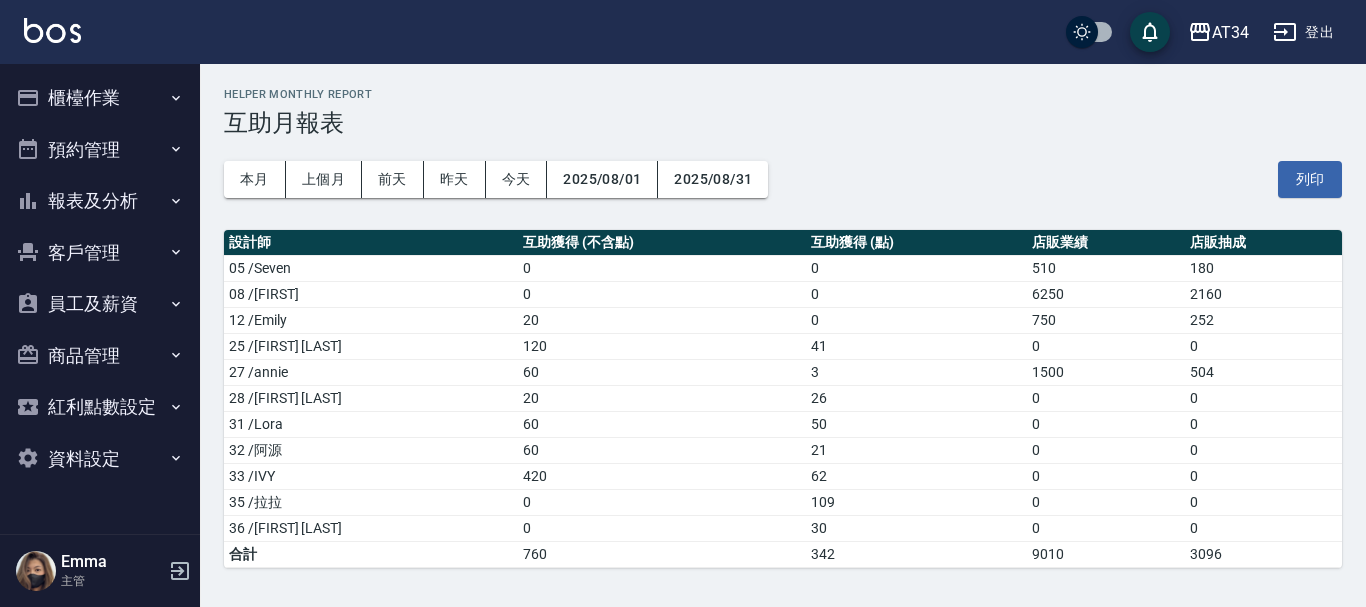 click on "預約管理" at bounding box center [100, 150] 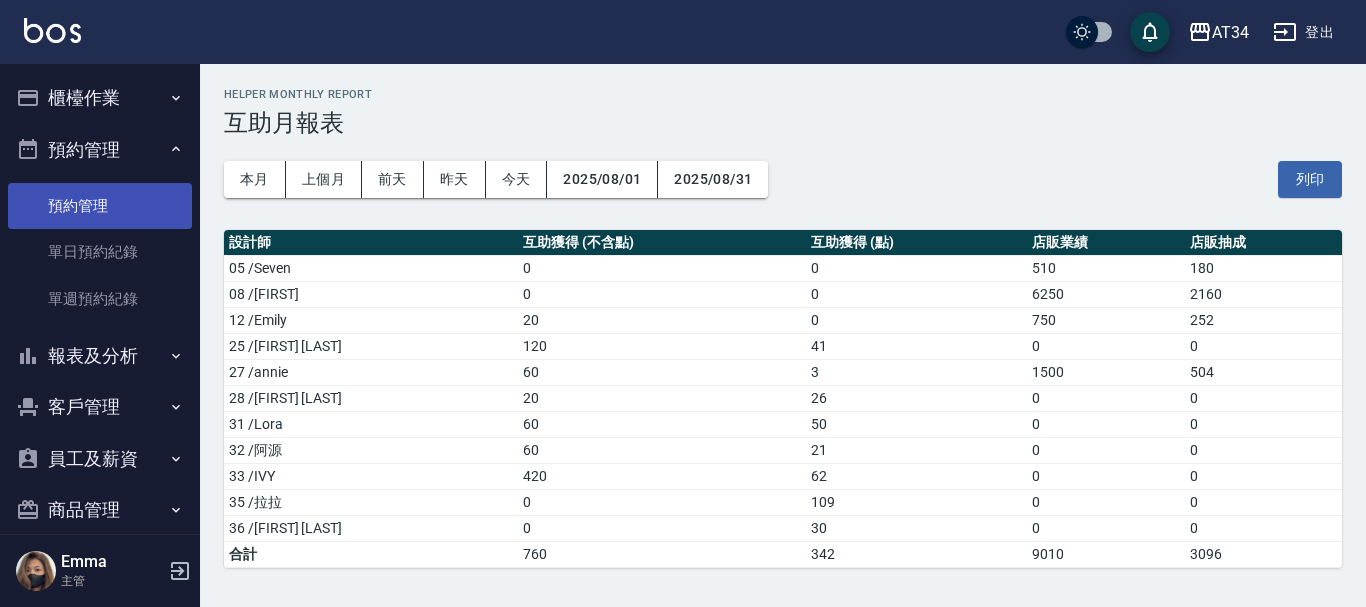 click on "預約管理" at bounding box center [100, 206] 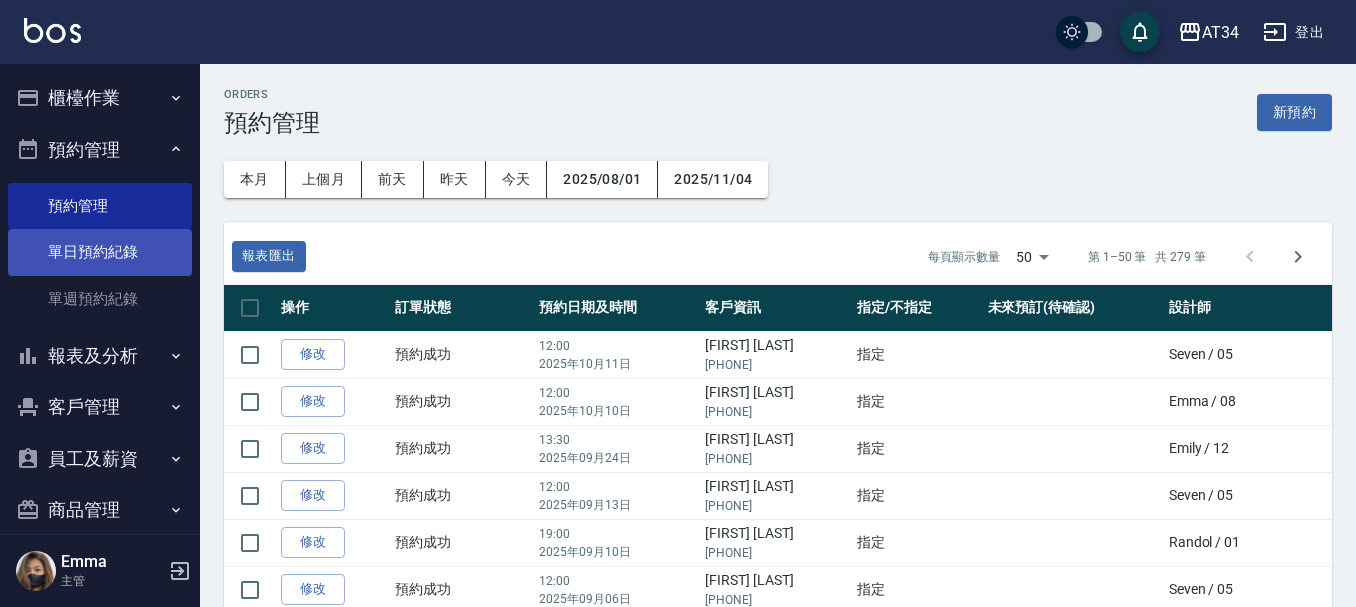 click on "單日預約紀錄" at bounding box center (100, 252) 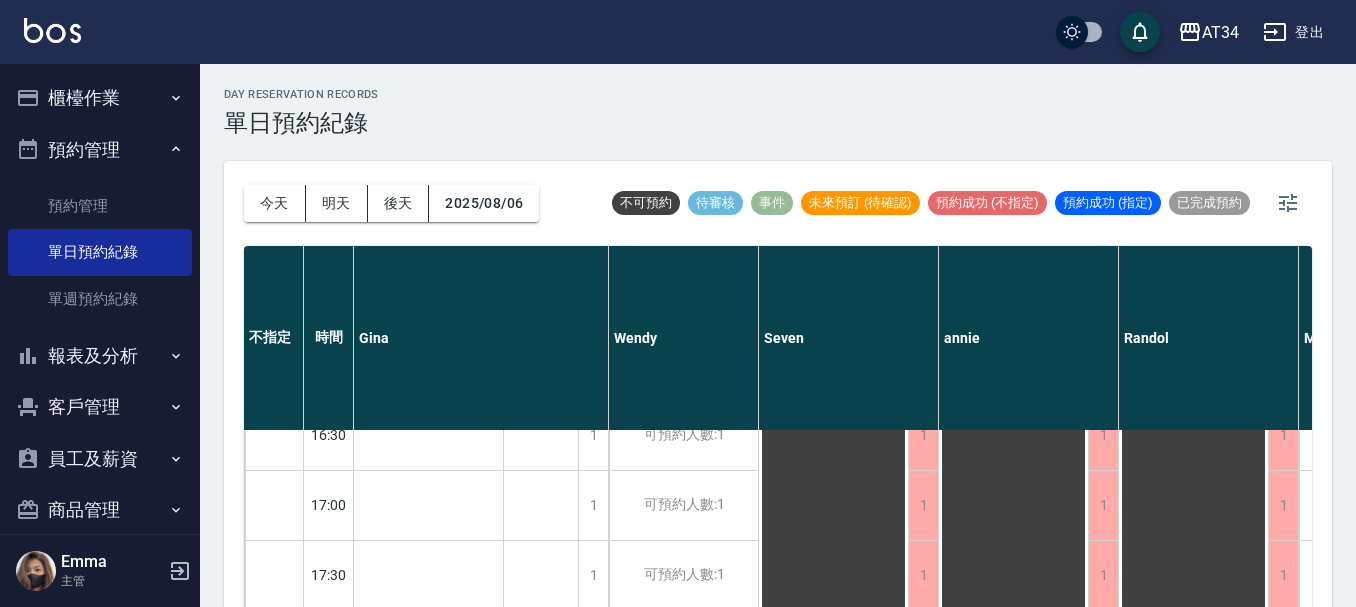 scroll, scrollTop: 968, scrollLeft: 0, axis: vertical 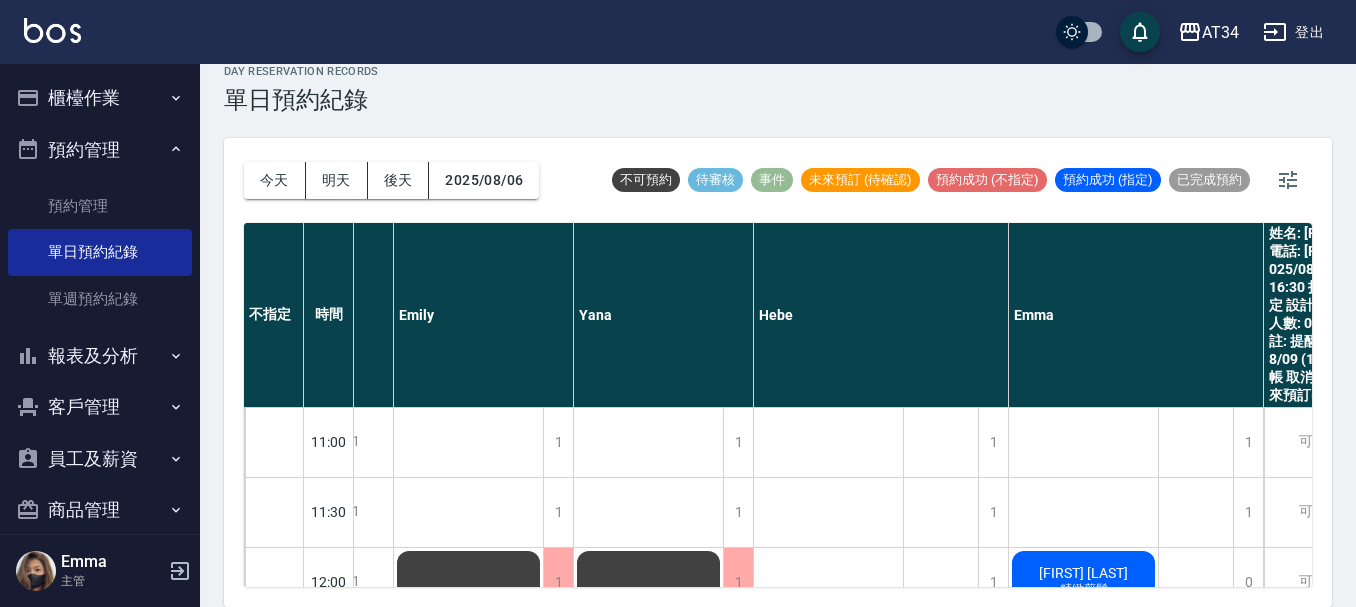 click on "胡耀允 精緻剪髮" at bounding box center (-627, 1492) 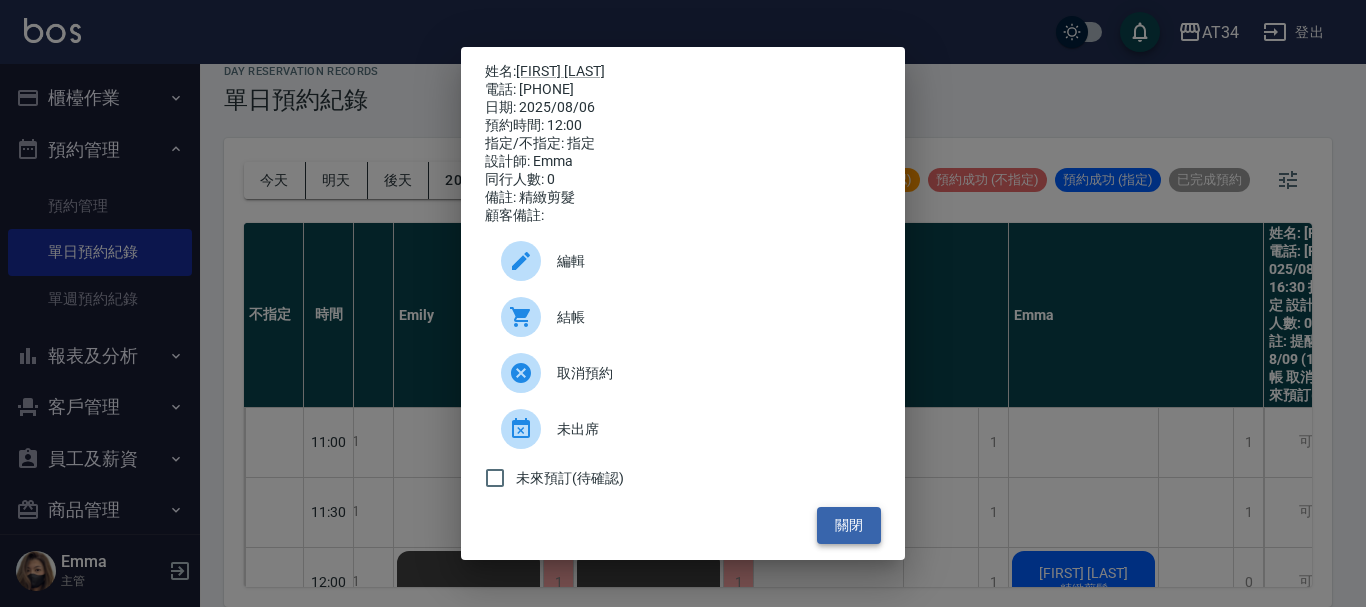 click on "關閉" at bounding box center [849, 525] 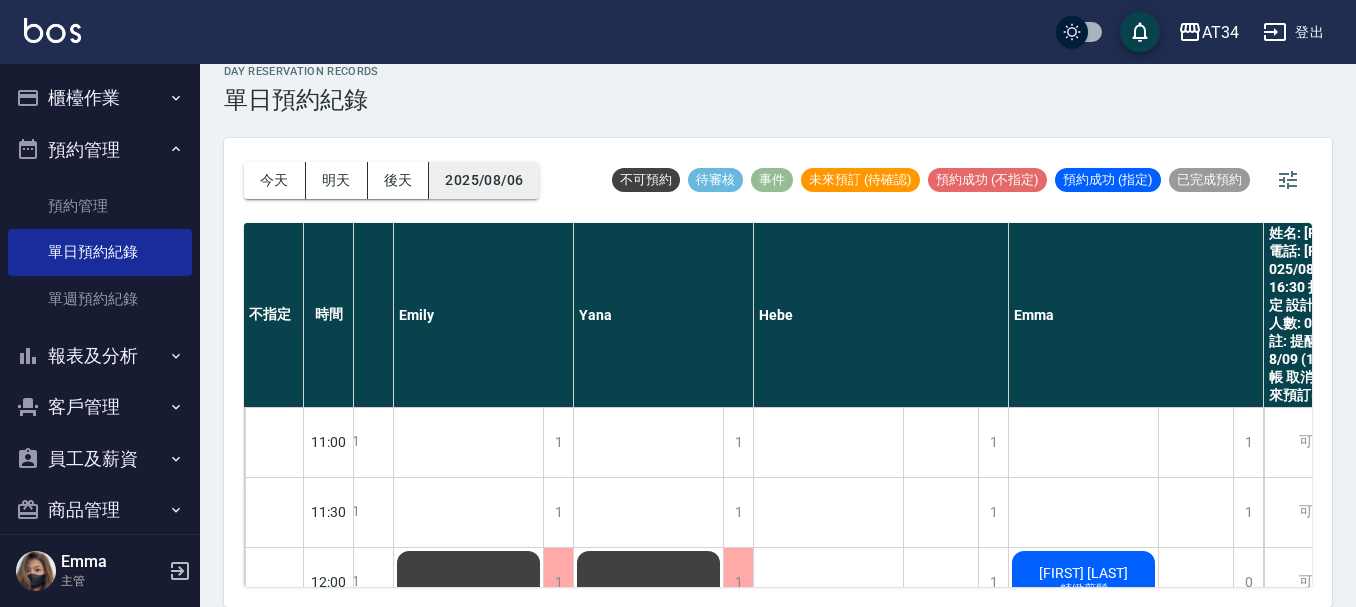 click on "2025/08/06" at bounding box center (484, 180) 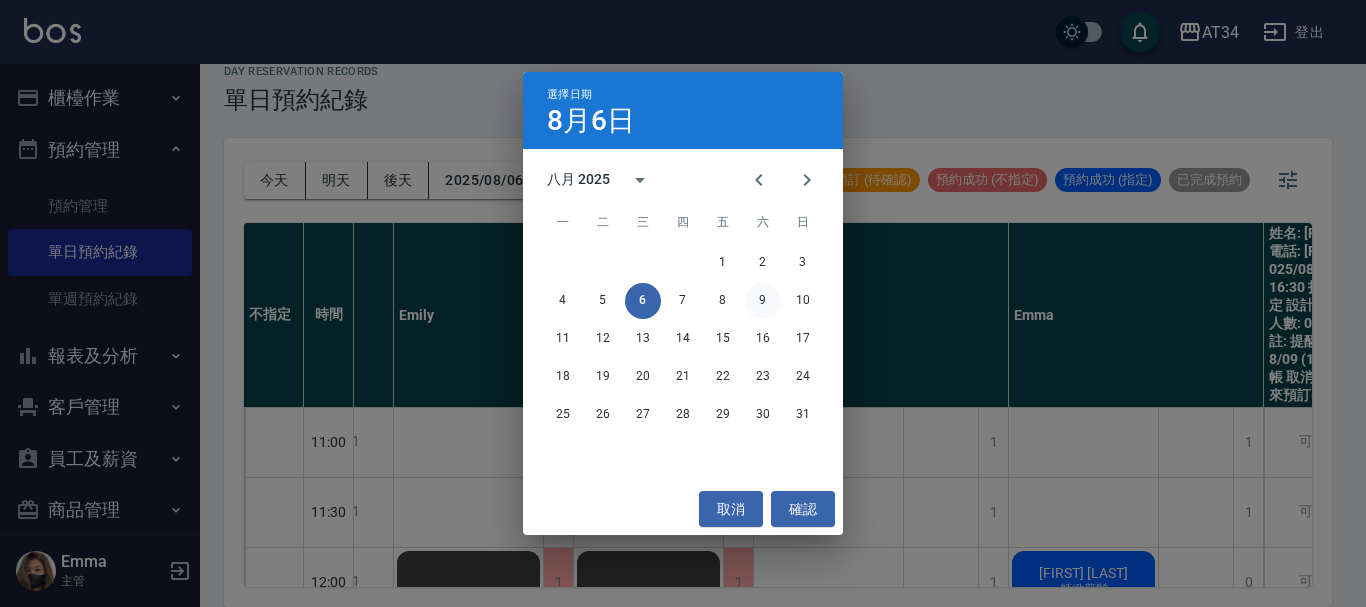 click on "9" at bounding box center [763, 301] 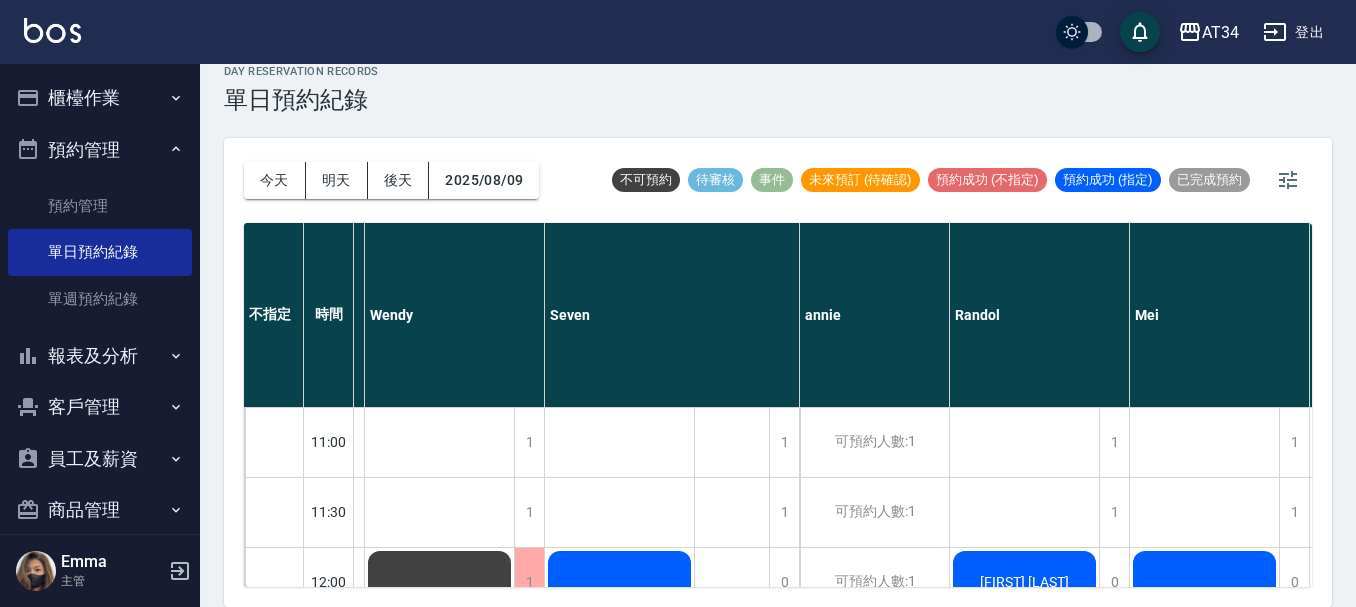 scroll, scrollTop: 0, scrollLeft: 194, axis: horizontal 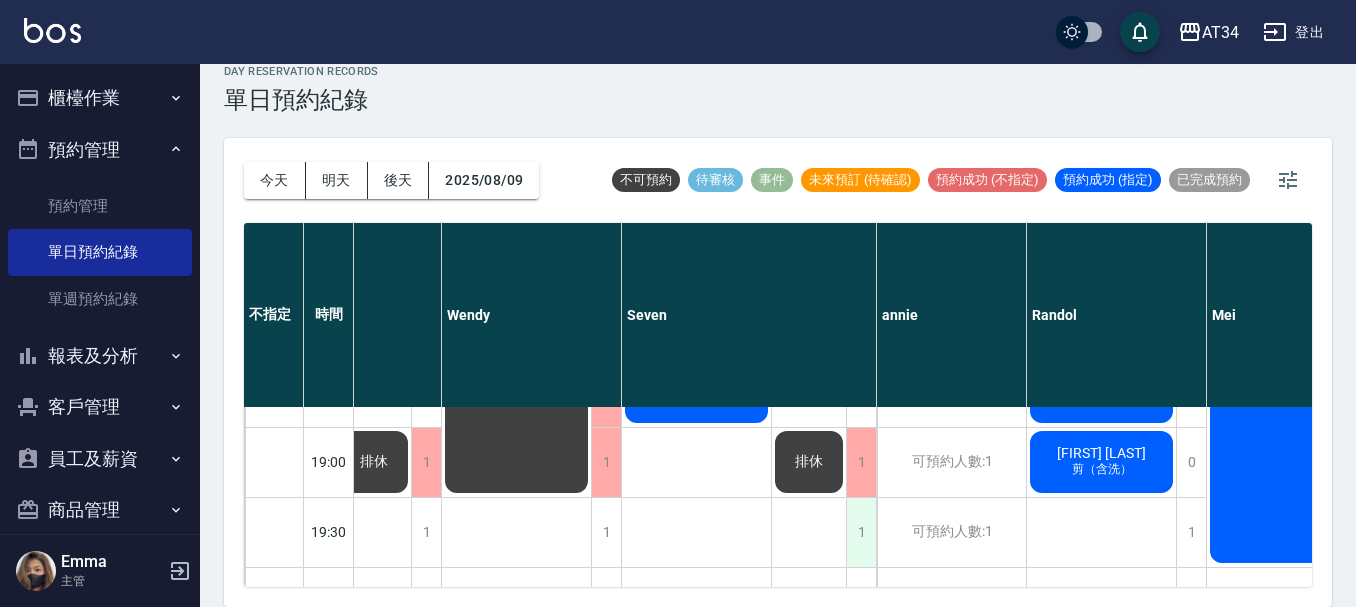 click on "1" at bounding box center (861, 532) 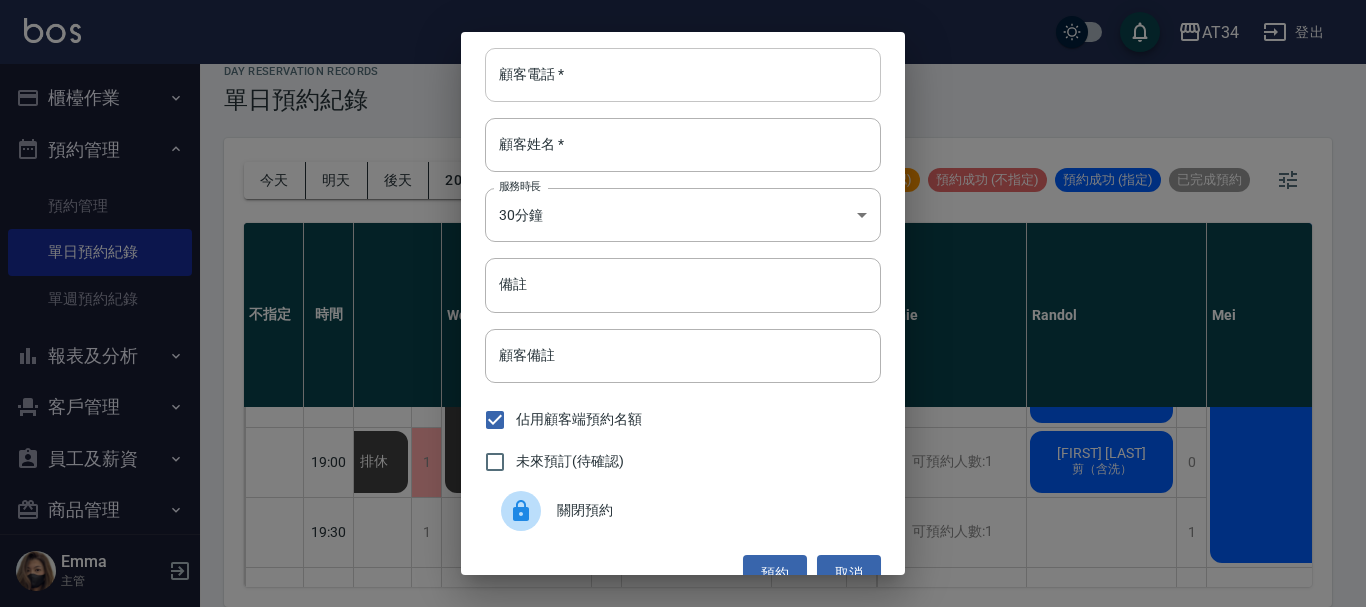 click on "顧客電話   *" at bounding box center [683, 75] 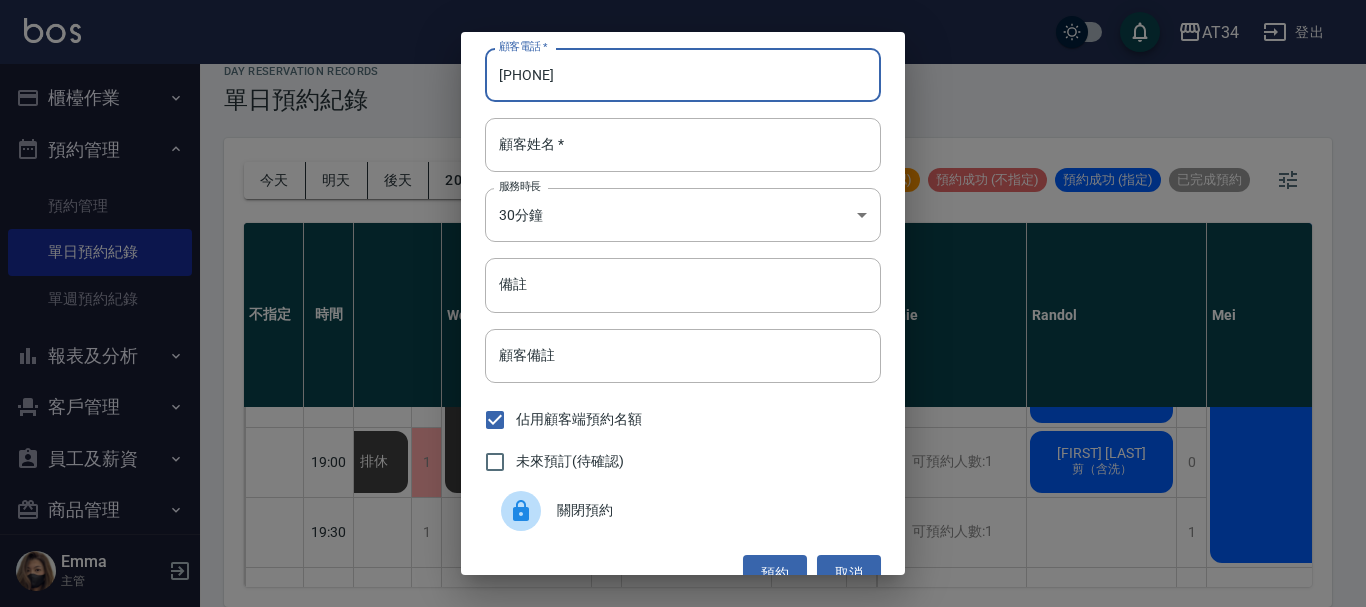type on "0937196150" 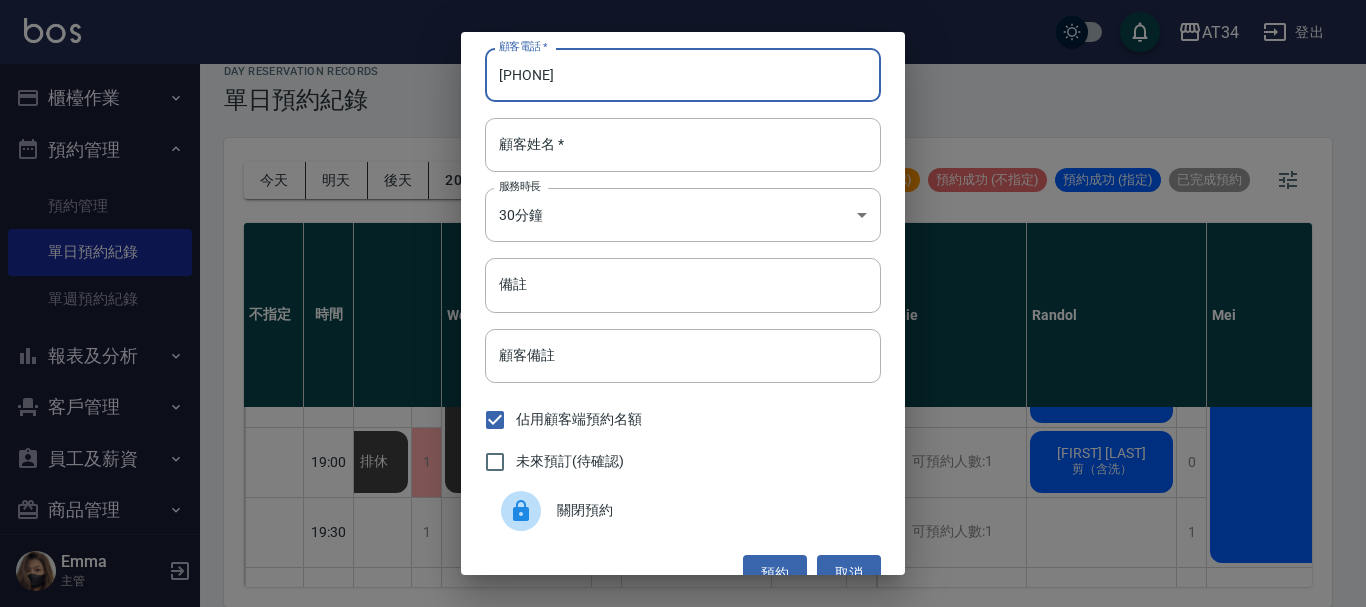 click on "0937196150" at bounding box center [683, 75] 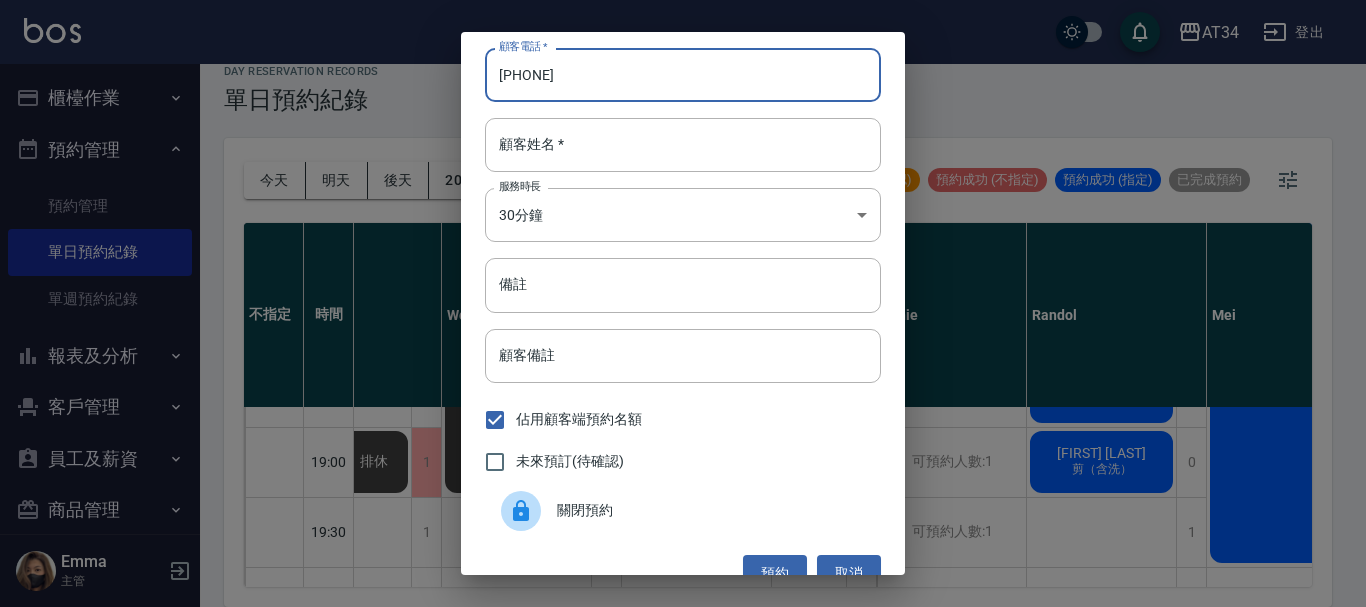type 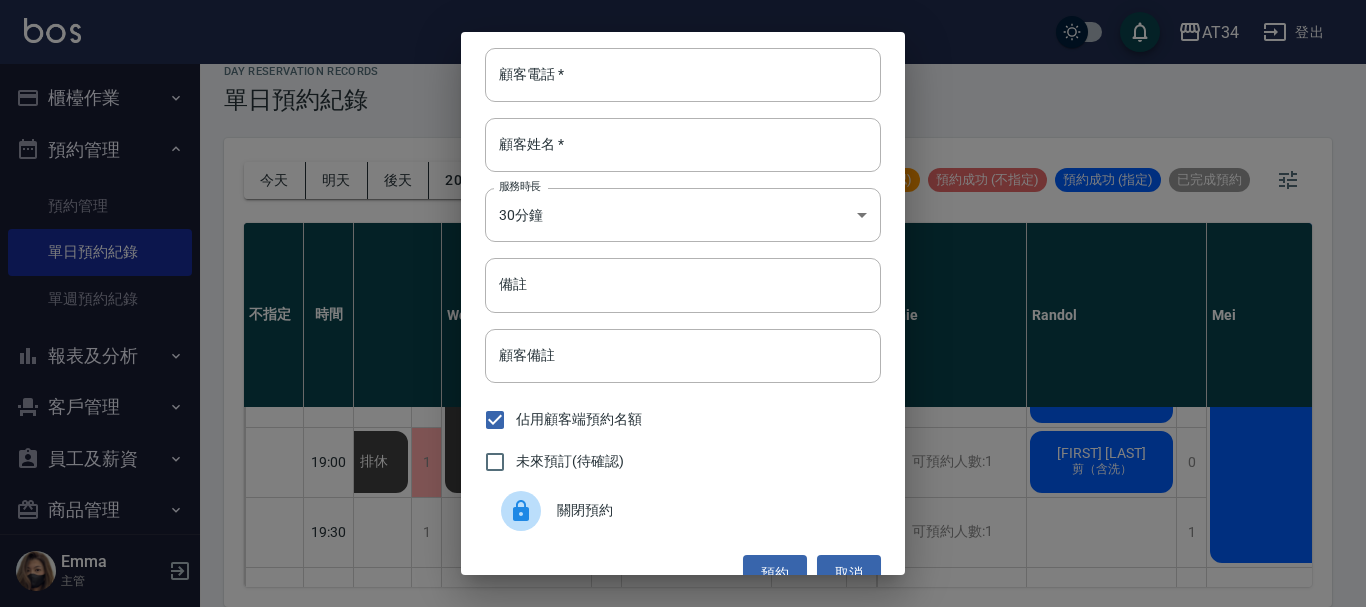 click on "顧客電話   * 顧客電話   * 顧客姓名   * 顧客姓名   * 服務時長 30分鐘 1 服務時長 備註 備註 顧客備註 顧客備註 佔用顧客端預約名額 未來預訂(待確認) 關閉預約 預約 取消" at bounding box center [683, 303] 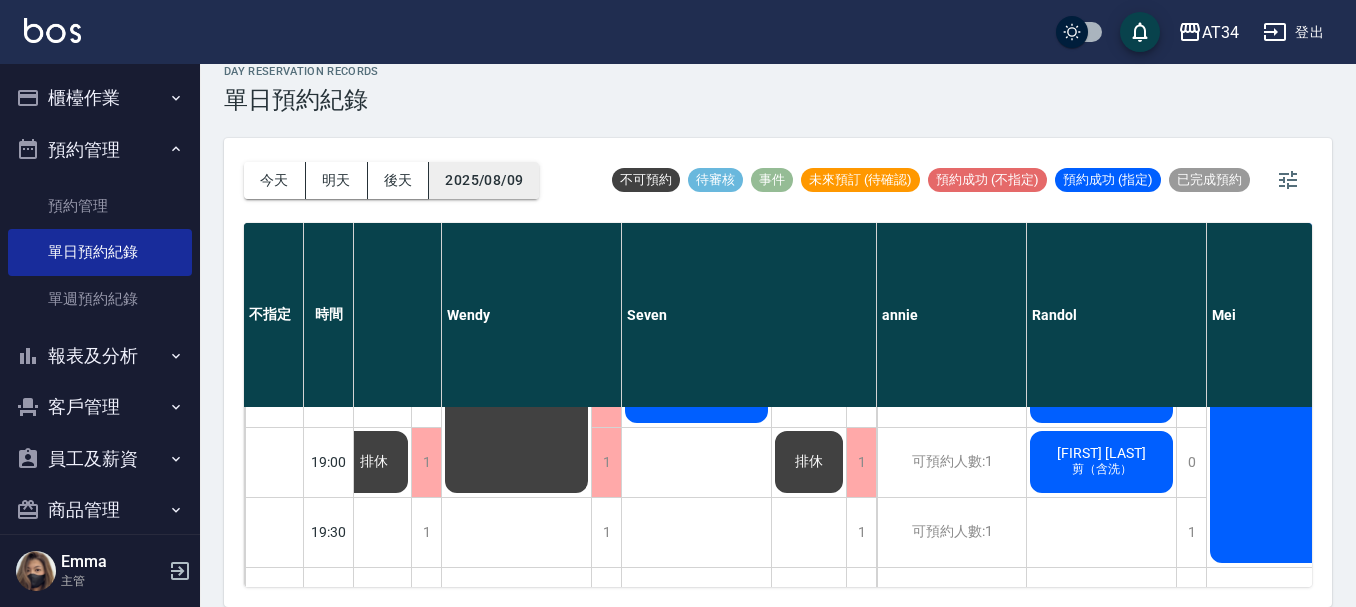 click on "2025/08/09" at bounding box center [484, 180] 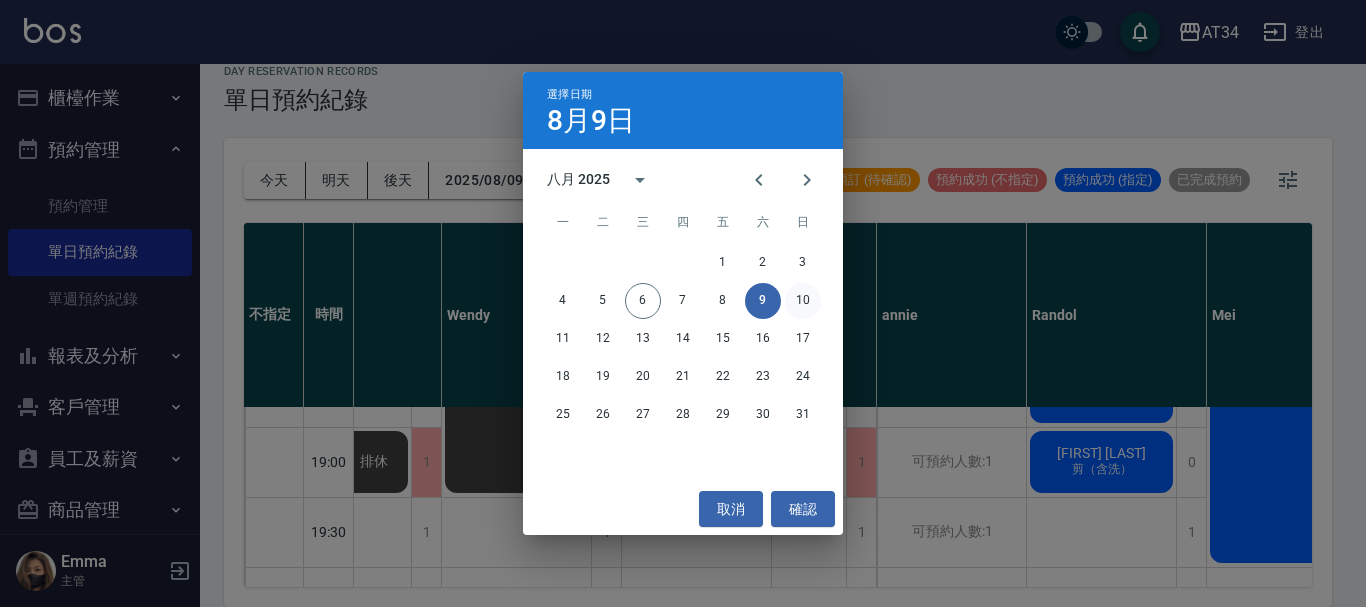 click on "10" at bounding box center (803, 301) 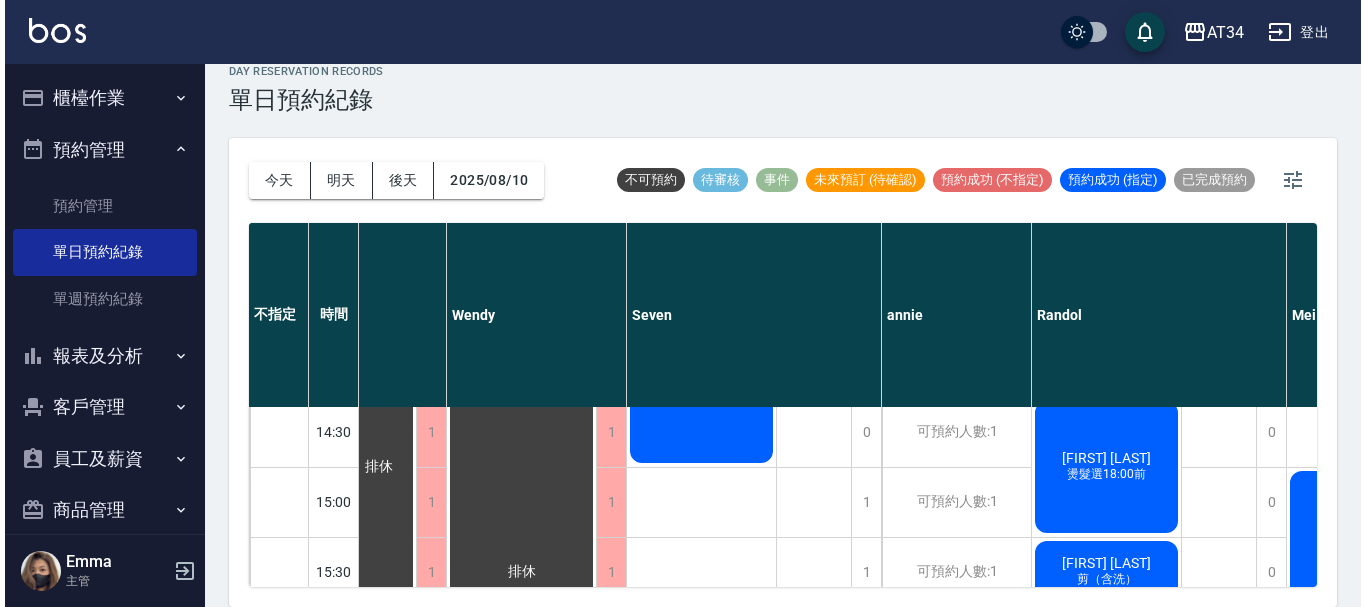 scroll, scrollTop: 600, scrollLeft: 167, axis: both 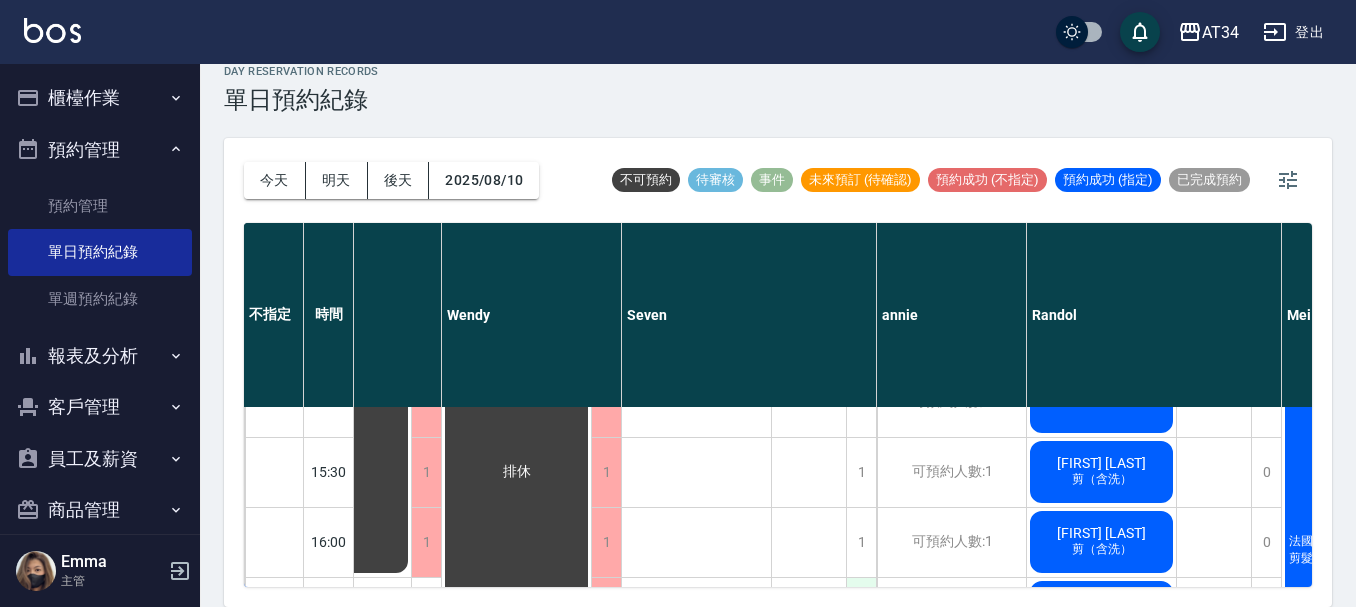 click on "1" at bounding box center (861, 612) 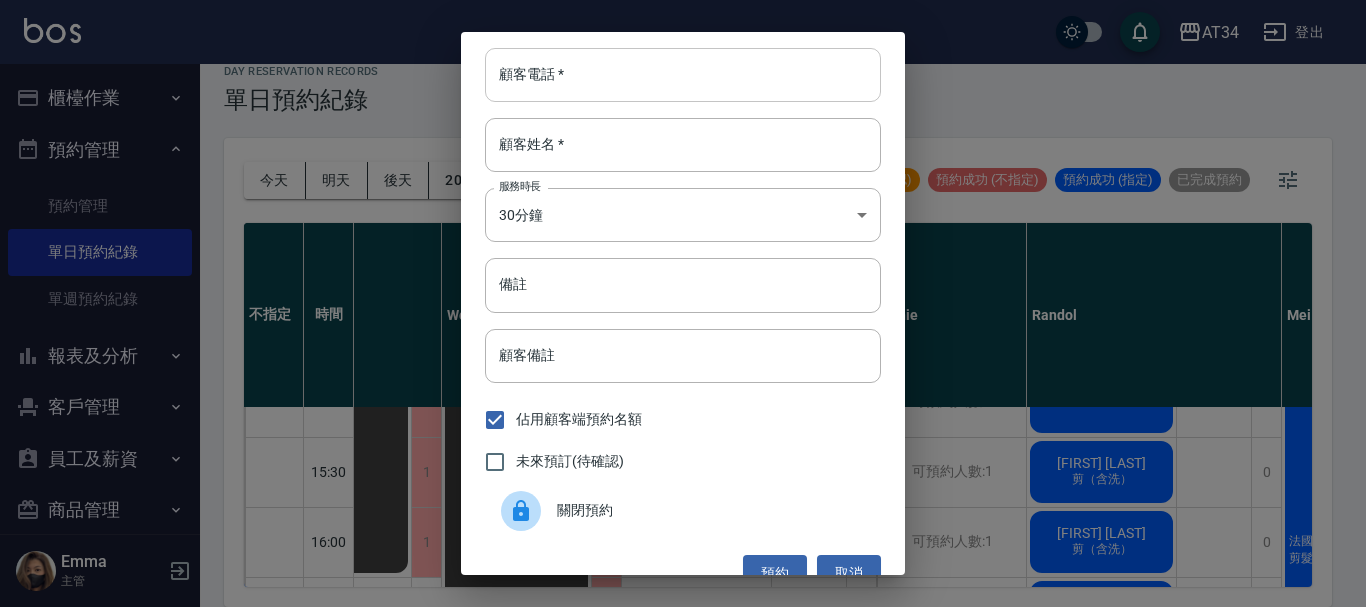 drag, startPoint x: 580, startPoint y: 104, endPoint x: 589, endPoint y: 74, distance: 31.320919 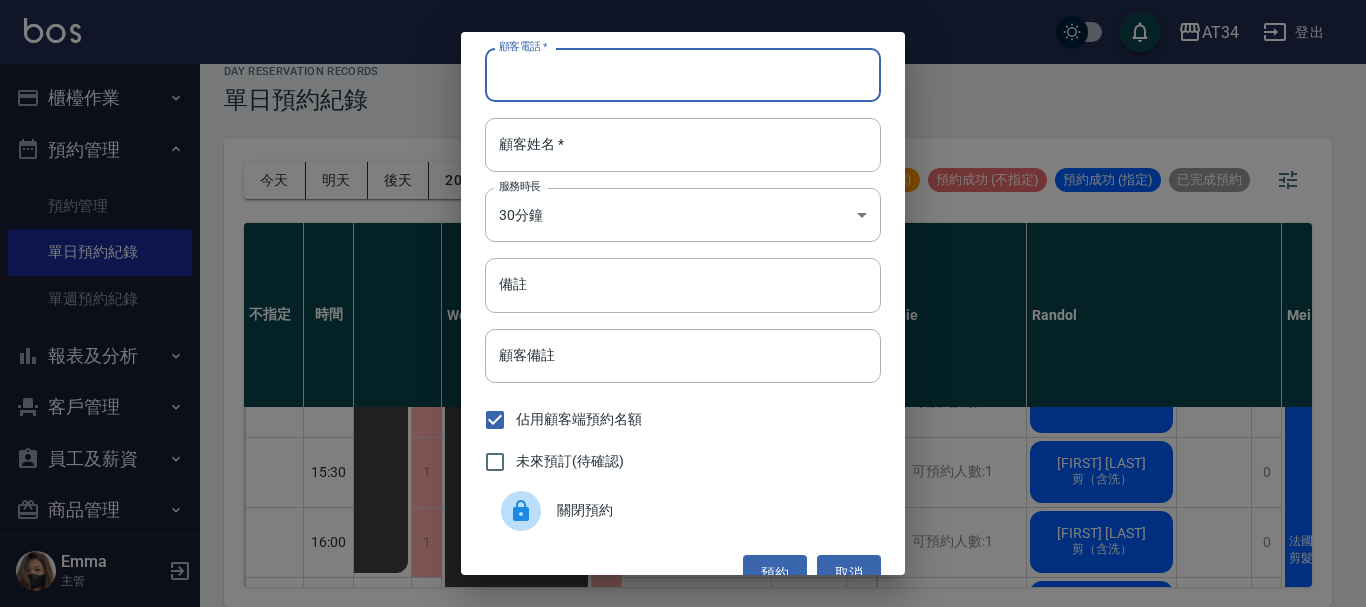 paste on "0937196150" 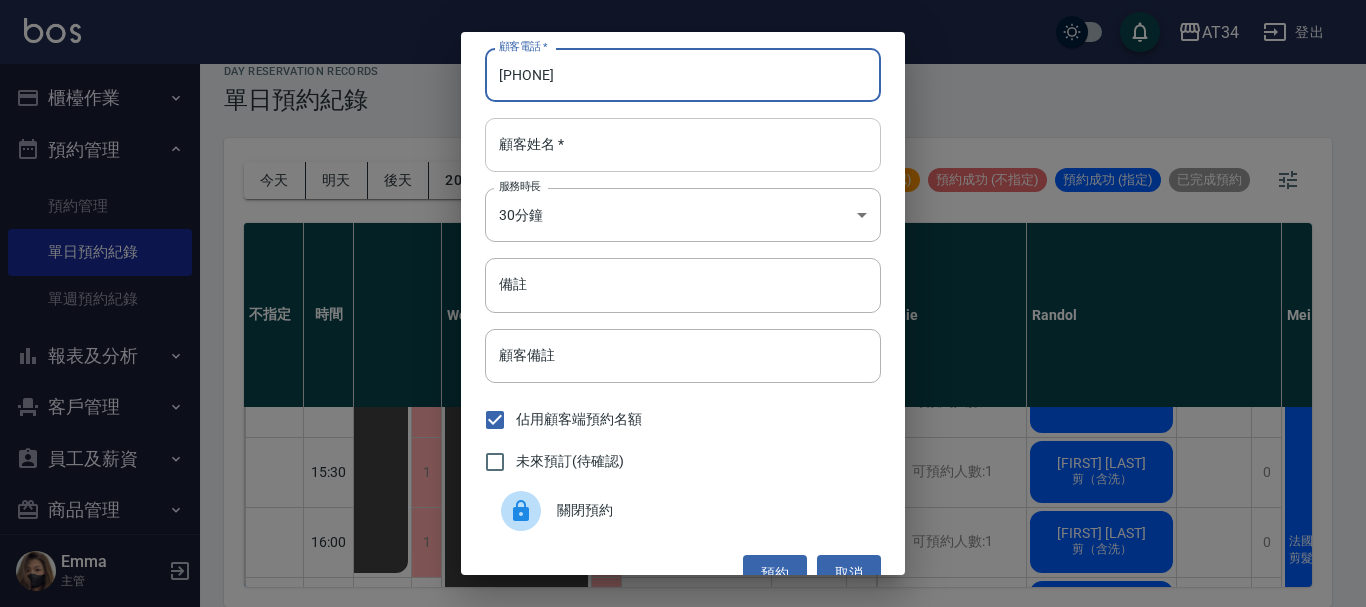 type on "0937196150" 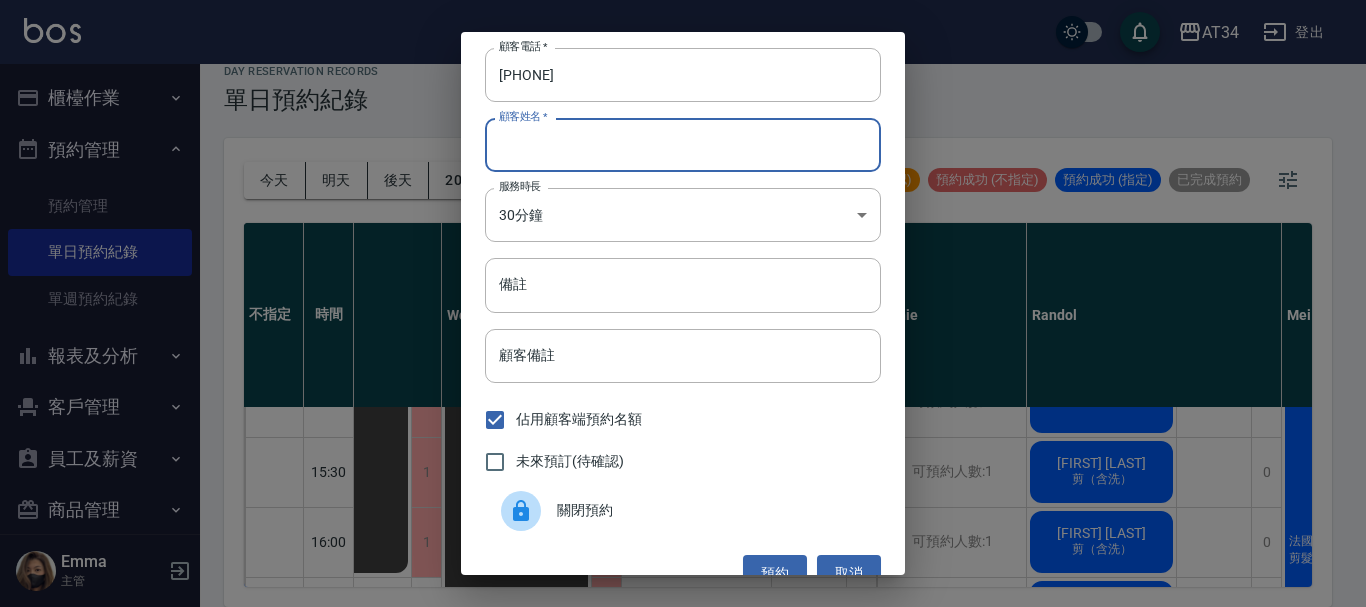 click on "顧客姓名   *" at bounding box center [683, 145] 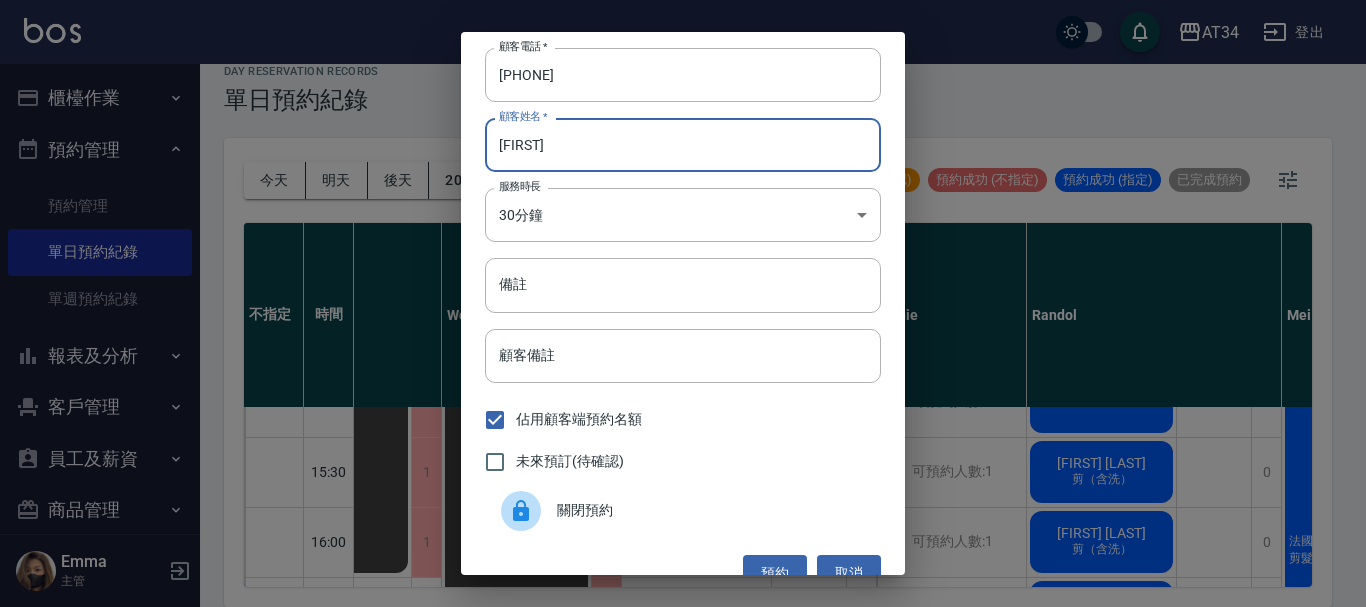 type on "K" 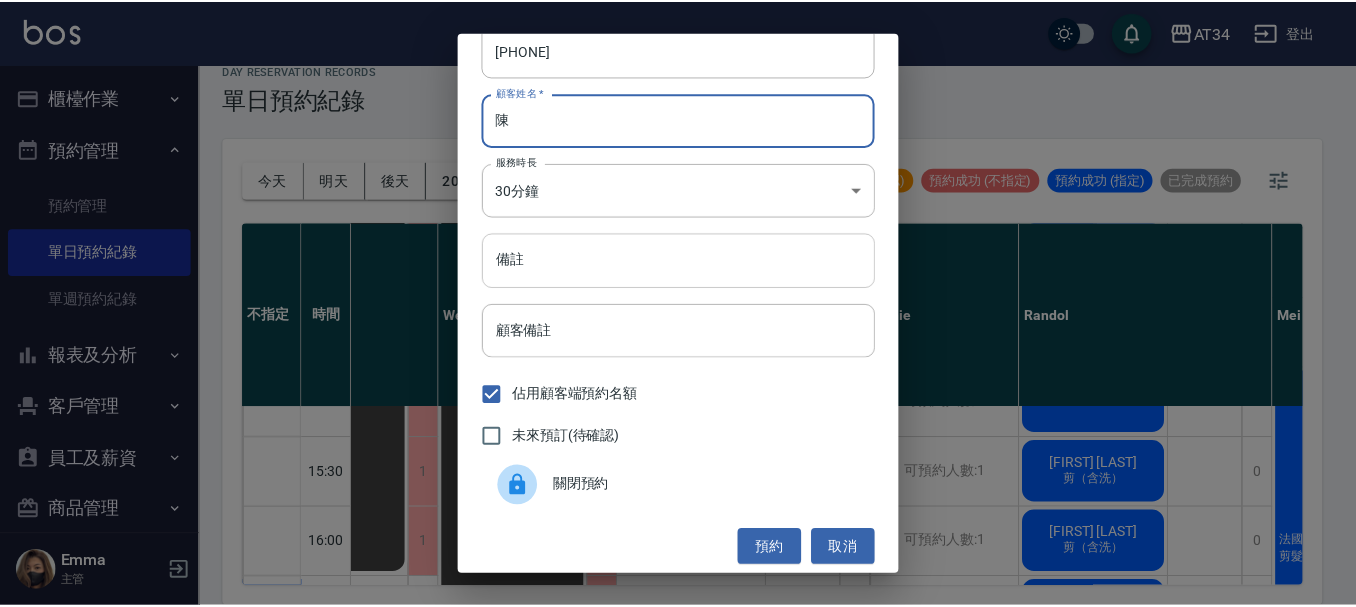 scroll, scrollTop: 32, scrollLeft: 0, axis: vertical 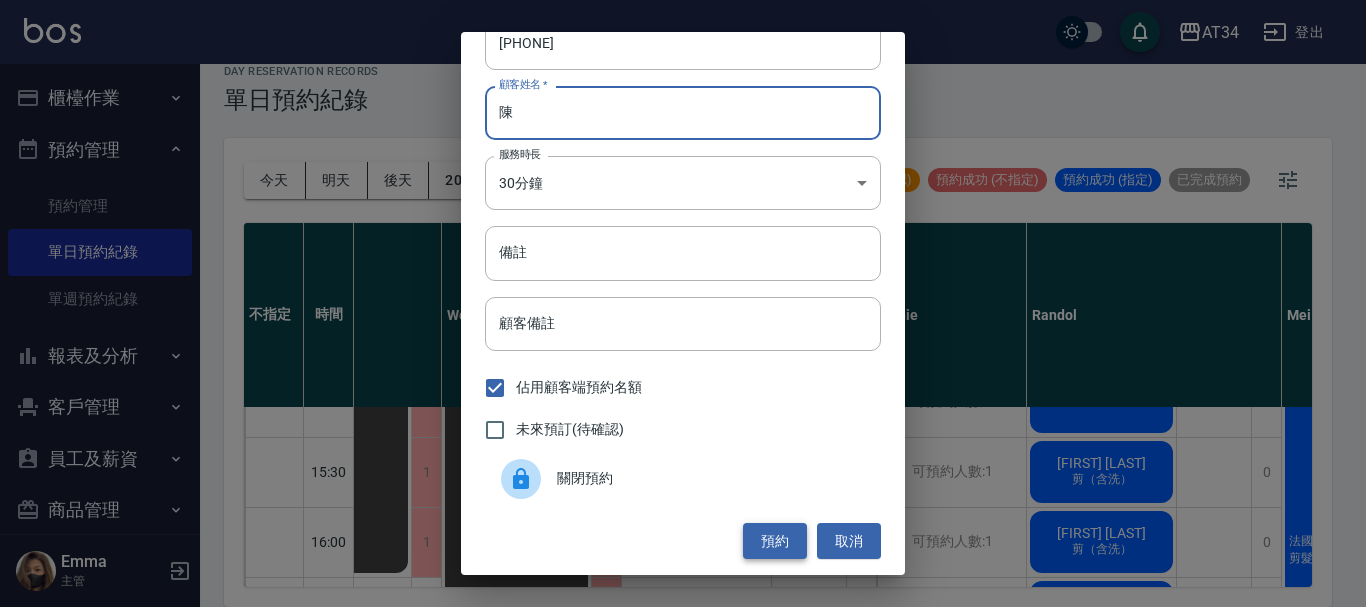 type on "陳" 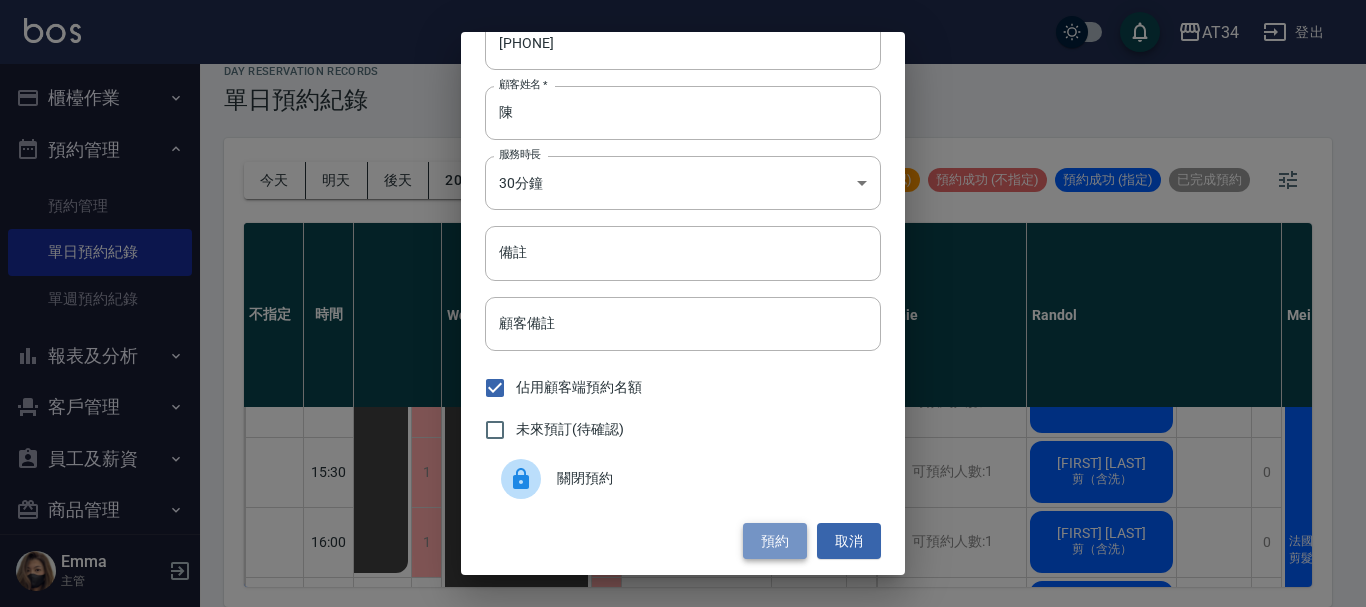 click on "預約" at bounding box center [775, 541] 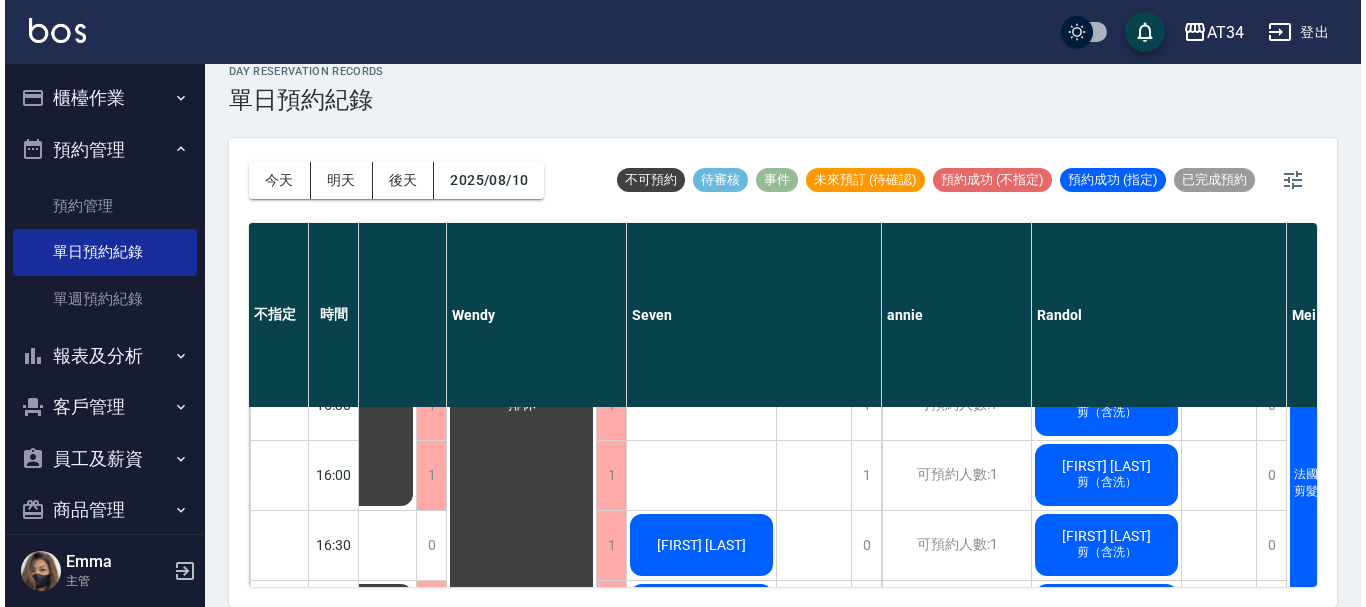 scroll, scrollTop: 668, scrollLeft: 167, axis: both 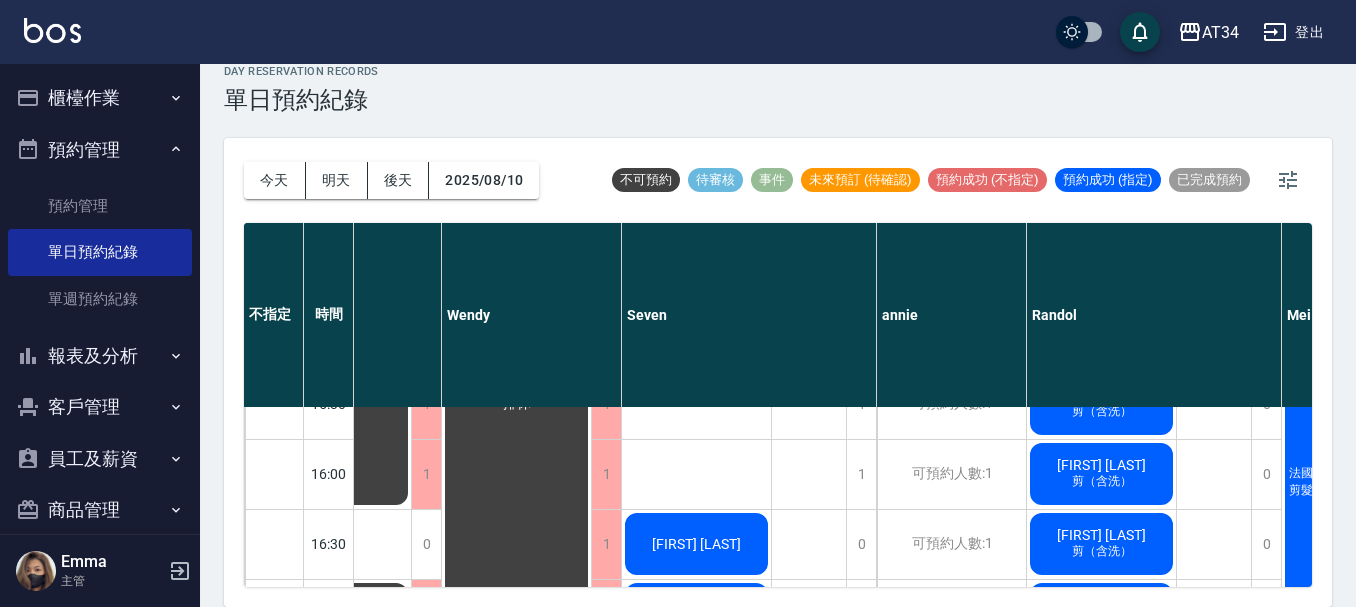 click on "陳珮嘉" at bounding box center [261, -86] 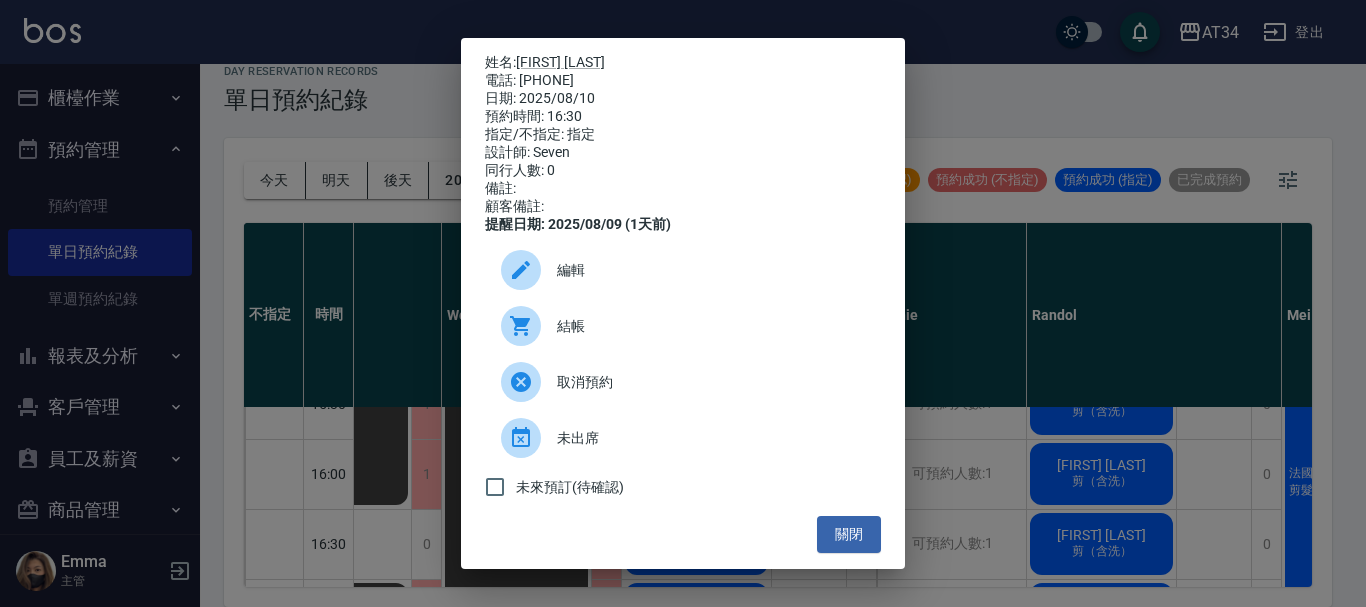 click on "編輯" at bounding box center (711, 270) 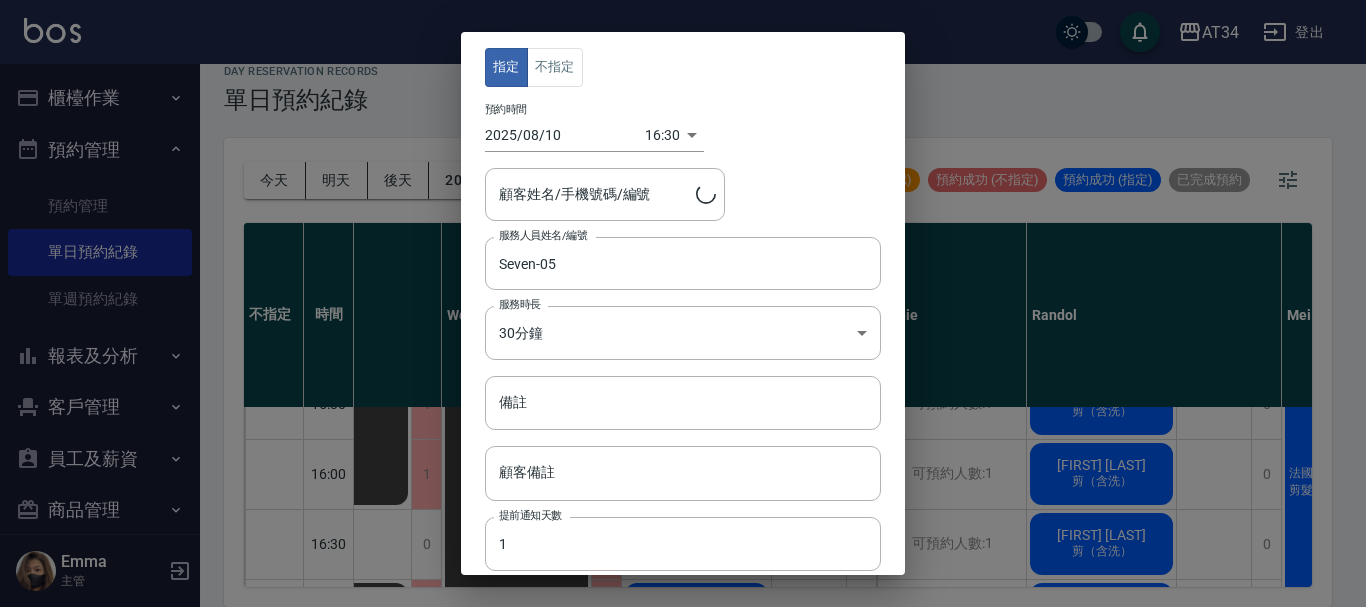 type on "陳珮嘉/0937196150/0937196150" 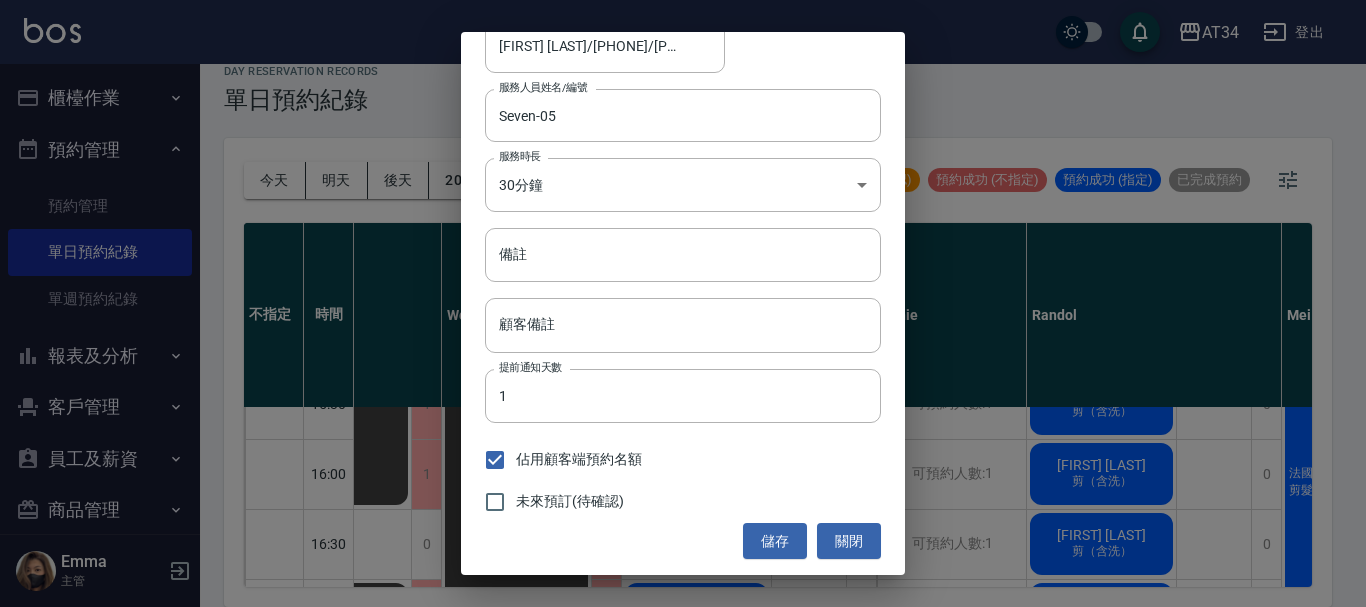 scroll, scrollTop: 48, scrollLeft: 0, axis: vertical 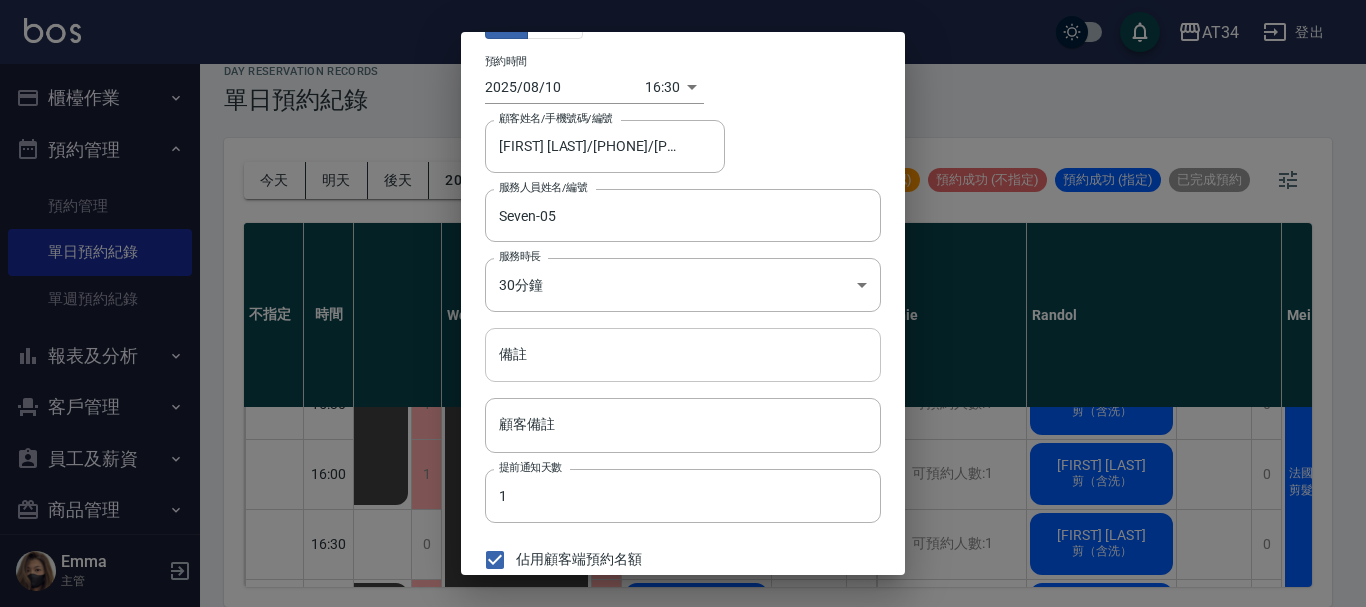 click on "備註" at bounding box center [683, 355] 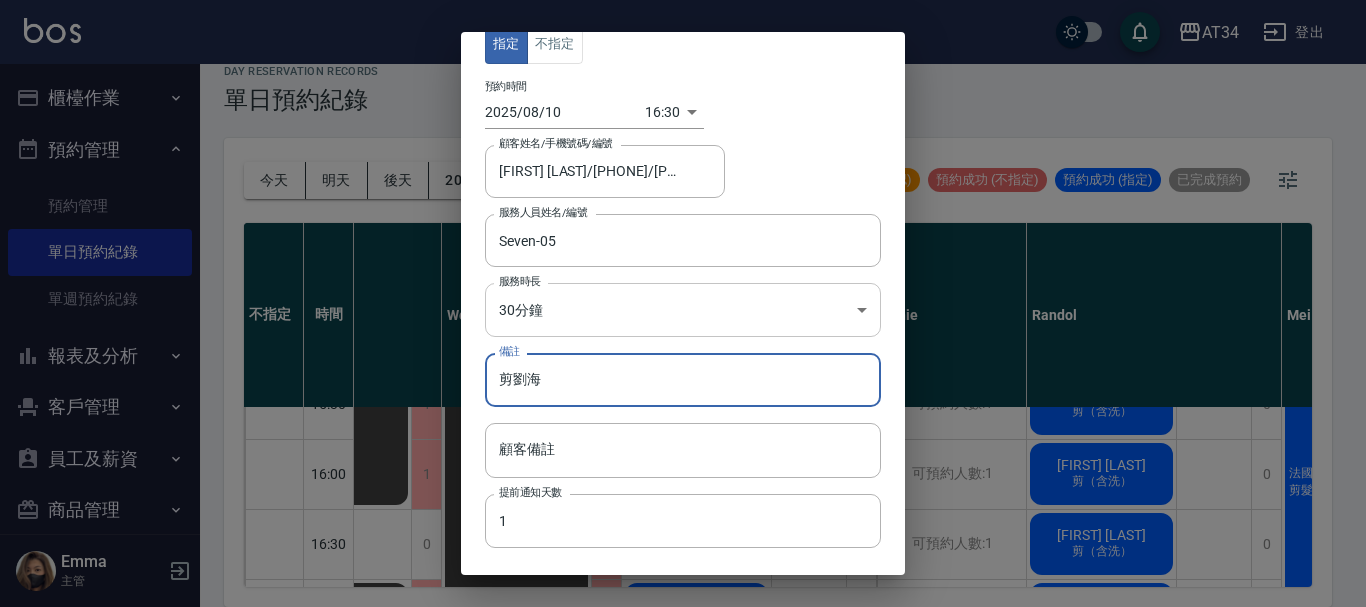 scroll, scrollTop: 0, scrollLeft: 0, axis: both 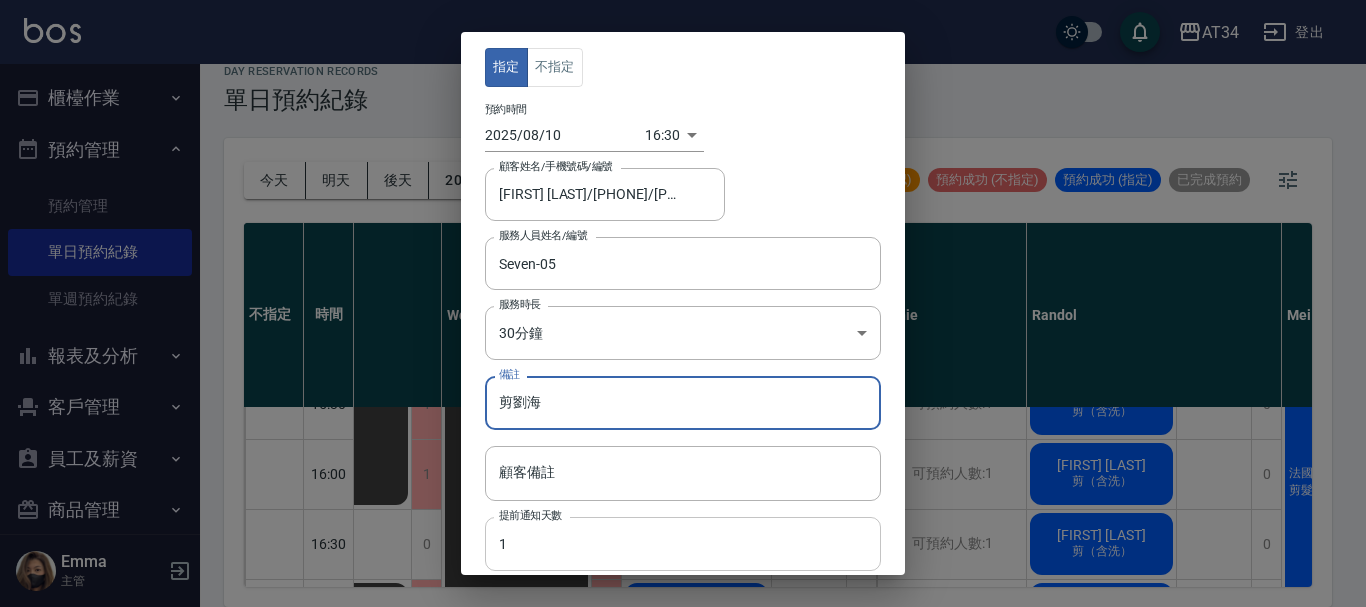 type on "剪劉海" 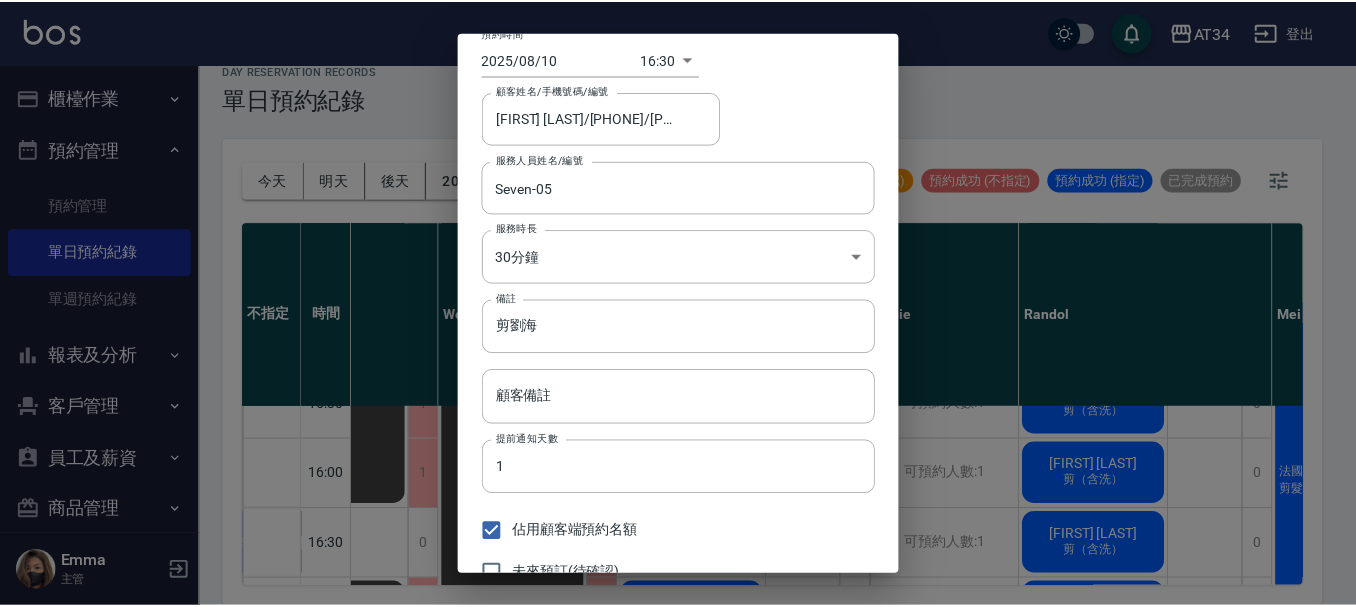 scroll, scrollTop: 148, scrollLeft: 0, axis: vertical 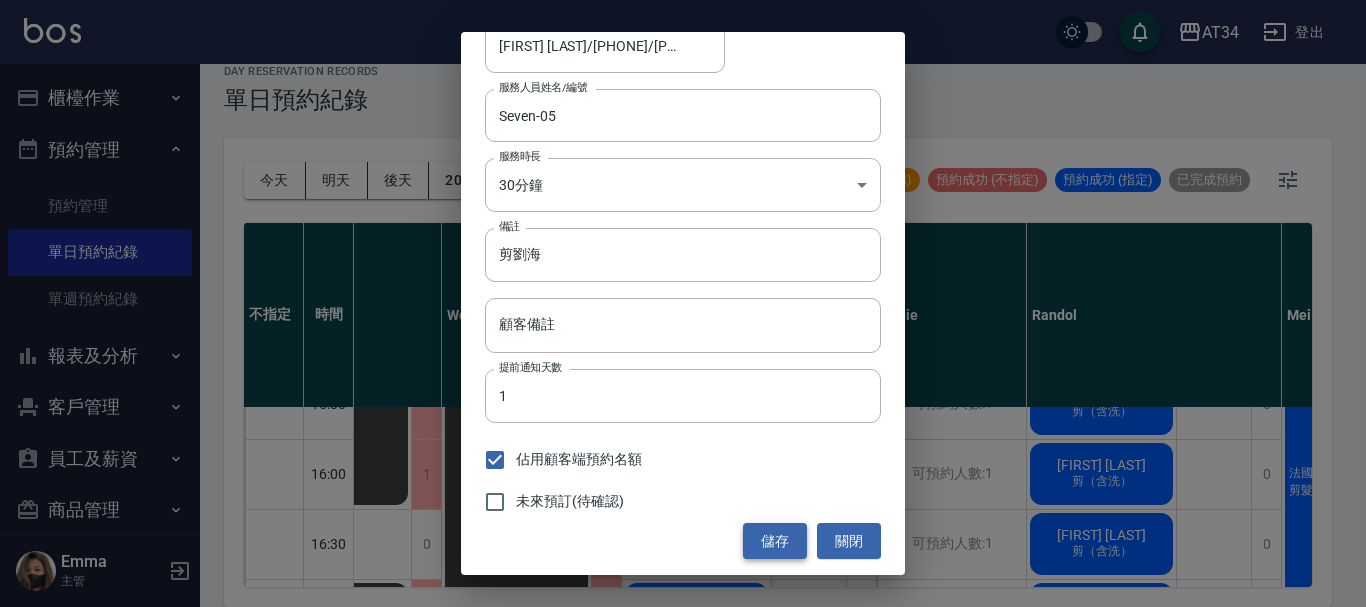 click on "儲存" at bounding box center [775, 541] 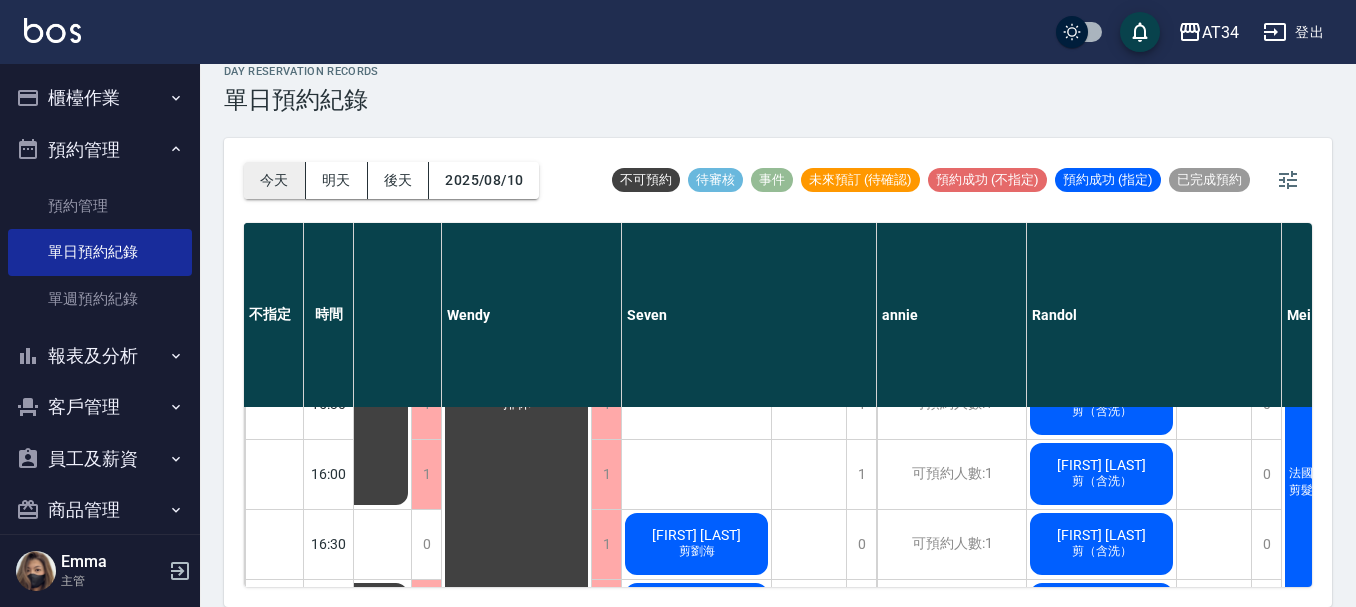 click on "今天" at bounding box center (275, 180) 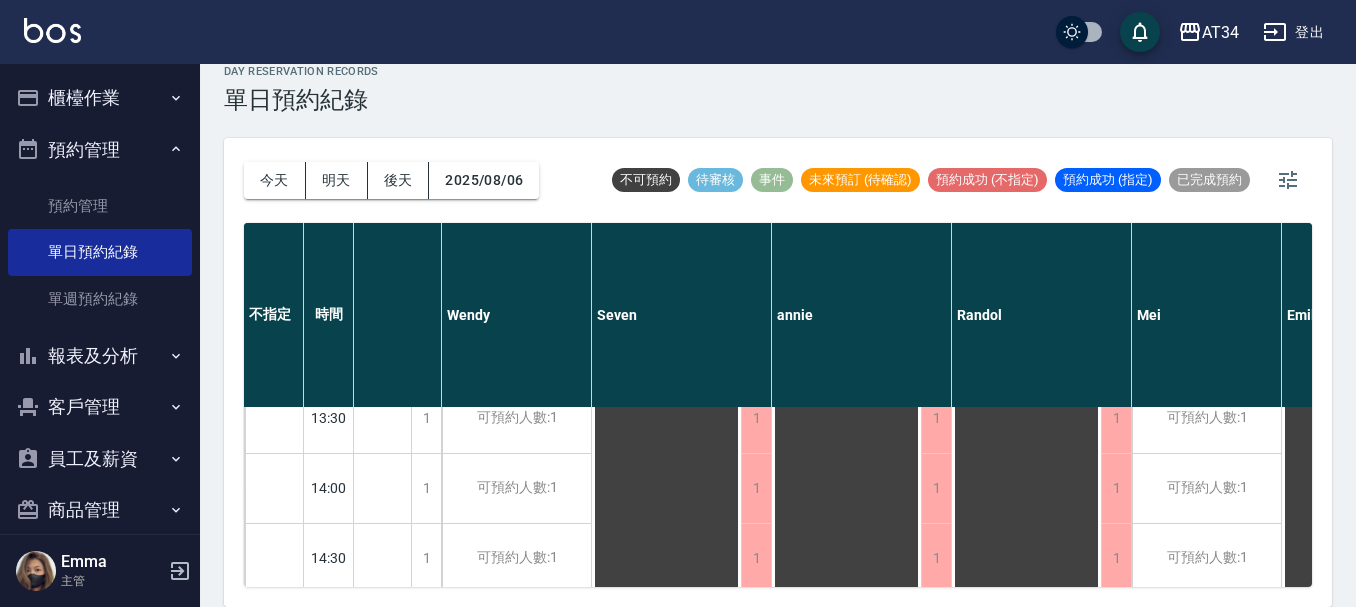scroll, scrollTop: 0, scrollLeft: 167, axis: horizontal 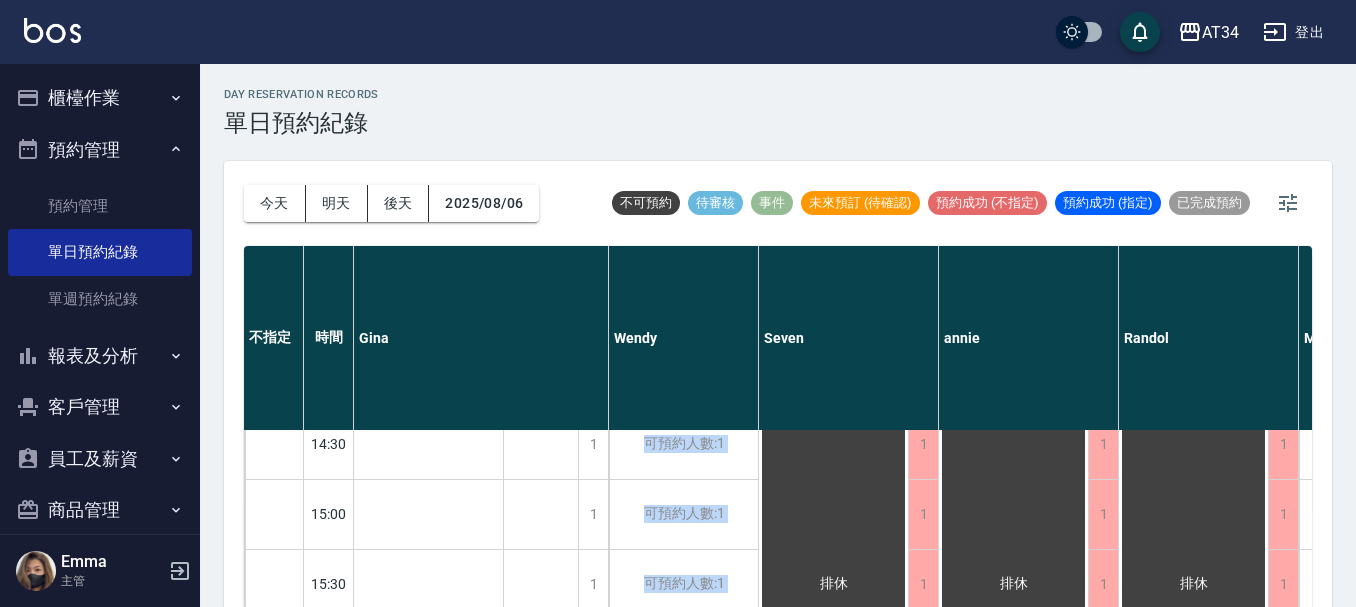 drag, startPoint x: 615, startPoint y: 591, endPoint x: 670, endPoint y: 599, distance: 55.578773 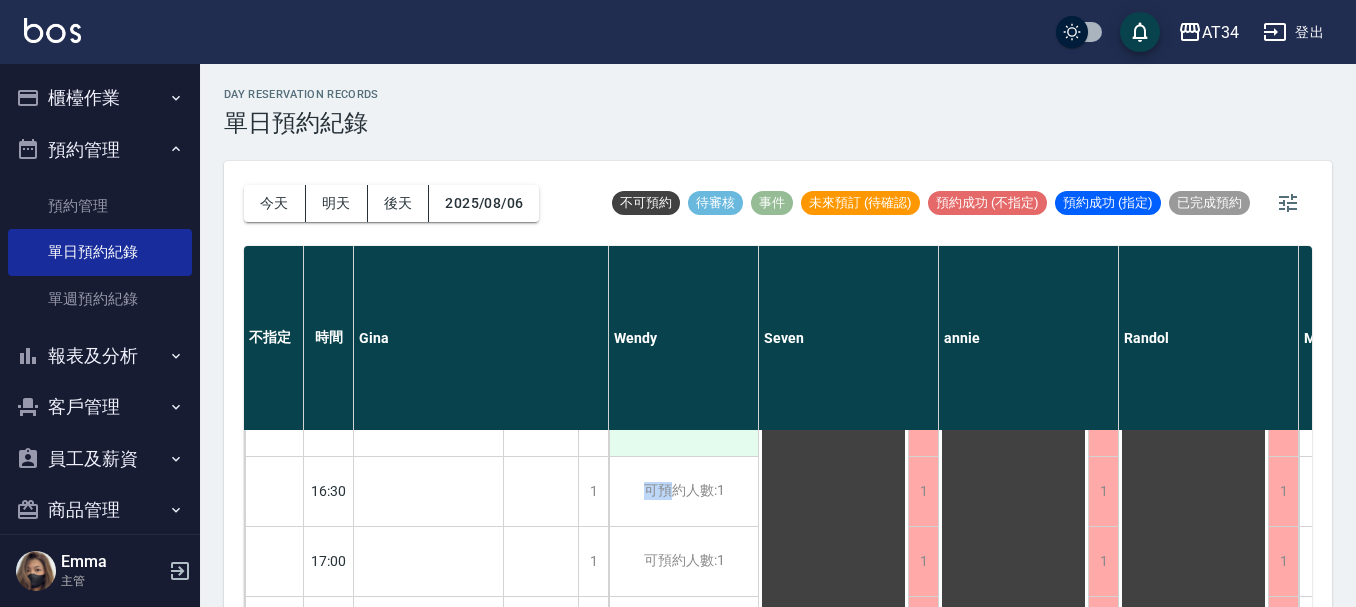 scroll, scrollTop: 968, scrollLeft: 0, axis: vertical 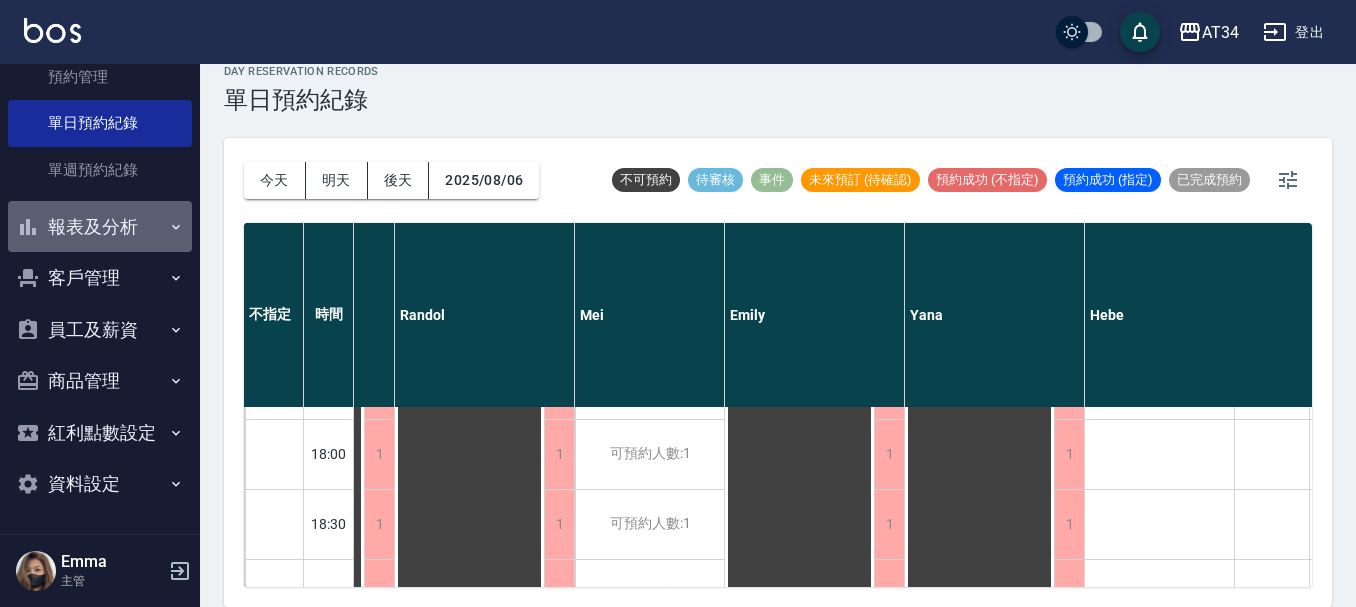 click on "報表及分析" at bounding box center [100, 227] 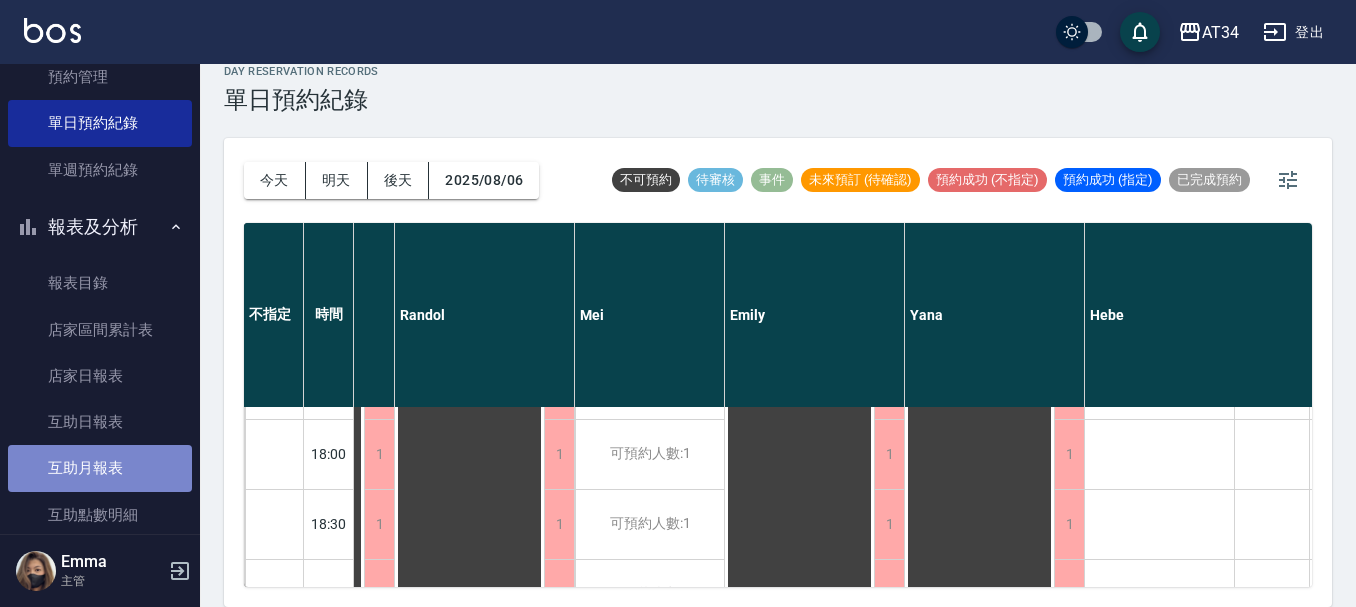 click on "互助月報表" at bounding box center [100, 468] 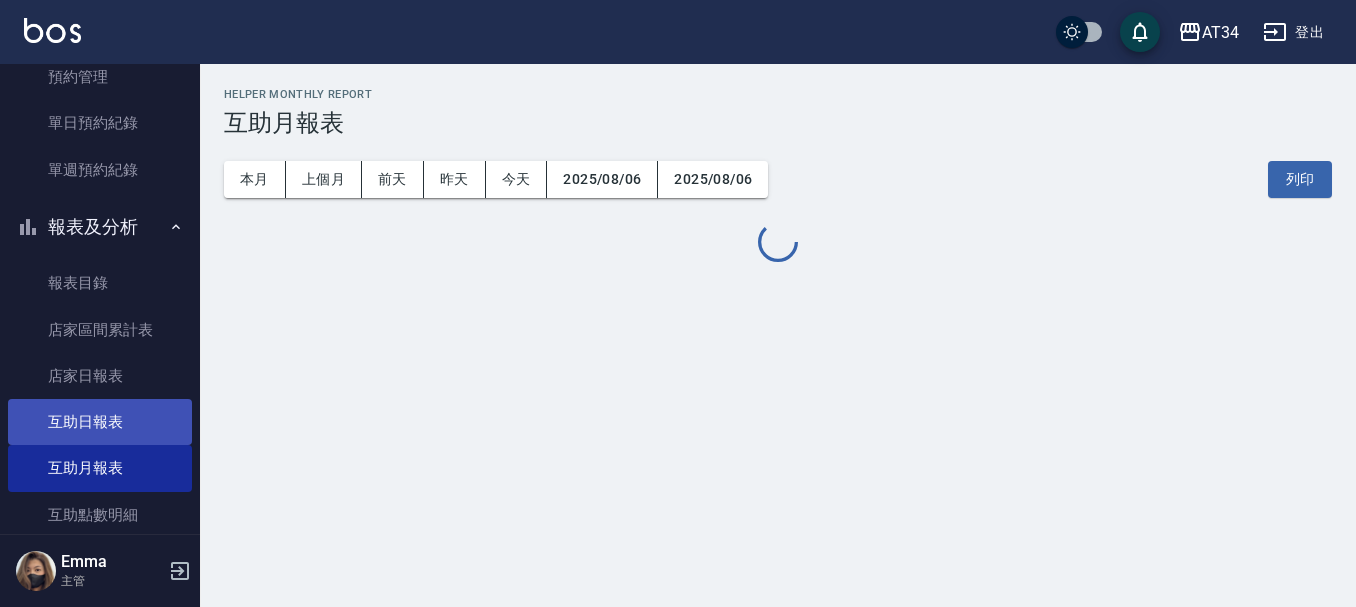 scroll, scrollTop: 0, scrollLeft: 0, axis: both 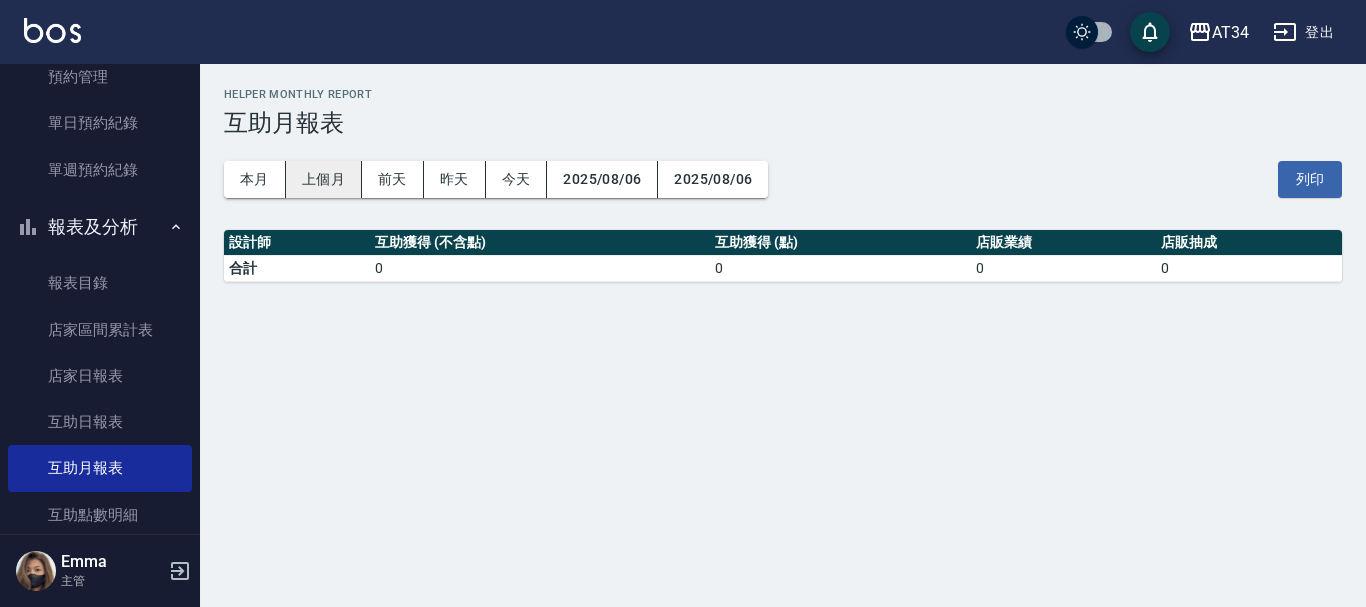 click on "上個月" at bounding box center [324, 179] 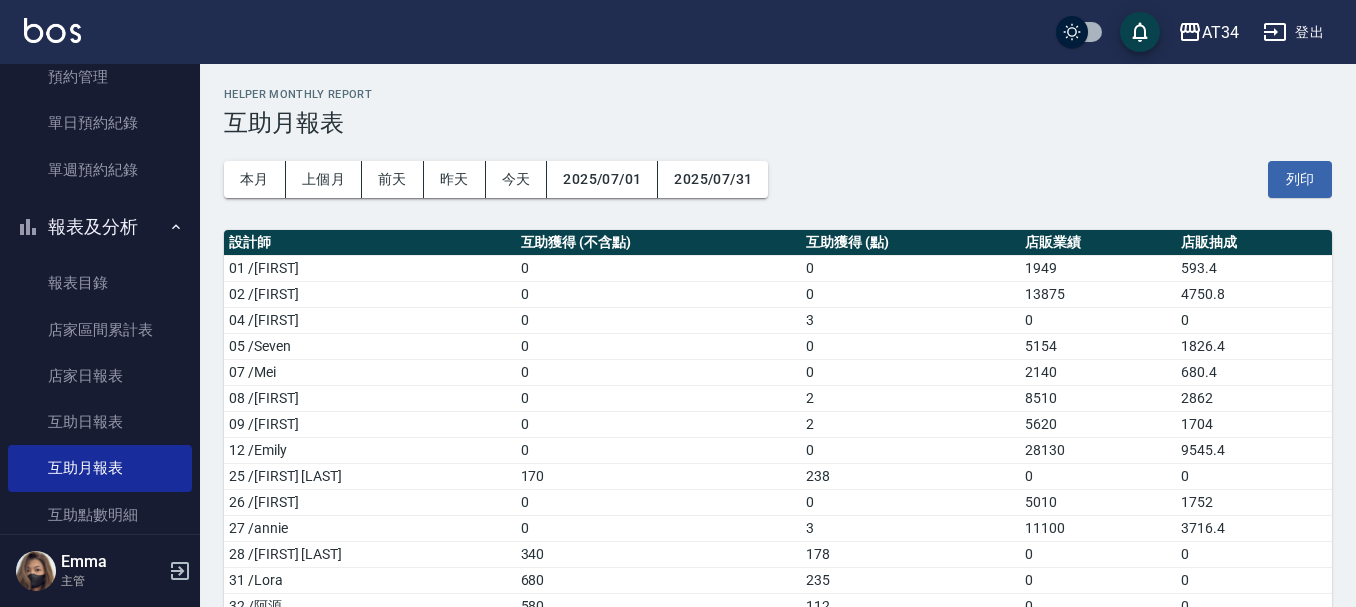 scroll, scrollTop: 141, scrollLeft: 0, axis: vertical 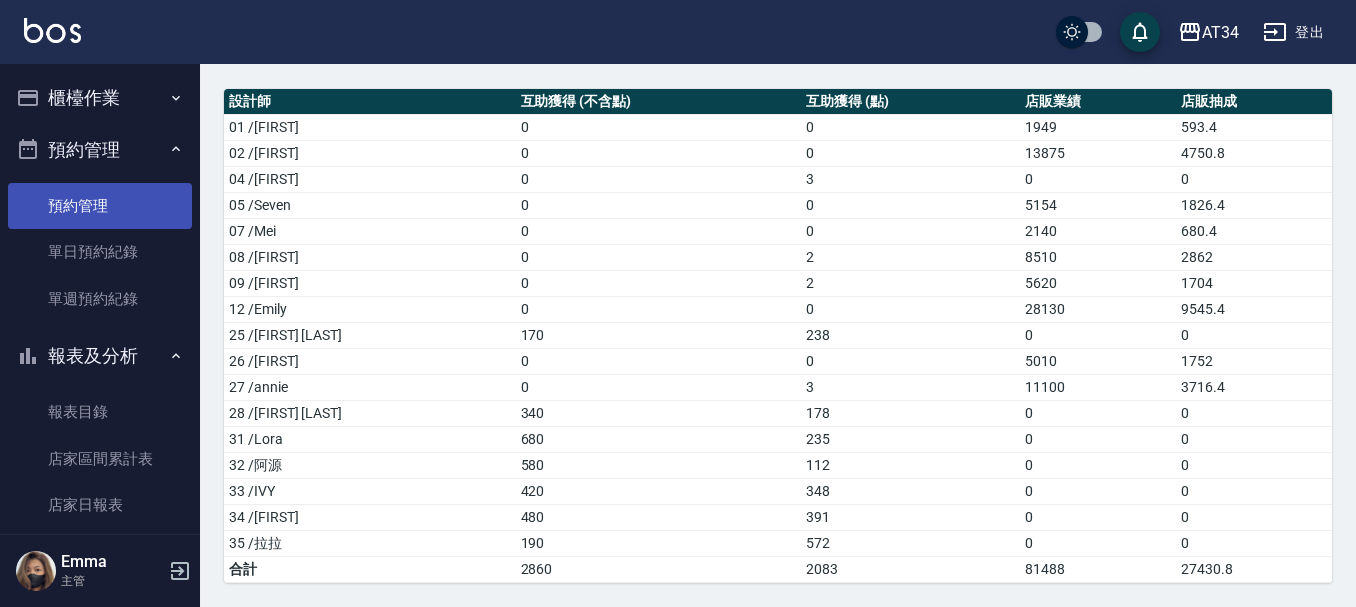 click on "預約管理" at bounding box center (100, 206) 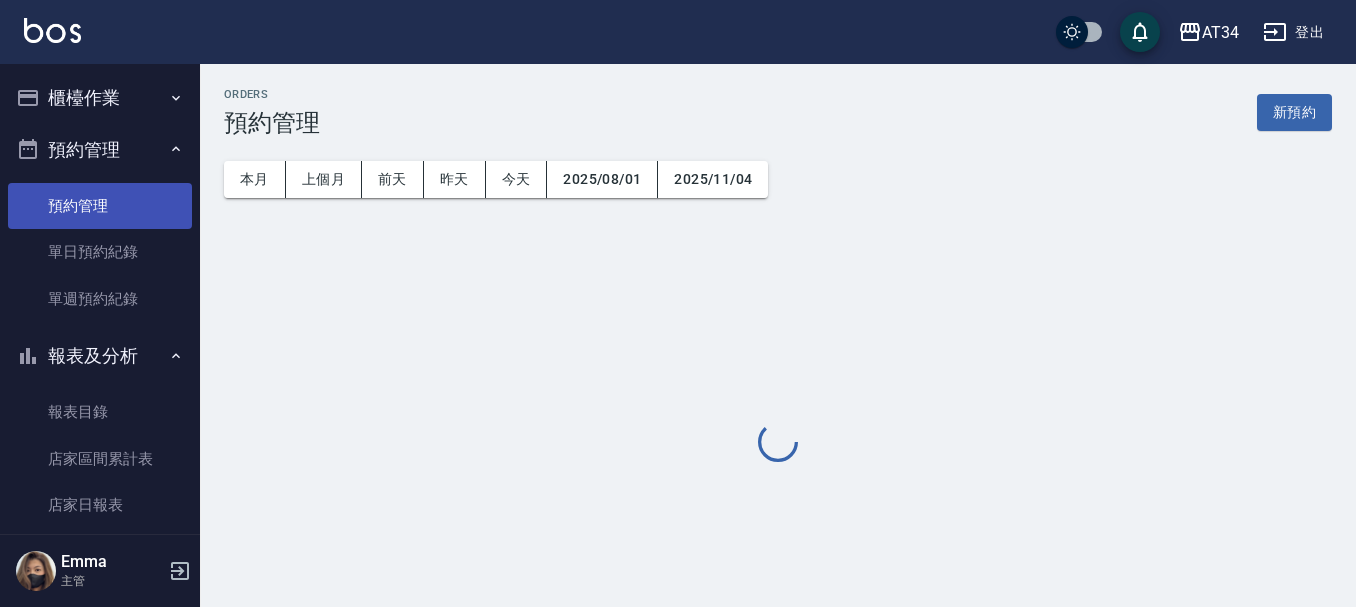 scroll, scrollTop: 0, scrollLeft: 0, axis: both 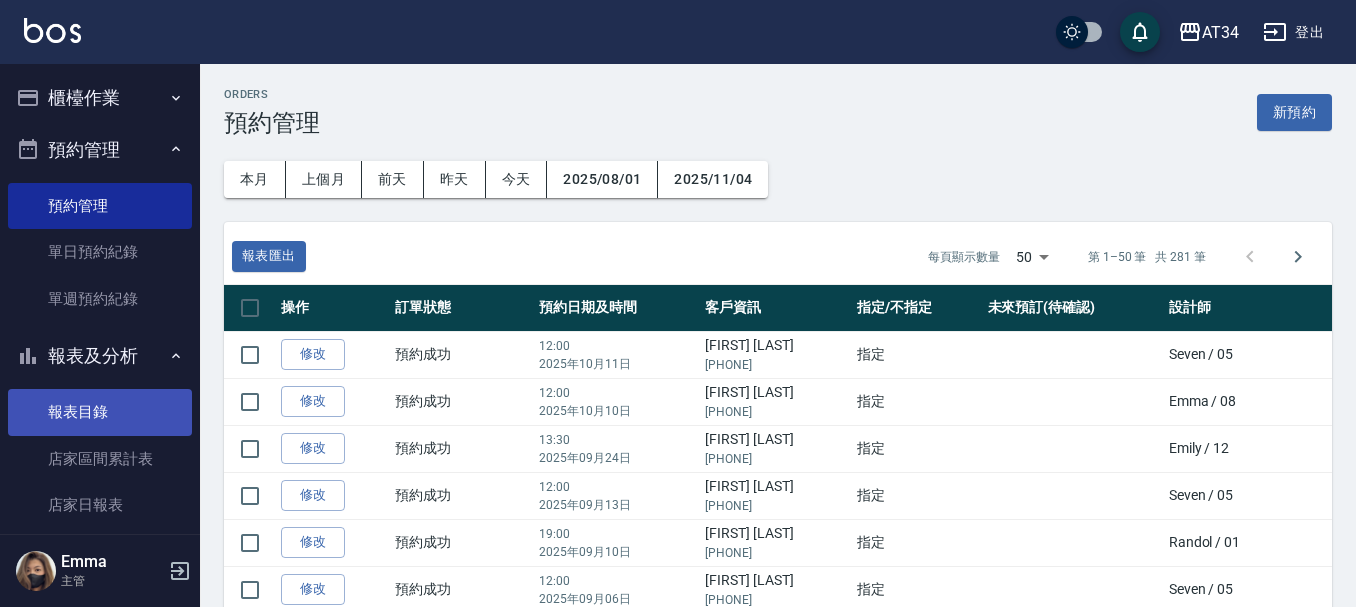 click on "報表目錄" at bounding box center (100, 412) 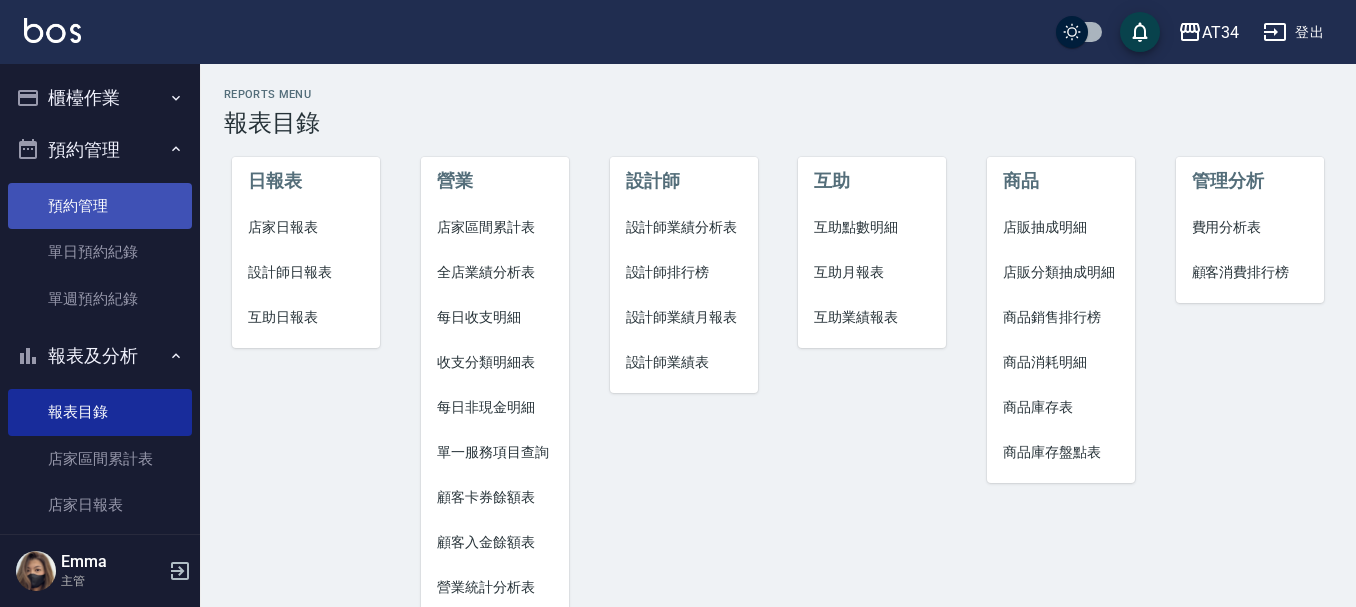 click on "預約管理" at bounding box center [100, 206] 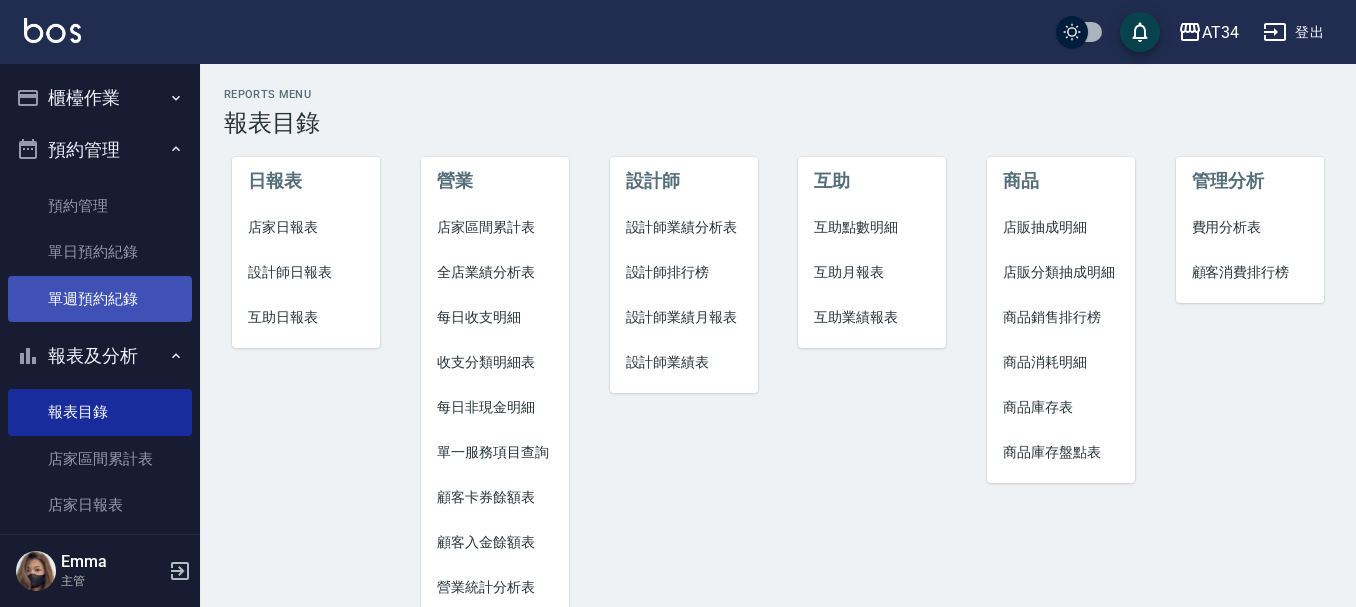 click on "單日預約紀錄" at bounding box center (100, 252) 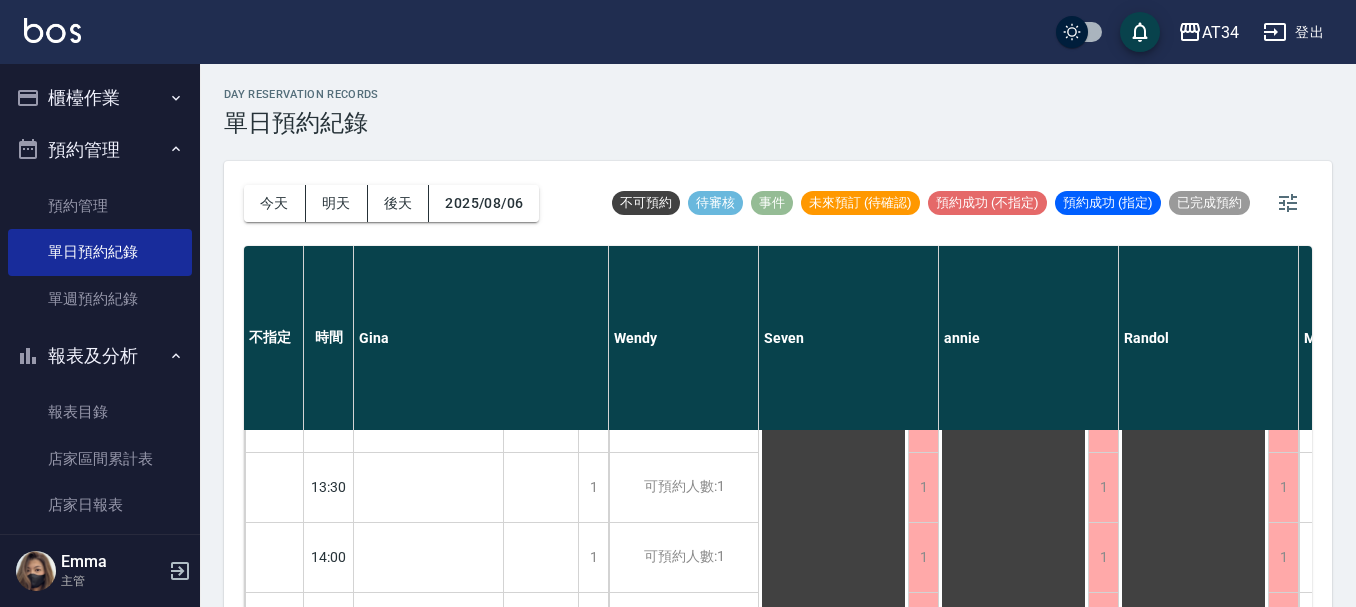 scroll, scrollTop: 362, scrollLeft: 0, axis: vertical 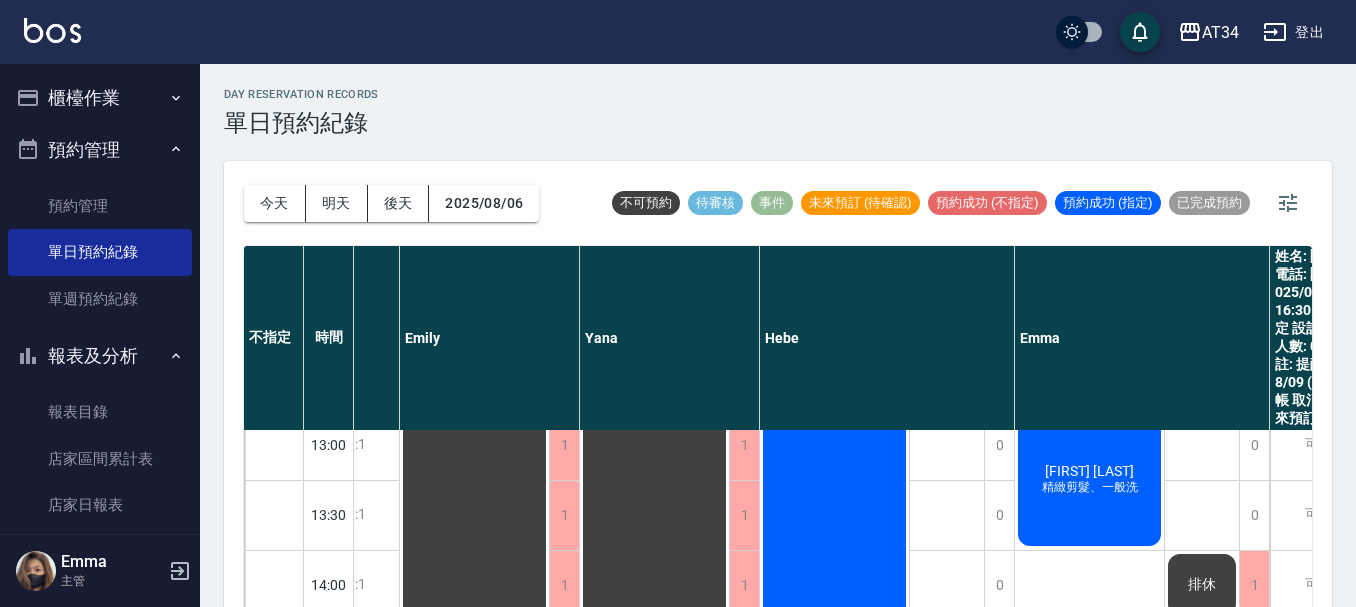 click on "胡耀允 精緻剪髮 曾子益 精緻剪髮、一般洗 周彥宏 精緻剪髮、一般洗 陳韋良 一般洗、精緻剪髮" at bounding box center [1090, 760] 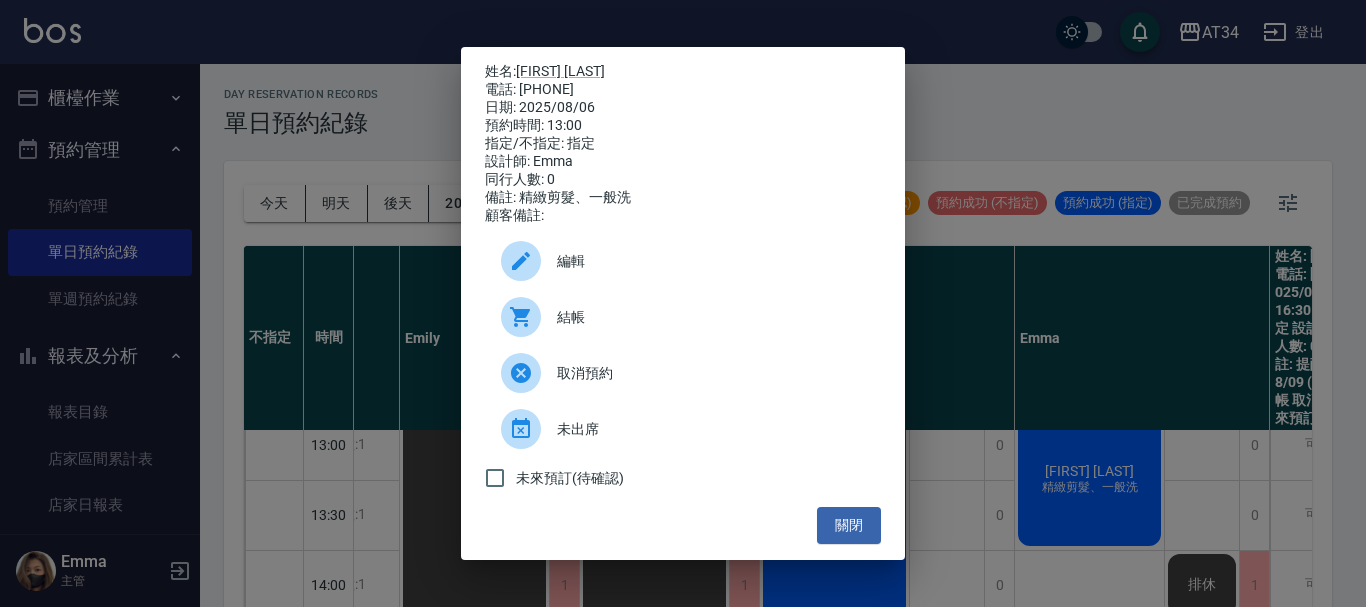 click on "結帳" at bounding box center (711, 317) 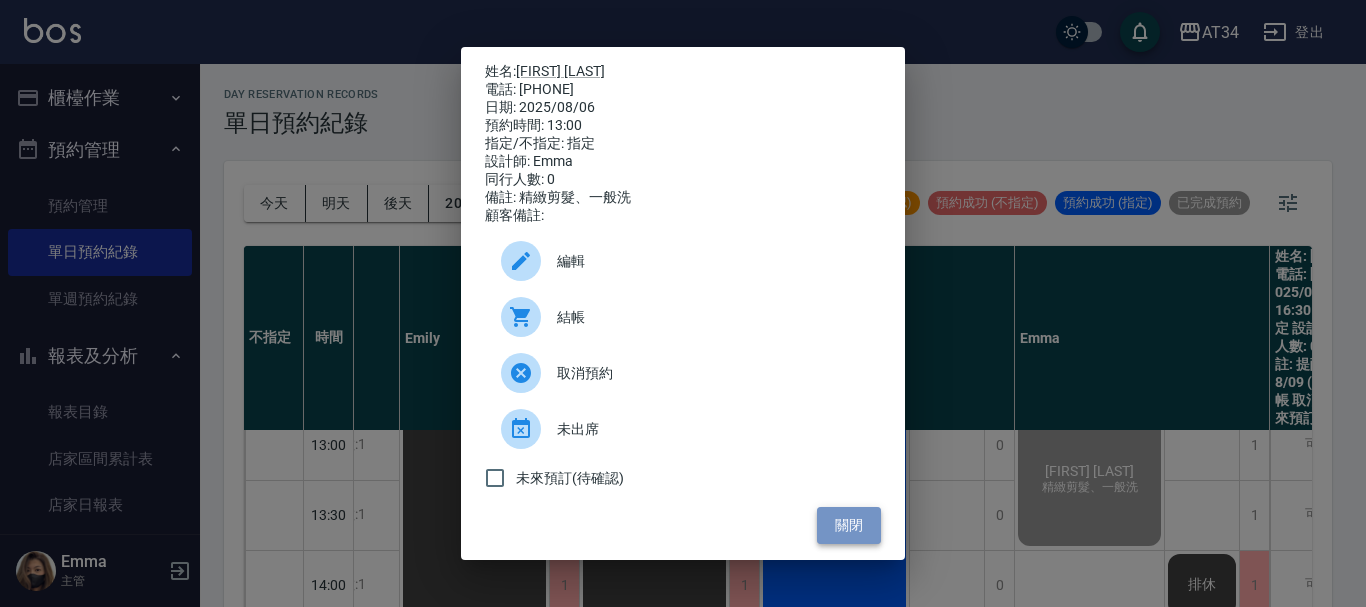 click on "關閉" at bounding box center [849, 525] 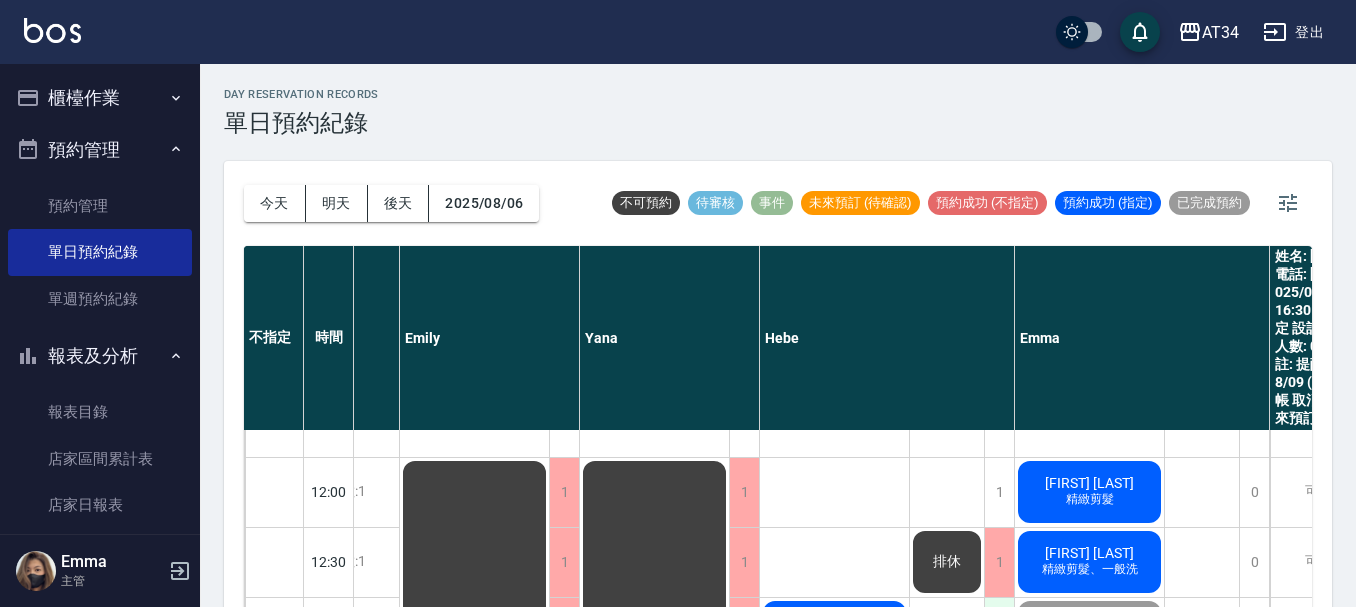 scroll, scrollTop: 100, scrollLeft: 1049, axis: both 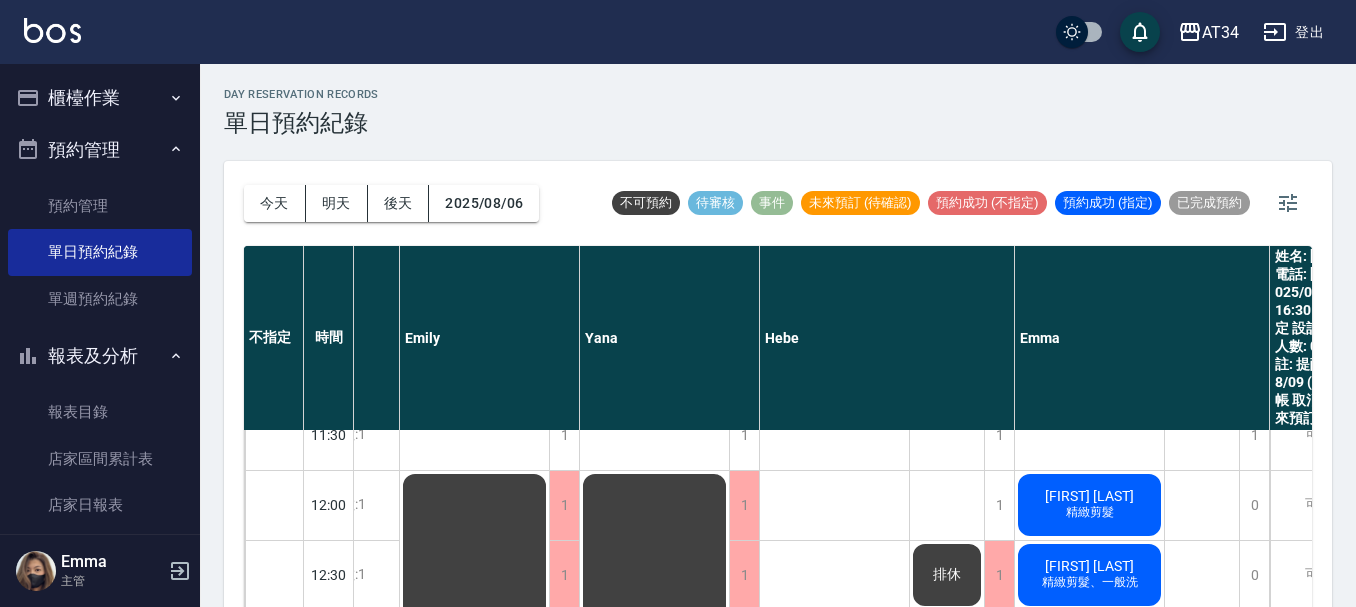 click on "[NAME]" at bounding box center (-621, 1415) 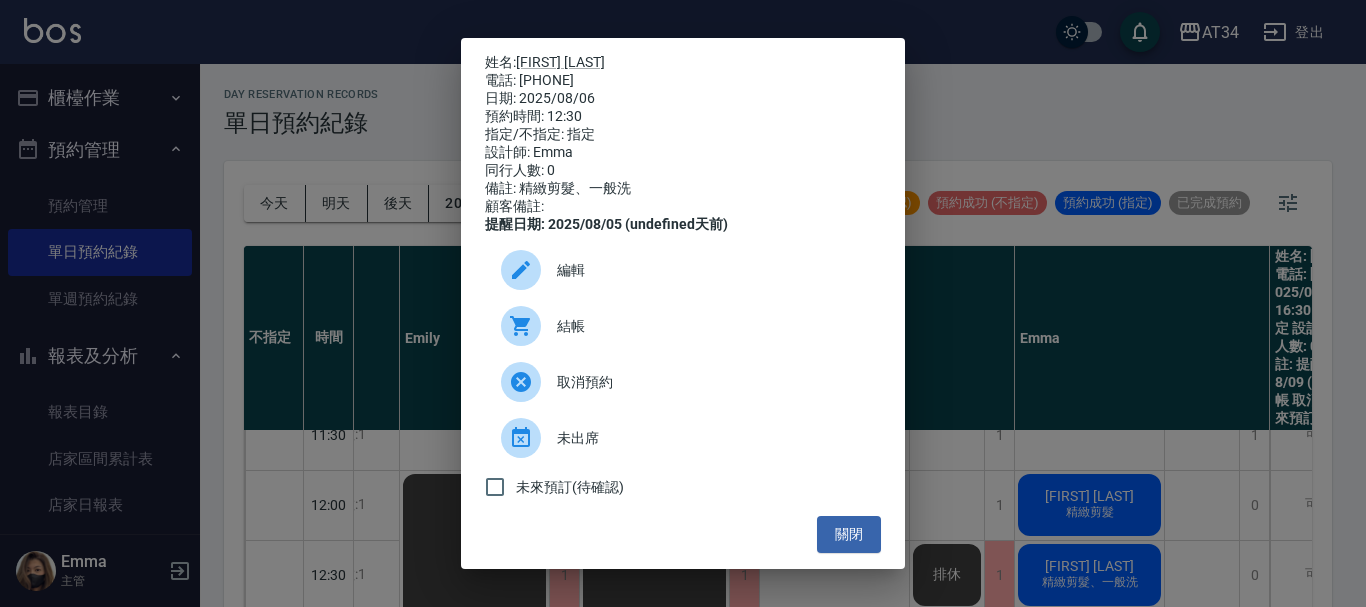 click on "結帳" at bounding box center [683, 326] 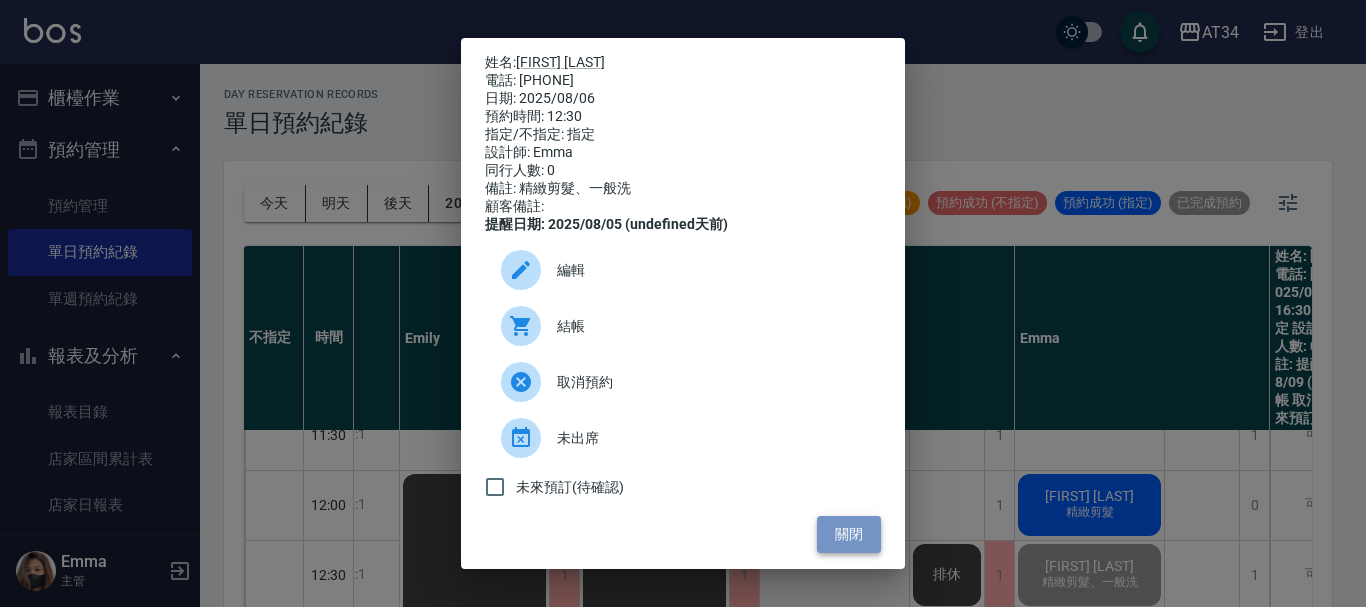 click on "關閉" at bounding box center (849, 534) 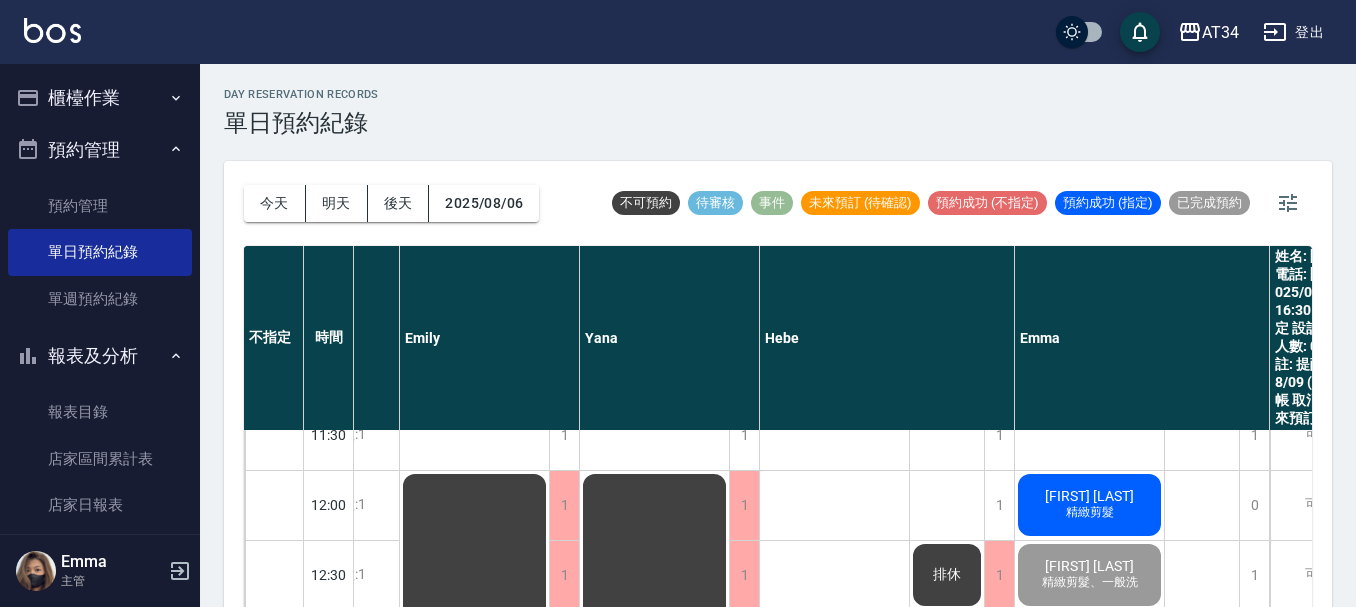 click on "[NAME]" at bounding box center [-621, 1415] 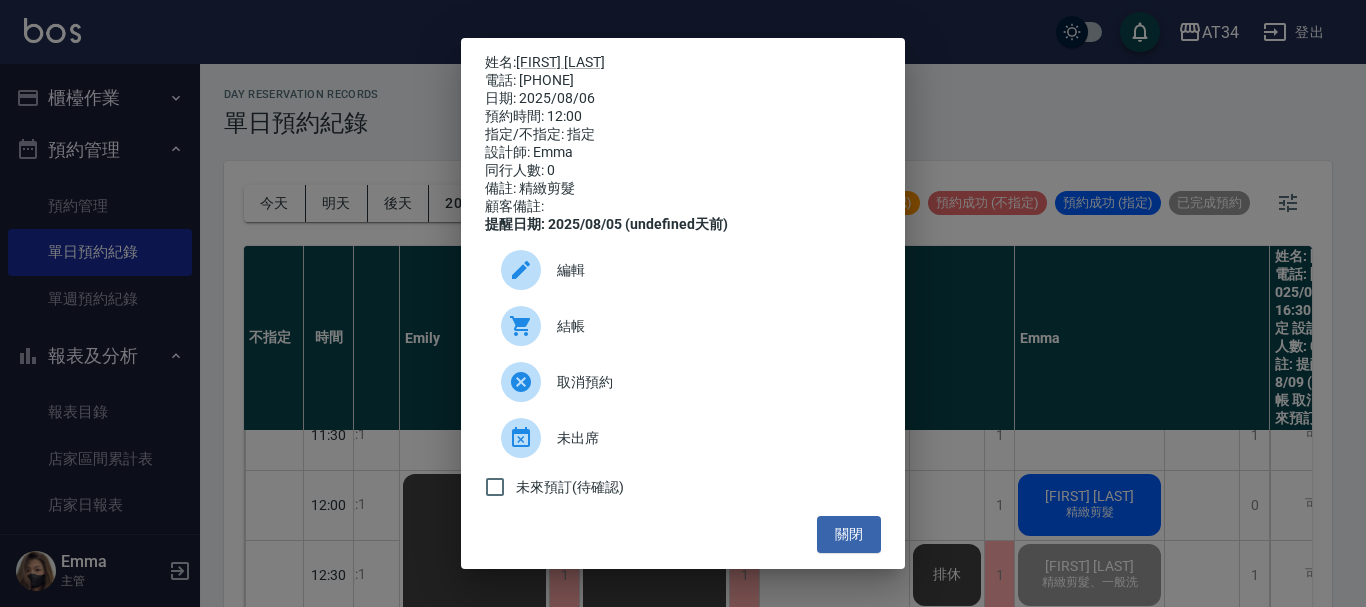 click on "結帳" at bounding box center (711, 326) 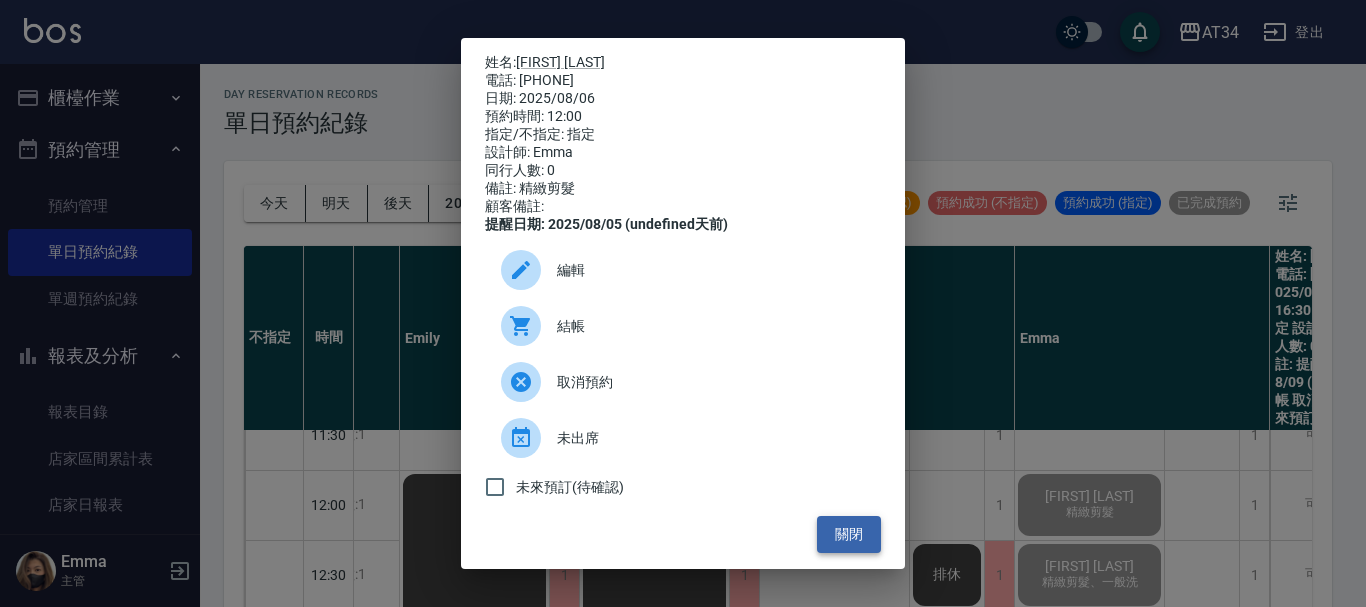 click on "關閉" at bounding box center (849, 534) 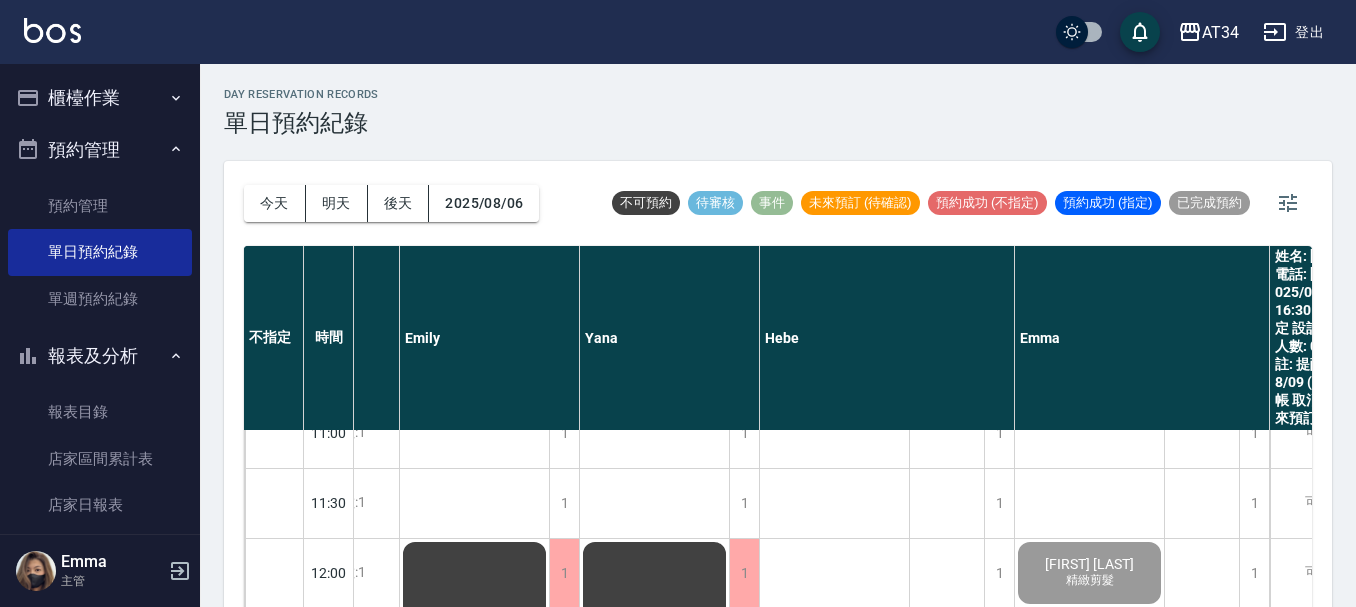 scroll, scrollTop: 0, scrollLeft: 1049, axis: horizontal 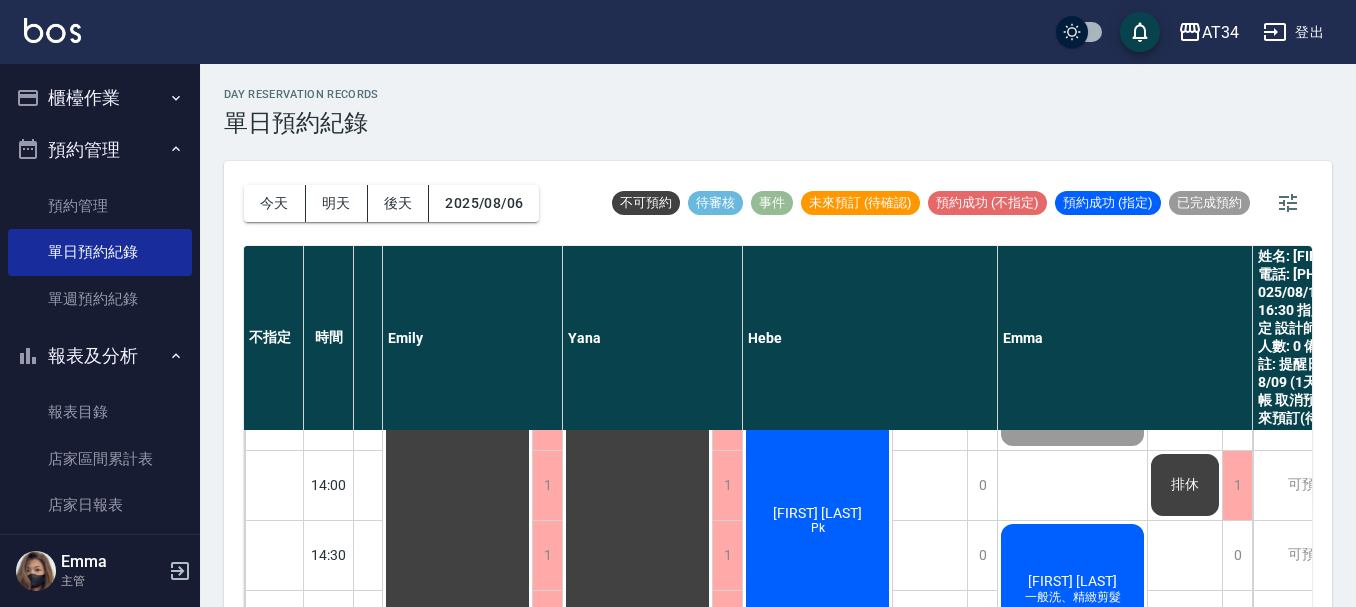 click on "林淑芬 Pk" at bounding box center (-638, 1115) 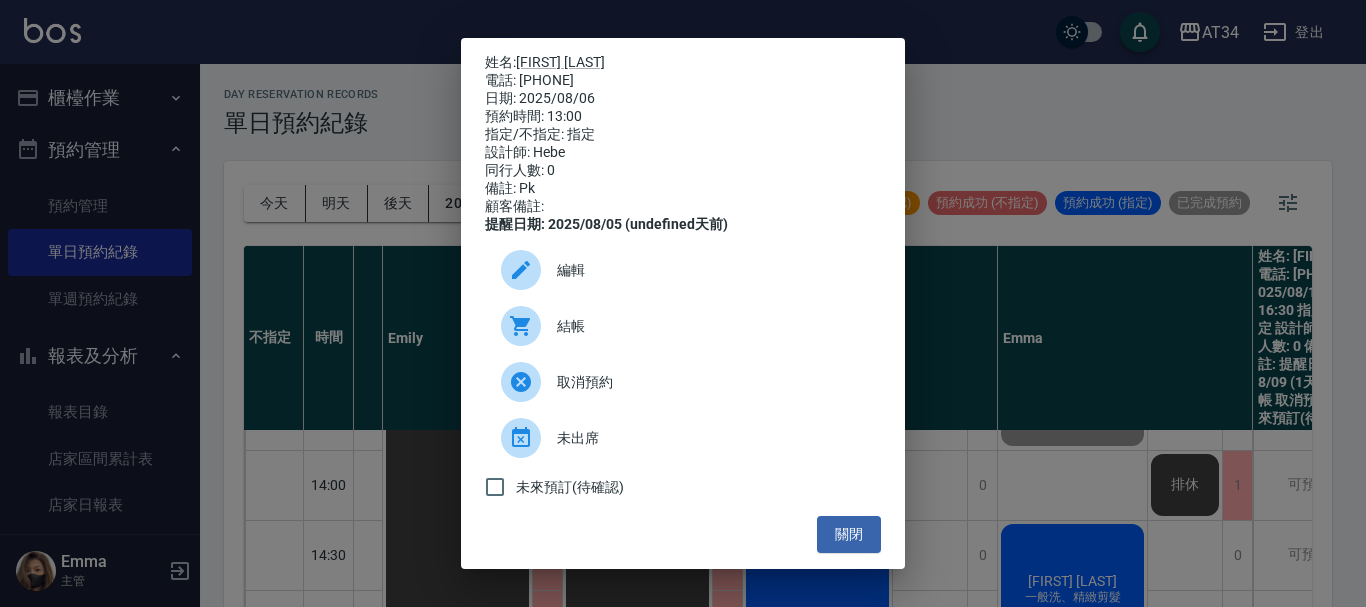 click on "未來預訂(待確認)" at bounding box center [683, 487] 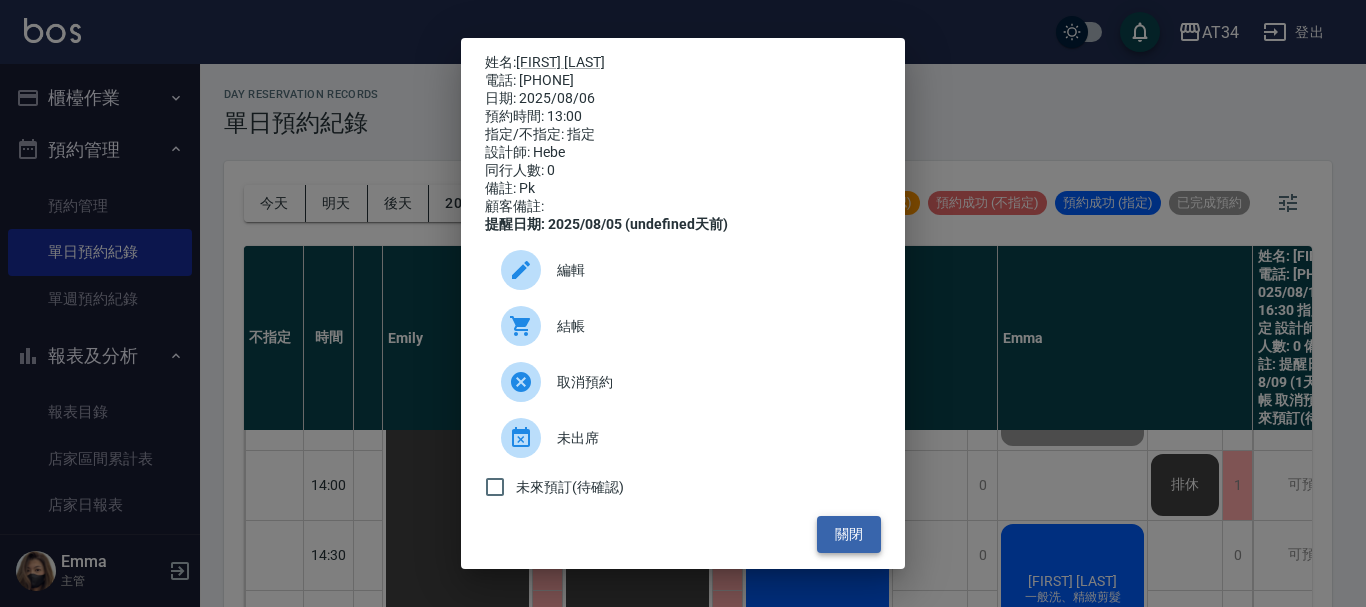 click on "關閉" at bounding box center [849, 534] 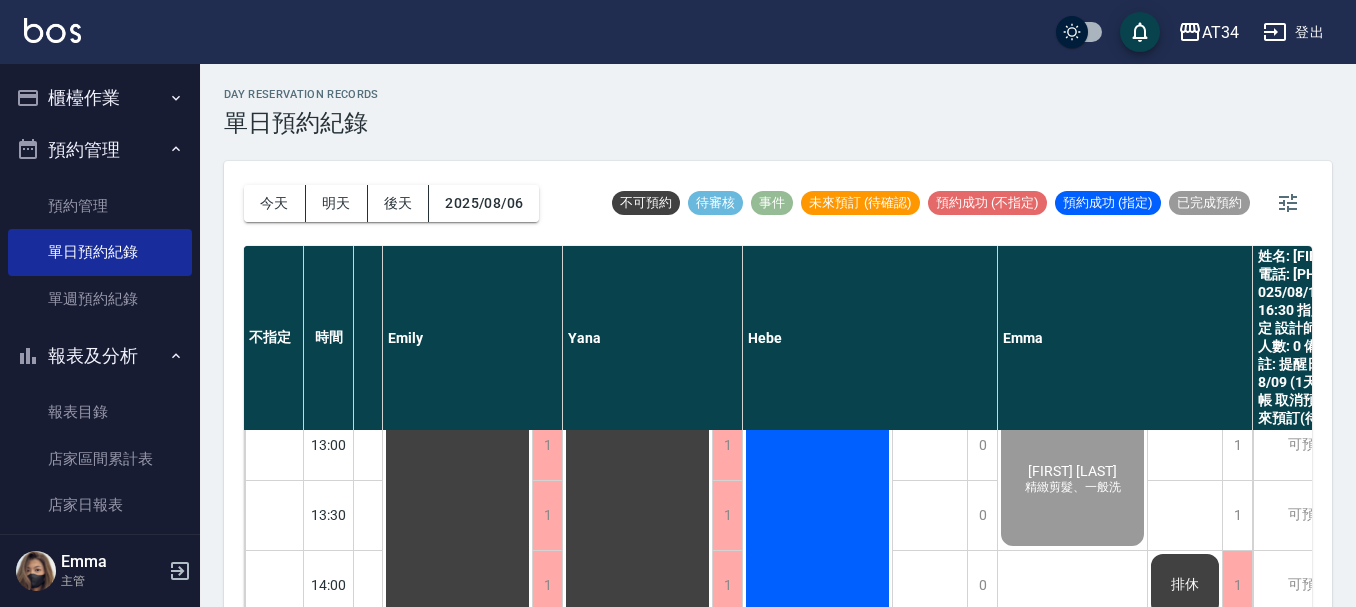 scroll, scrollTop: 400, scrollLeft: 1066, axis: both 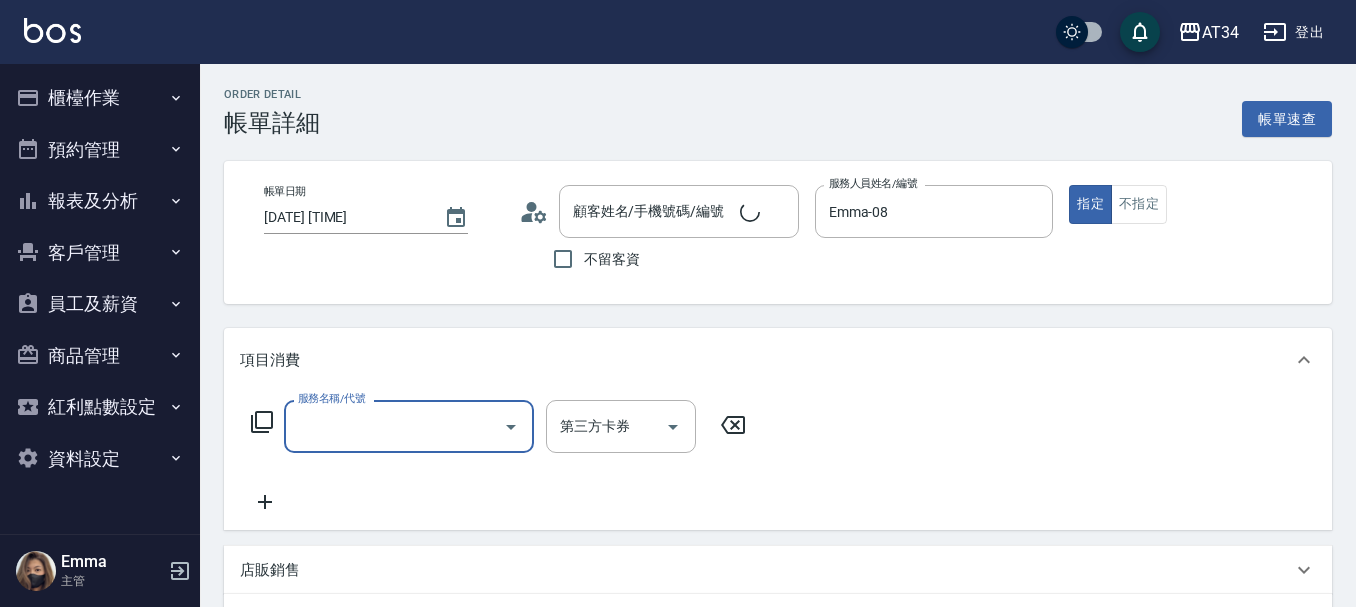 type on "[FIRST] [LAST]/[PHONE]/[PHONE]" 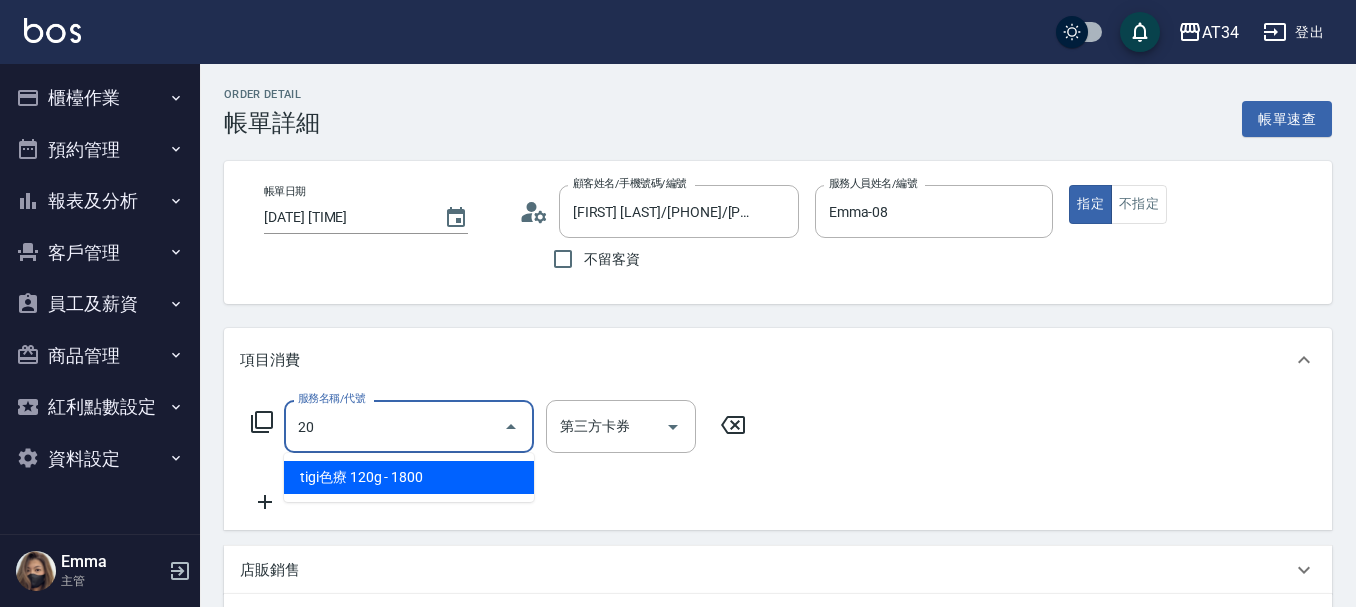 type on "201" 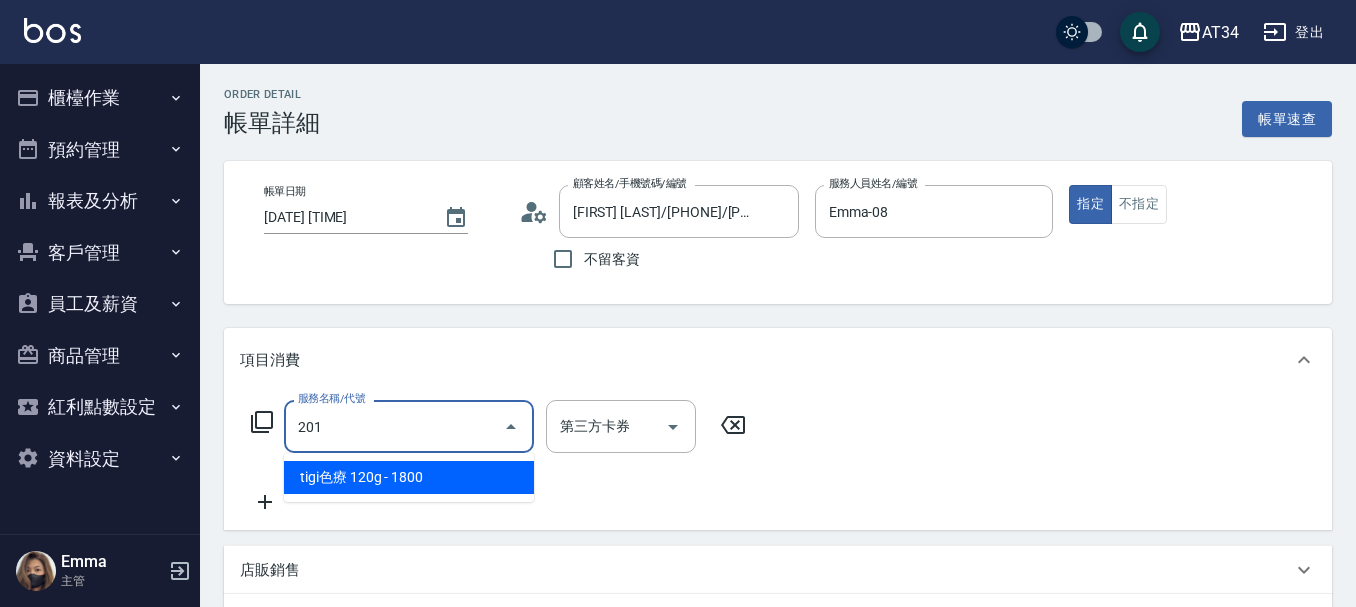 type on "30" 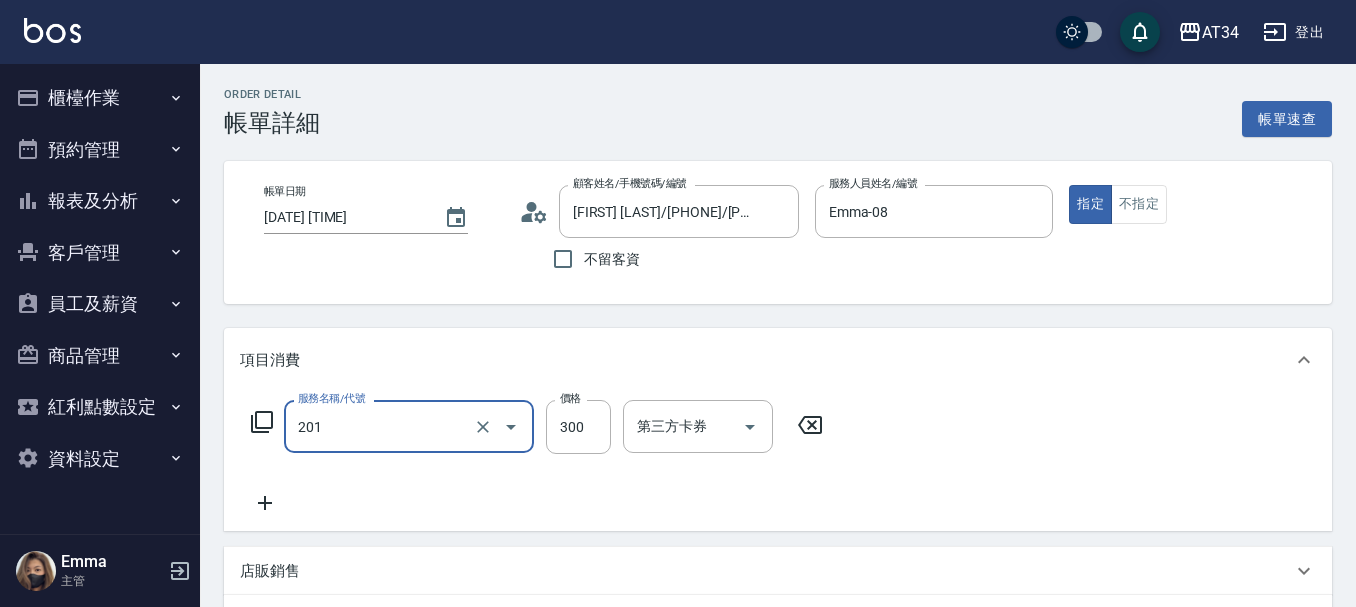 type on "洗髮(201)" 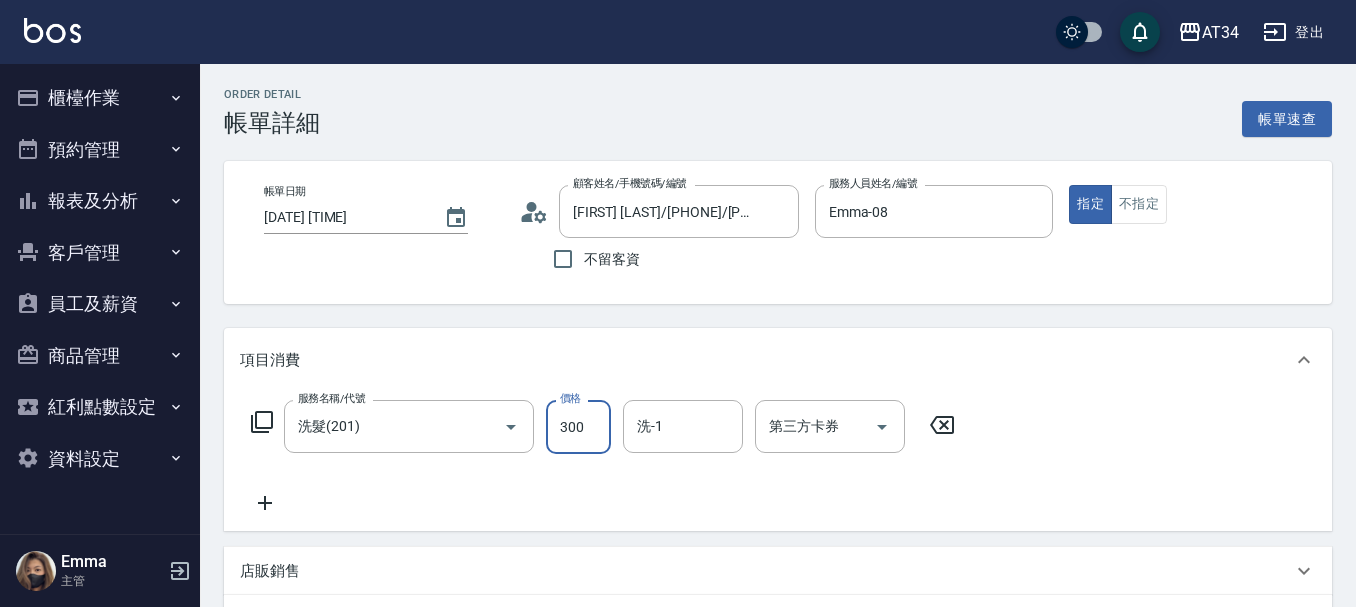 type on "0" 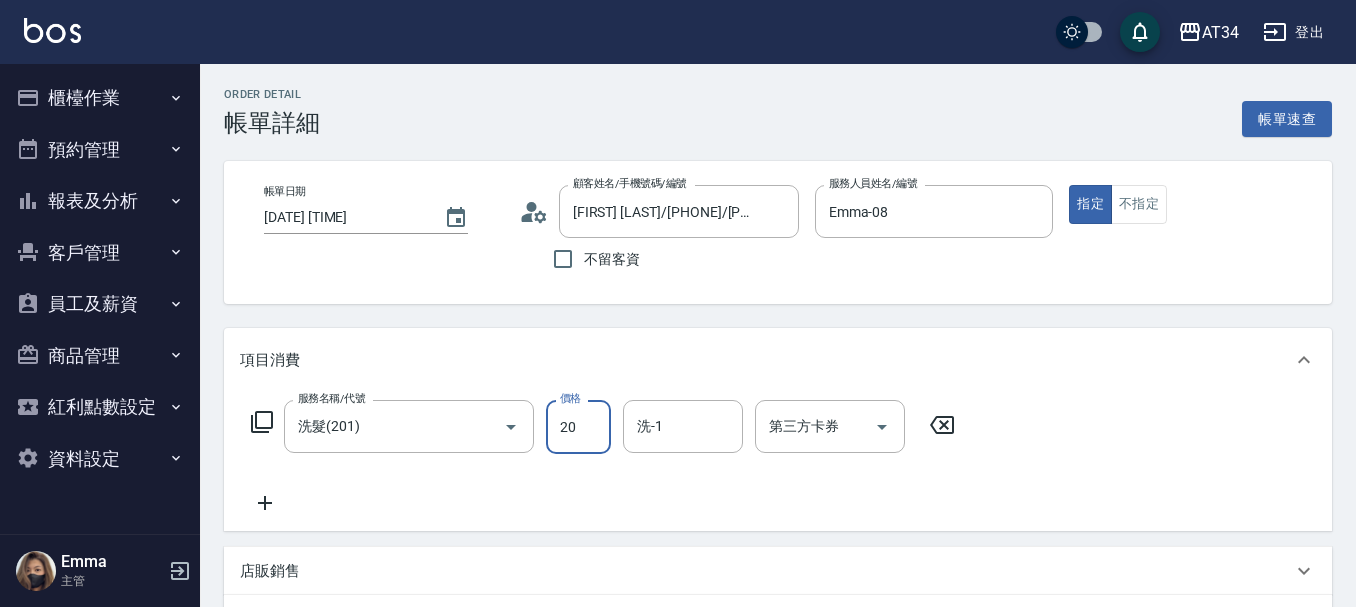 type on "200" 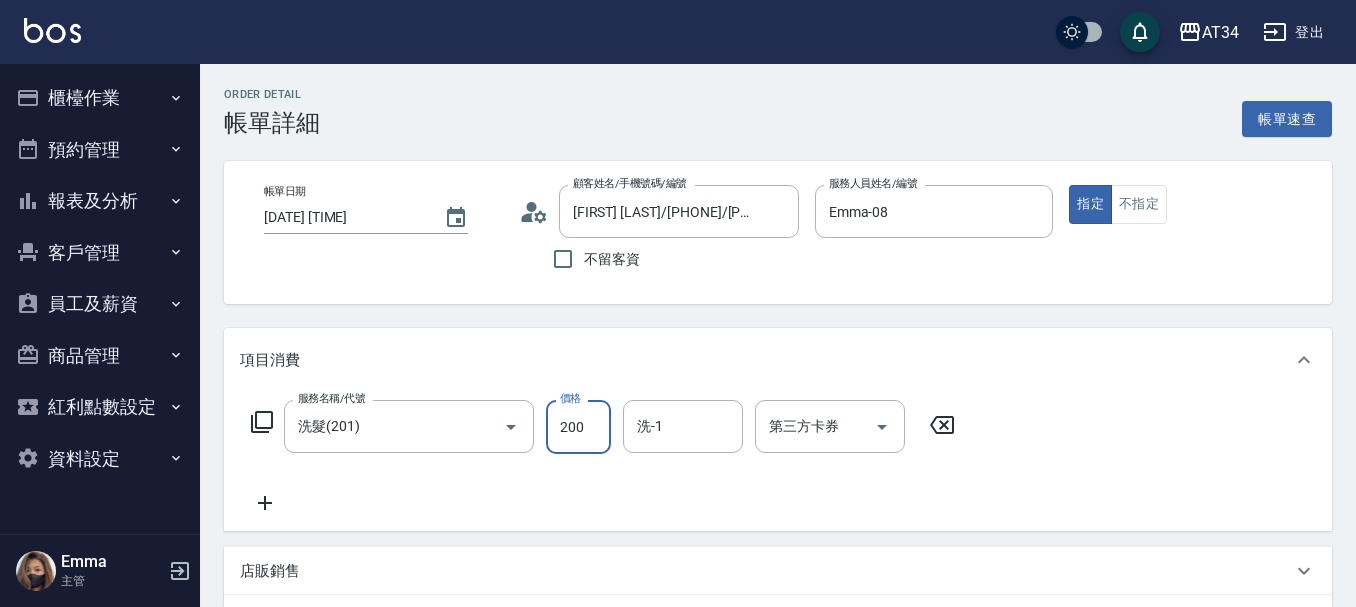 type on "20" 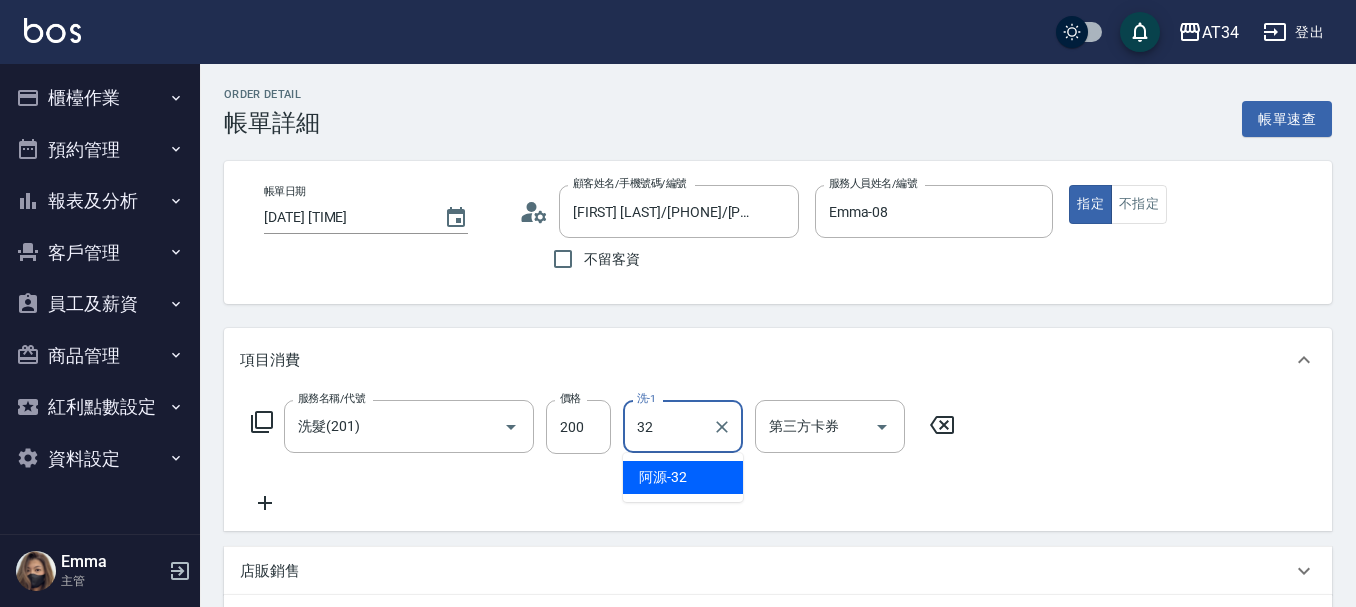 type on "阿源-32" 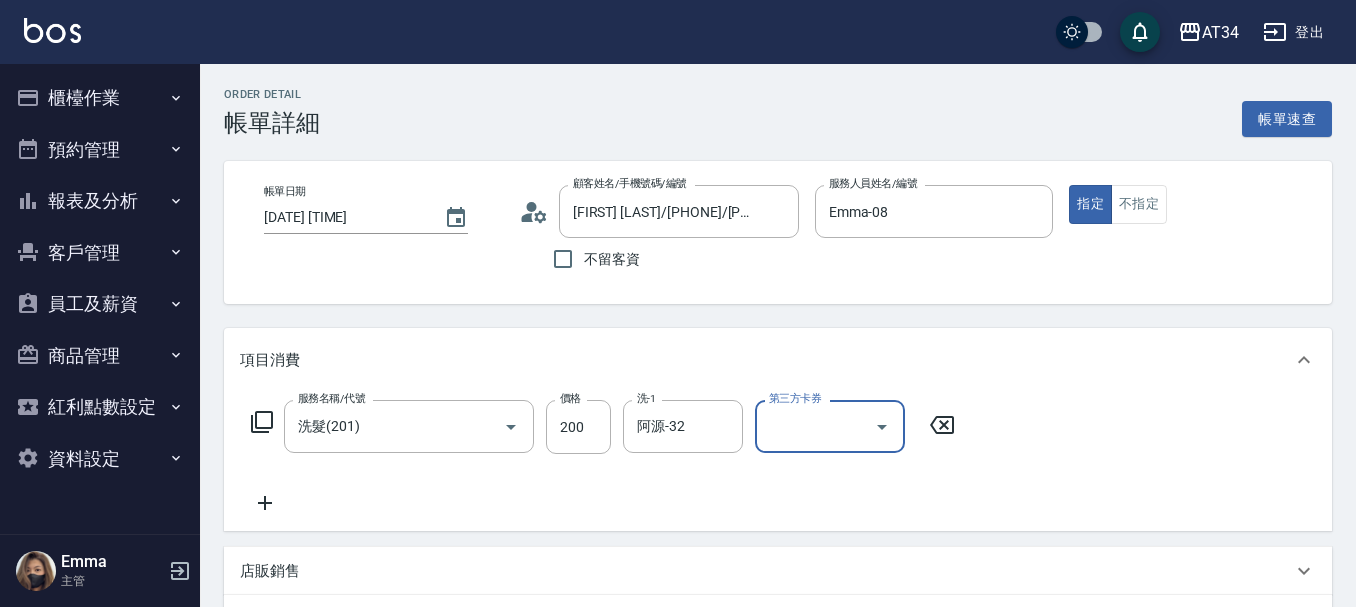 click 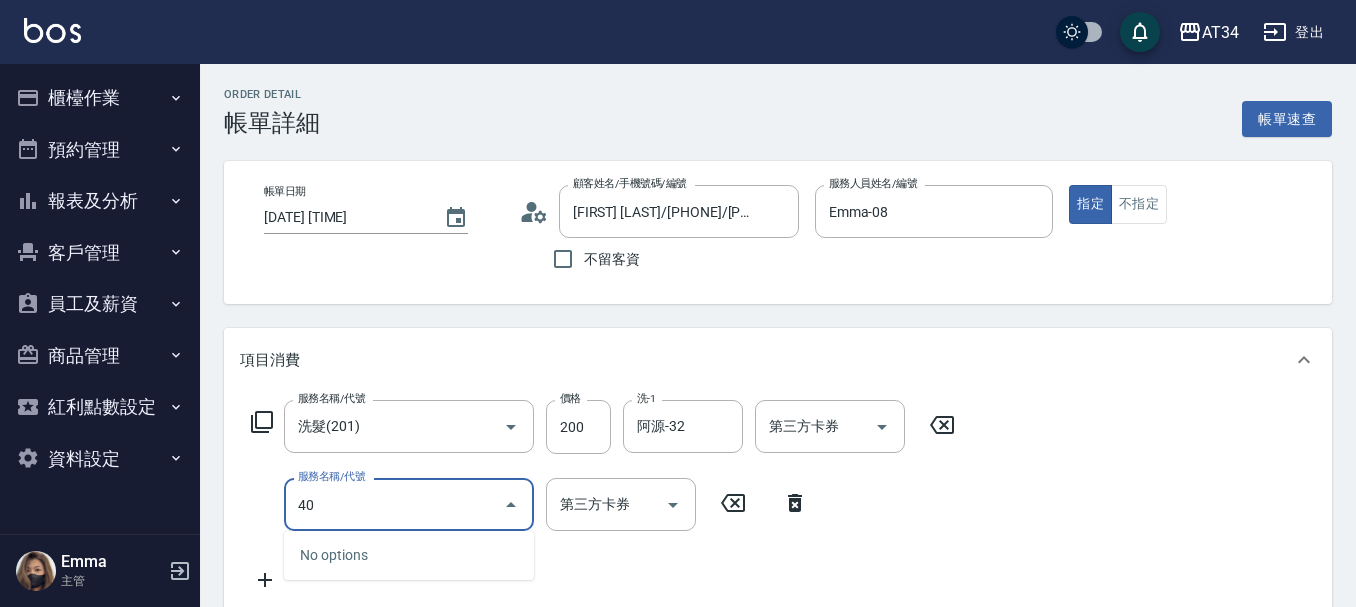 type on "401" 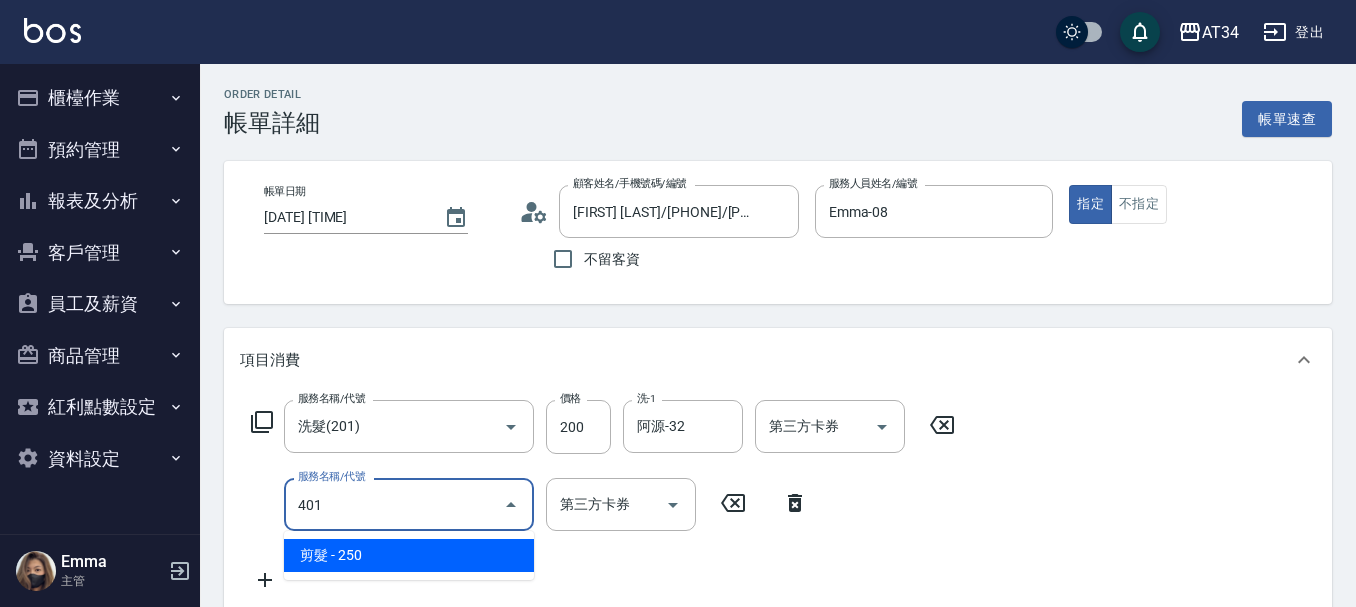 type on "40" 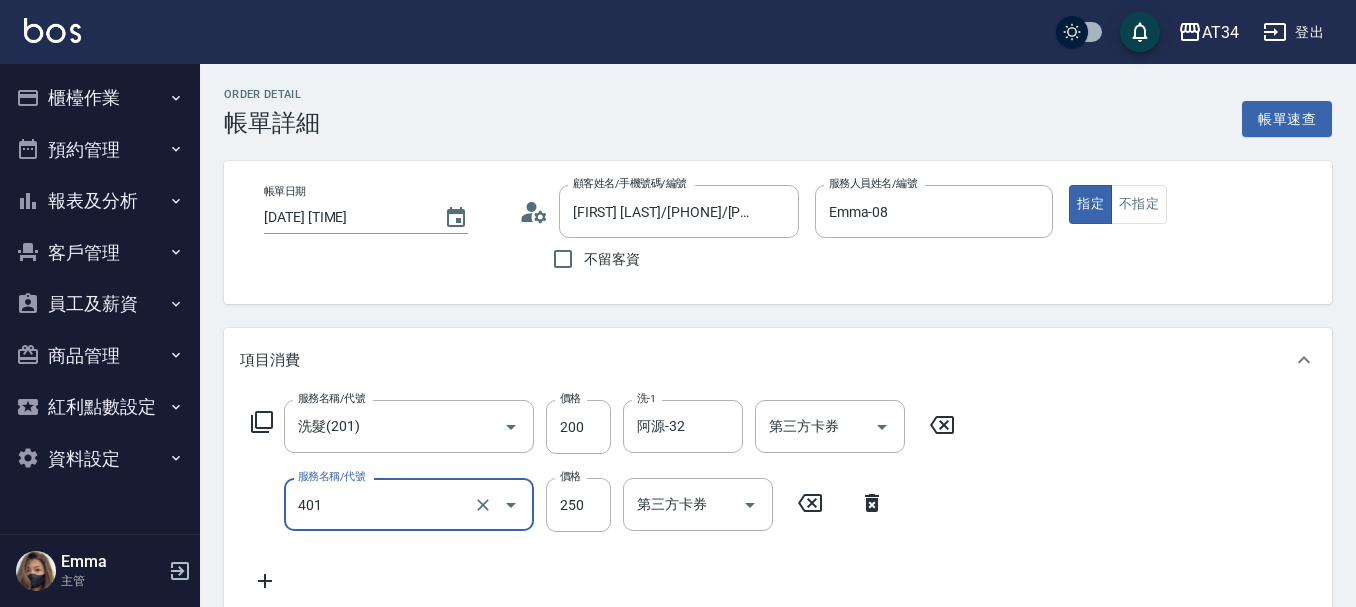 type on "剪髮(401)" 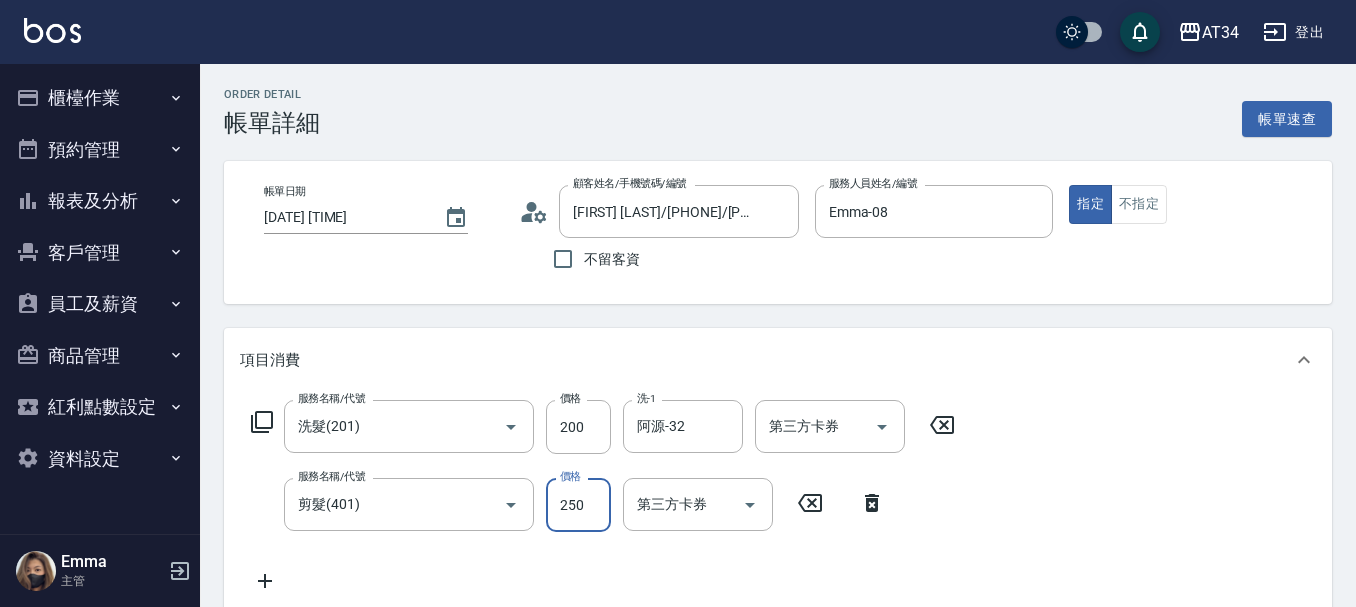 type on "20" 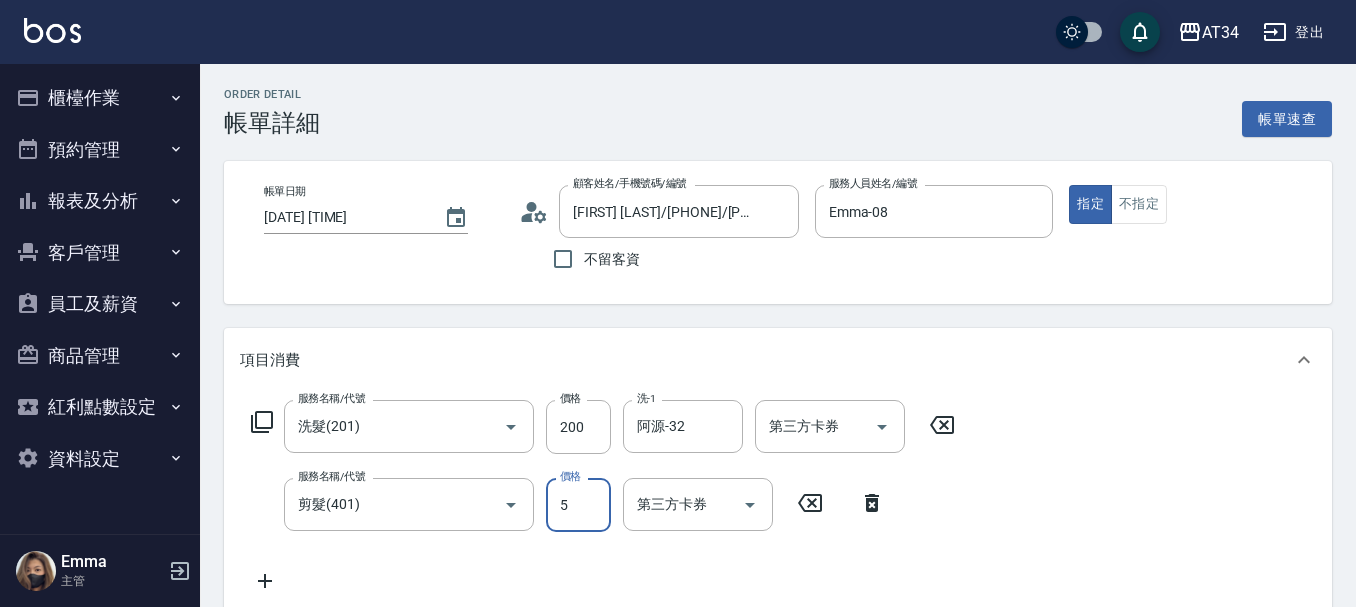 type on "50" 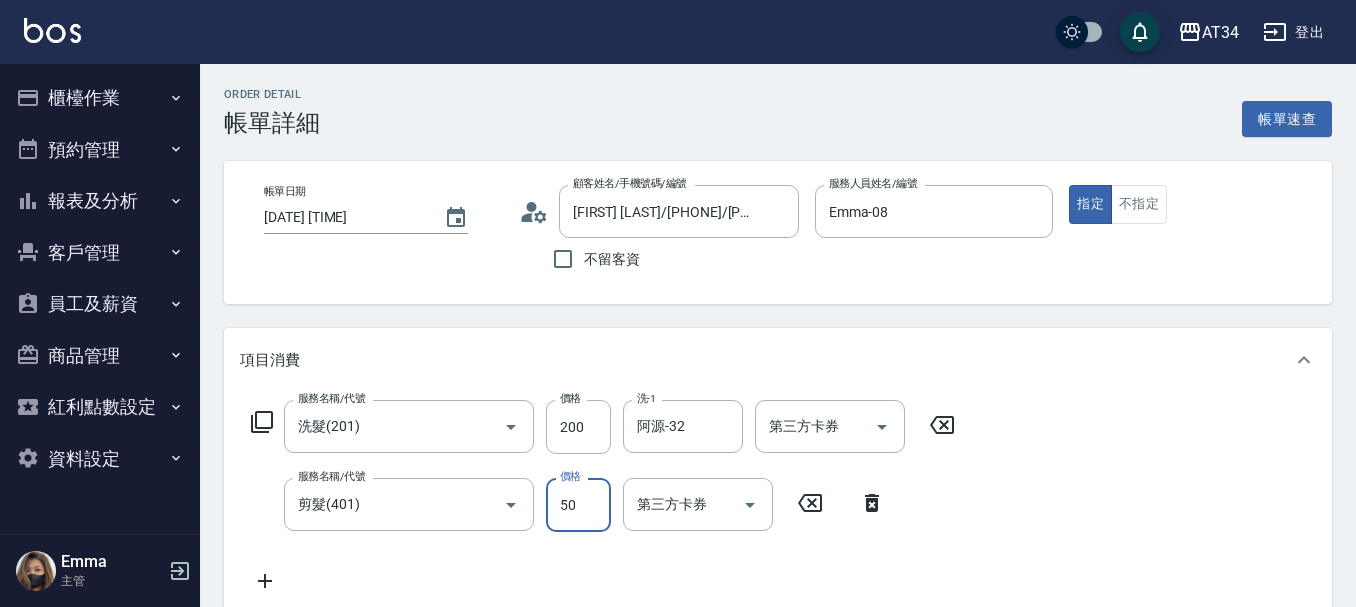 type on "70" 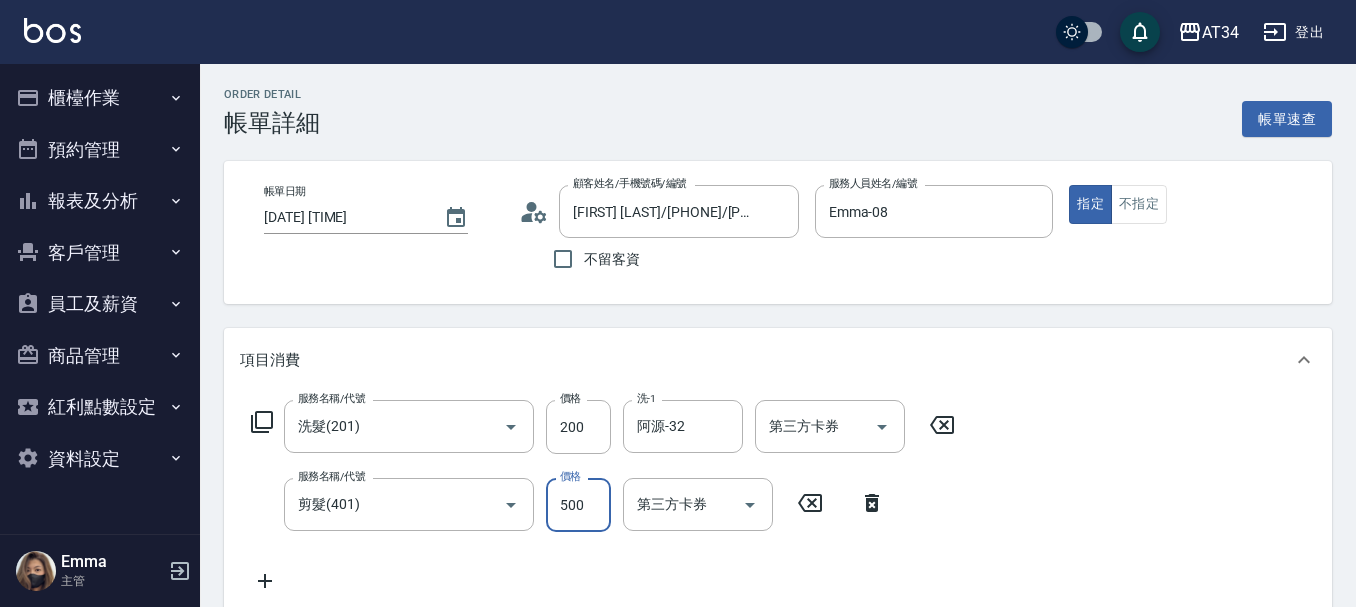 type on "500" 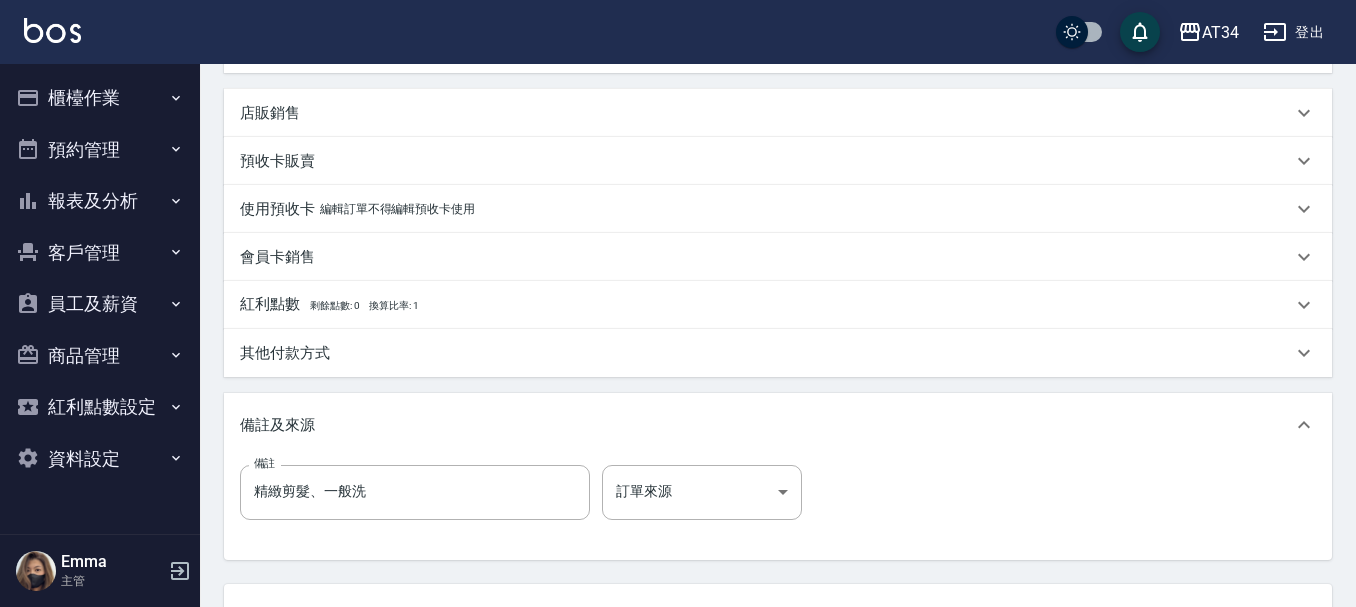 scroll, scrollTop: 600, scrollLeft: 0, axis: vertical 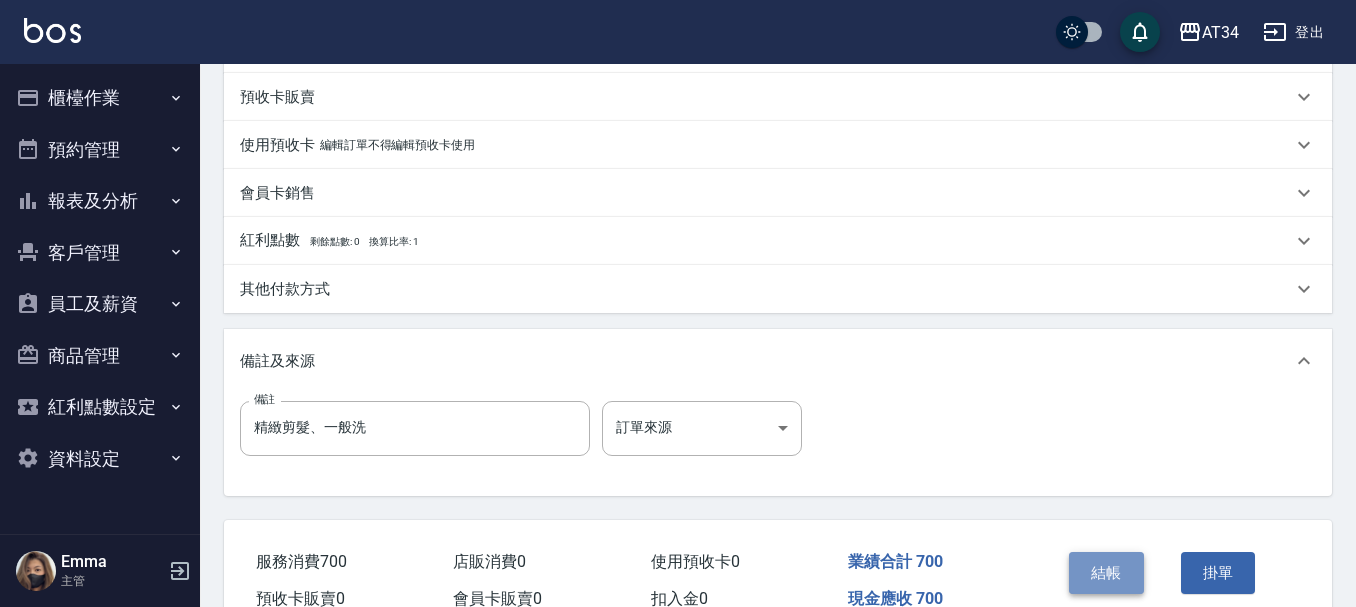 click on "結帳" at bounding box center [1106, 573] 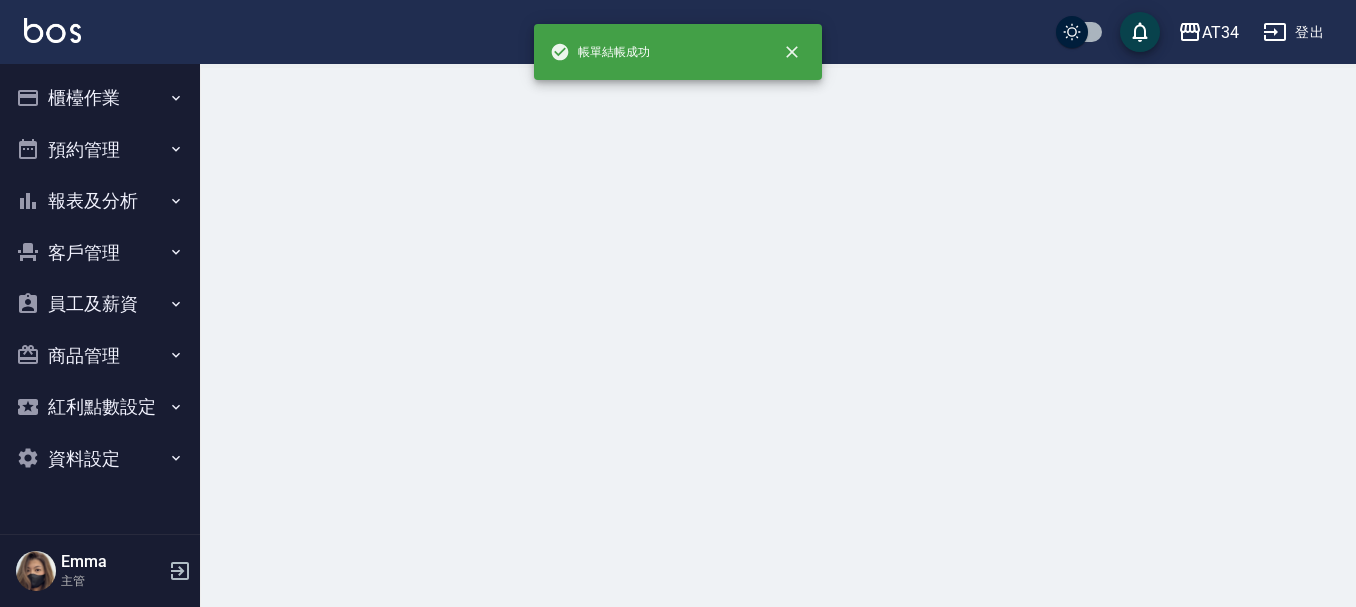 scroll, scrollTop: 0, scrollLeft: 0, axis: both 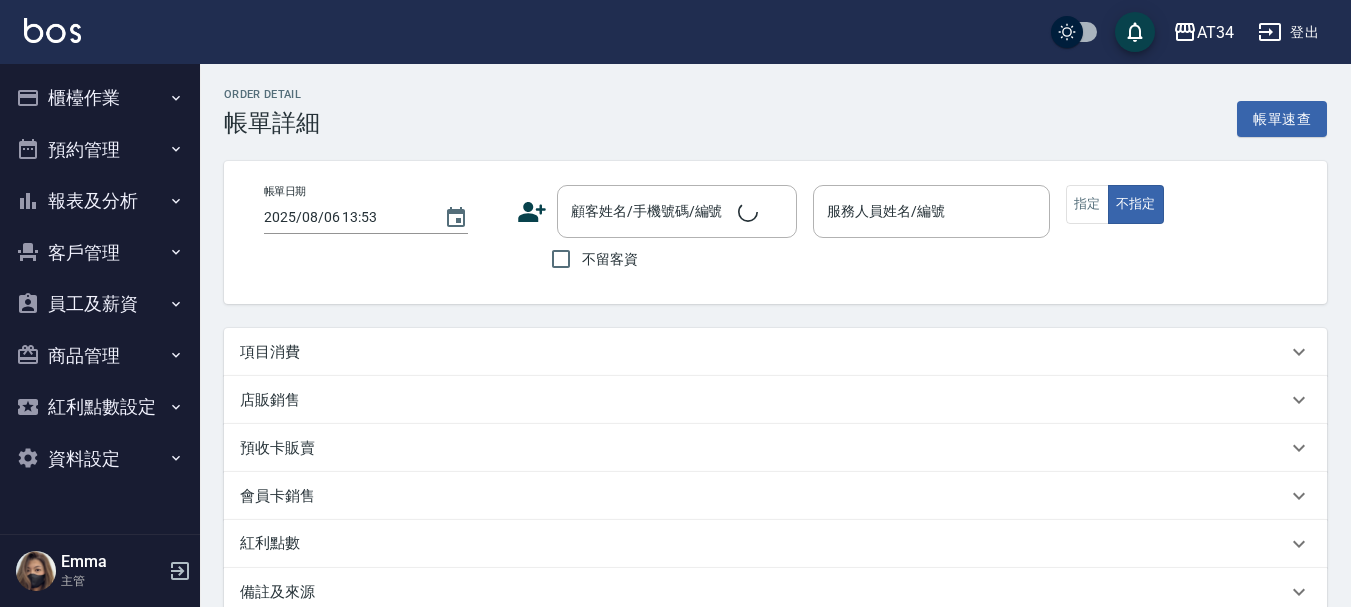 click on "項目消費" at bounding box center (763, 352) 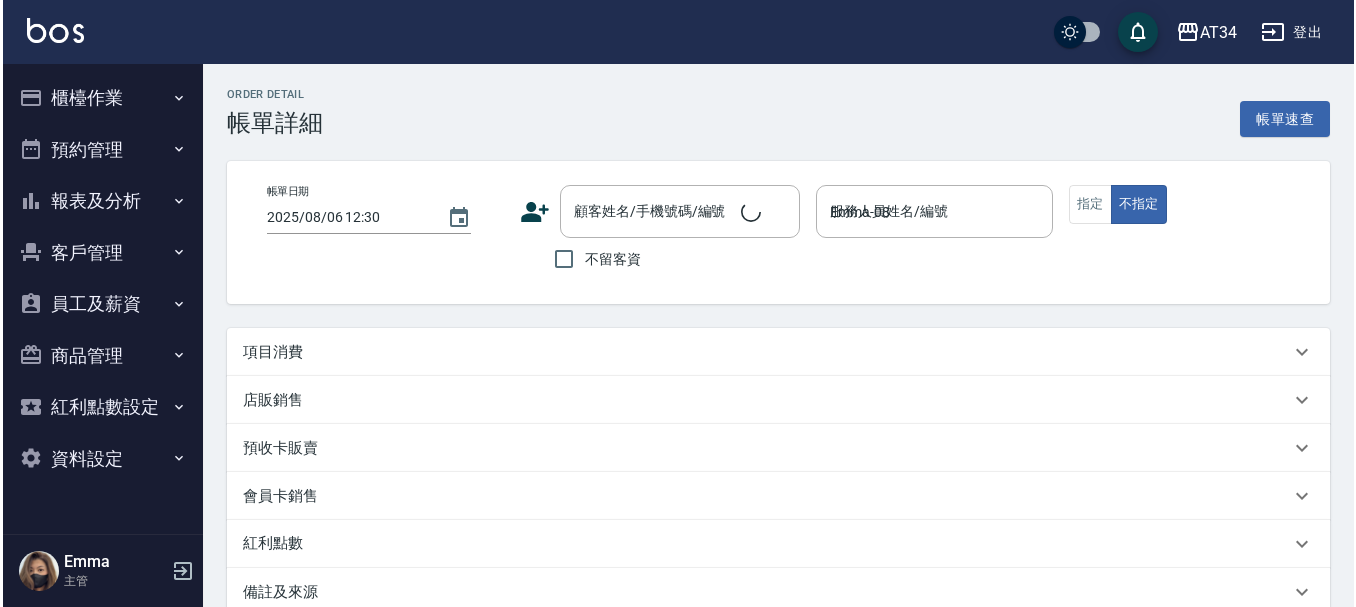 scroll, scrollTop: 0, scrollLeft: 0, axis: both 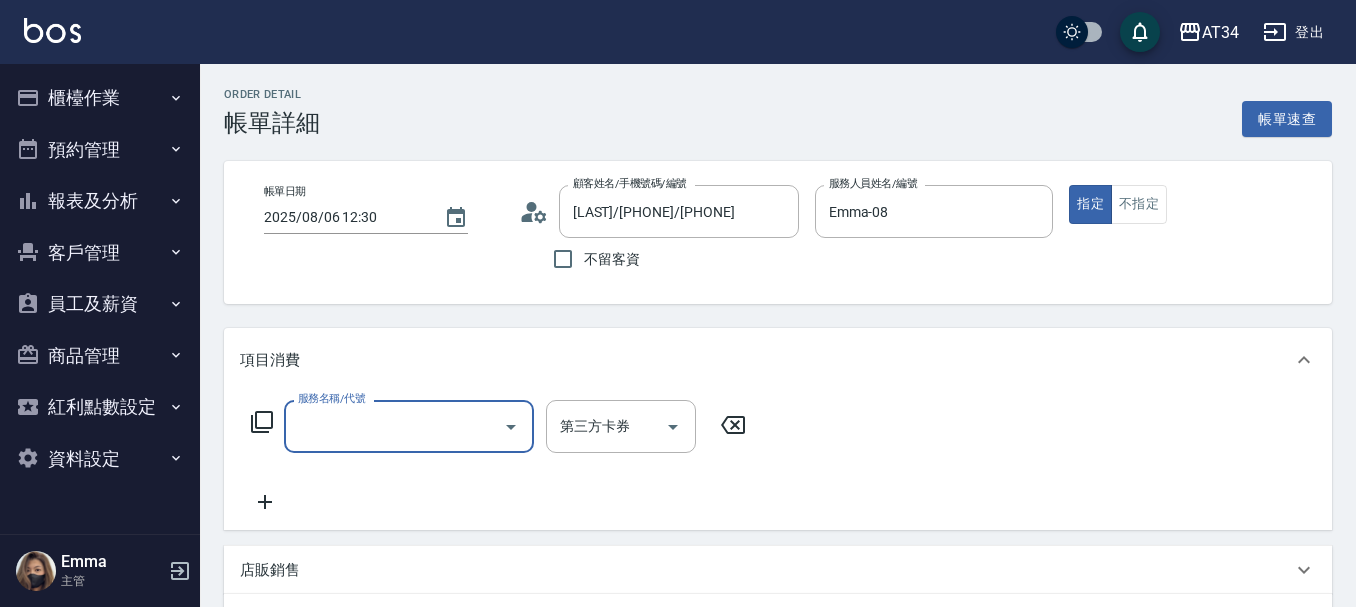 type on "曾子益/0911037377/0911037377" 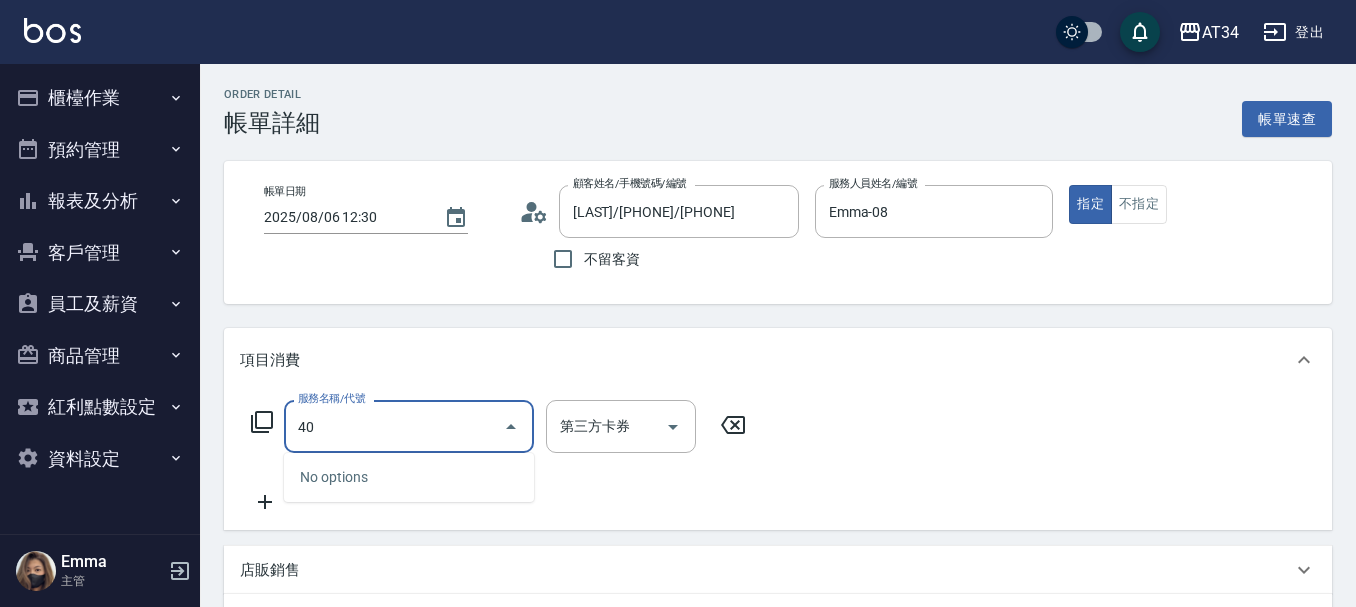 type on "401" 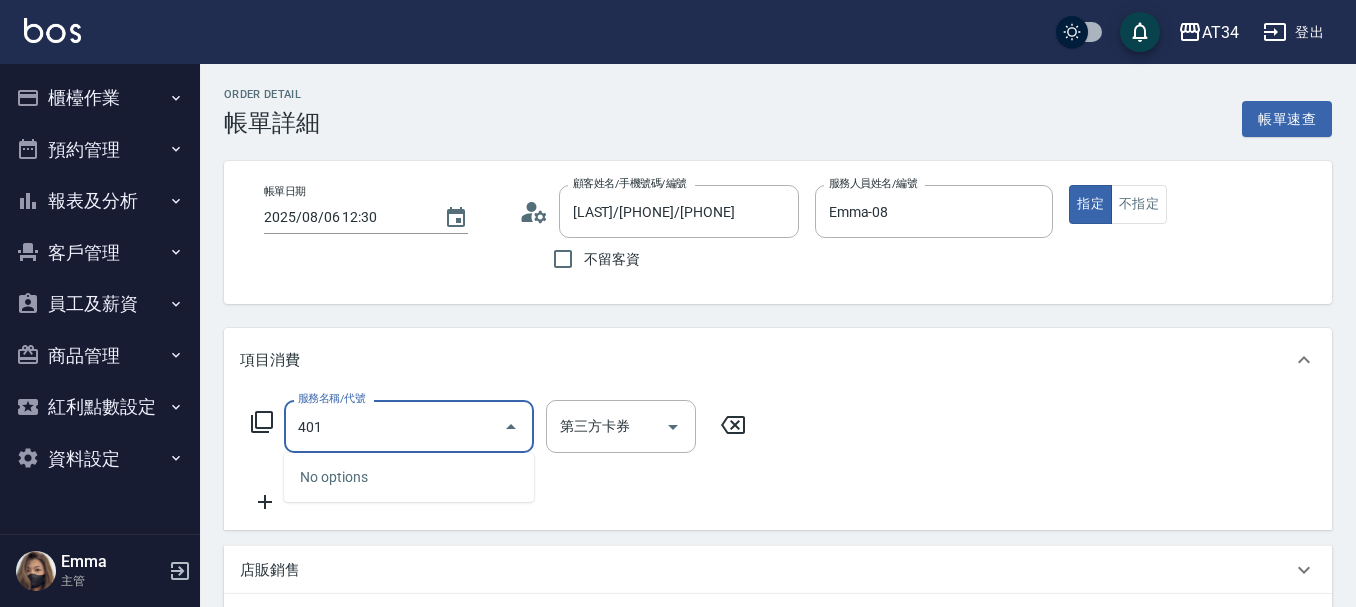 type on "20" 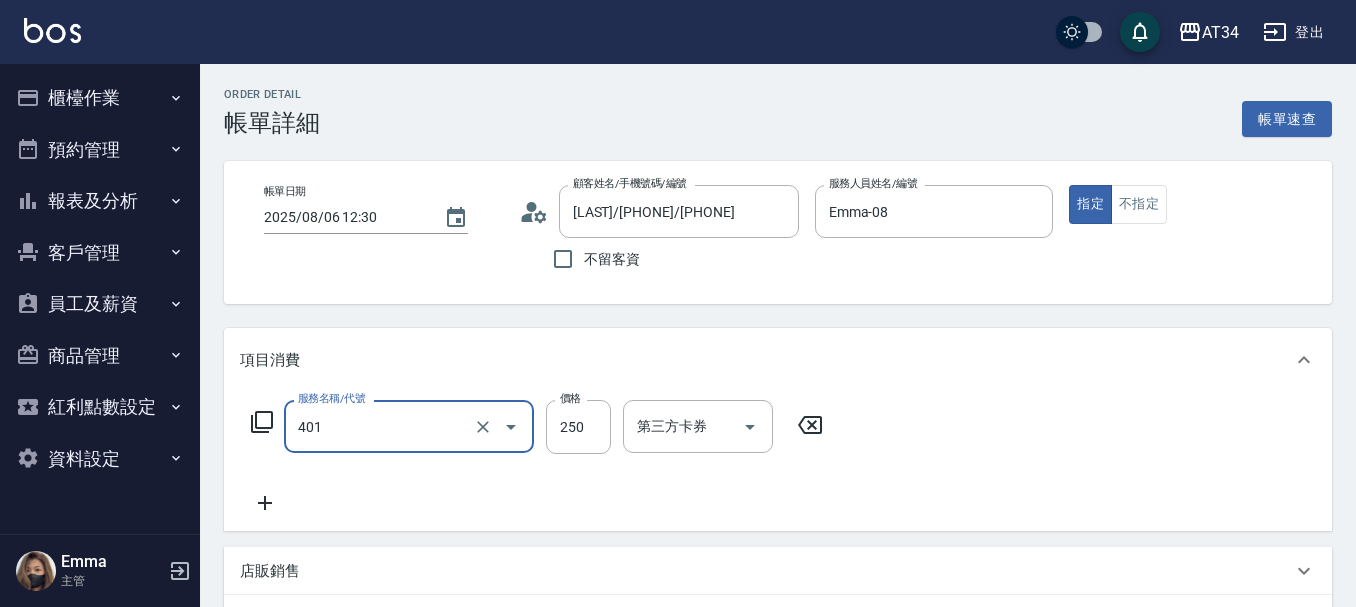 type on "剪髮(401)" 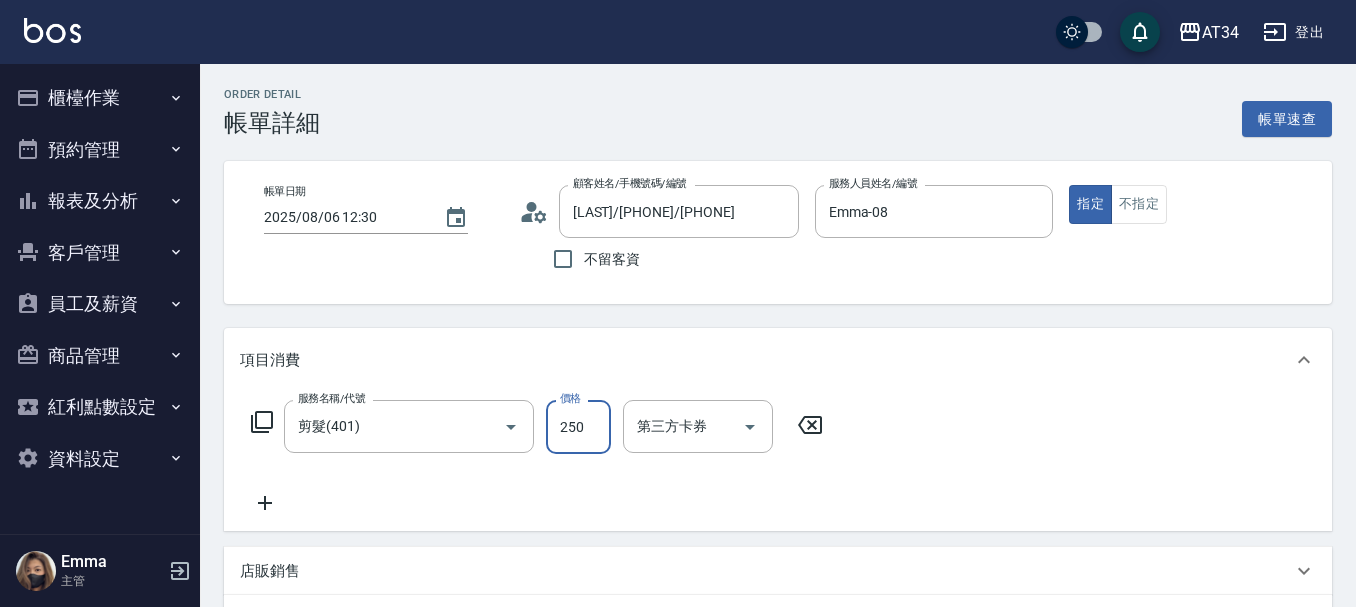 type on "0" 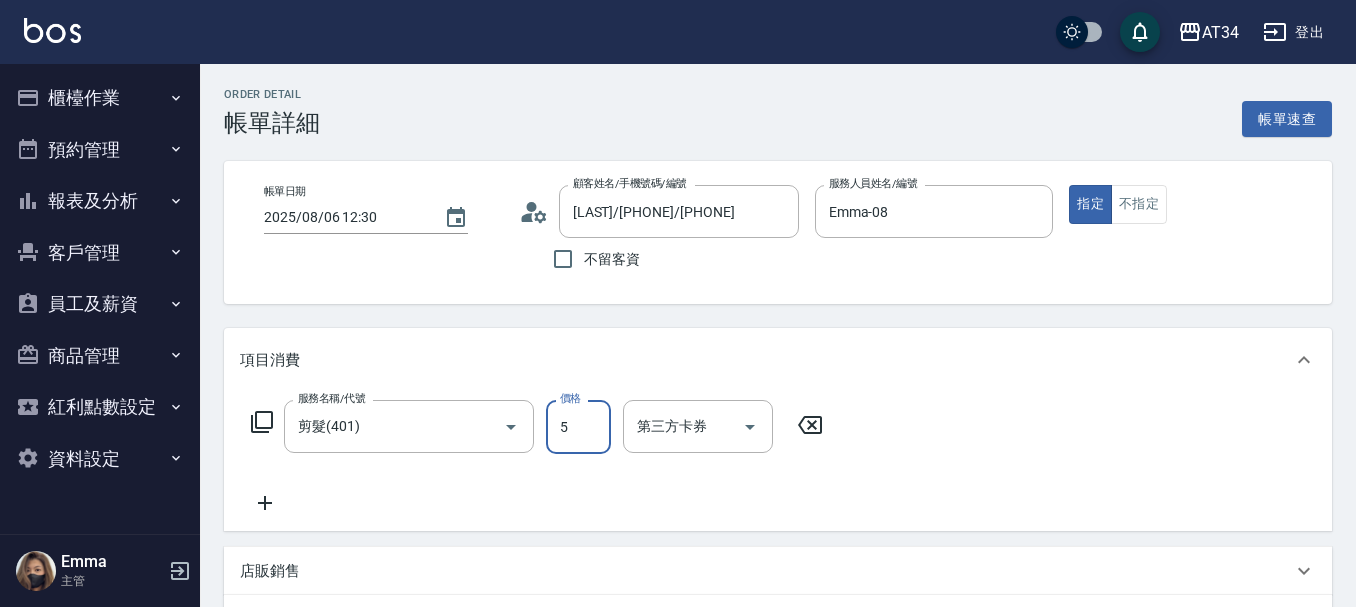 type on "50" 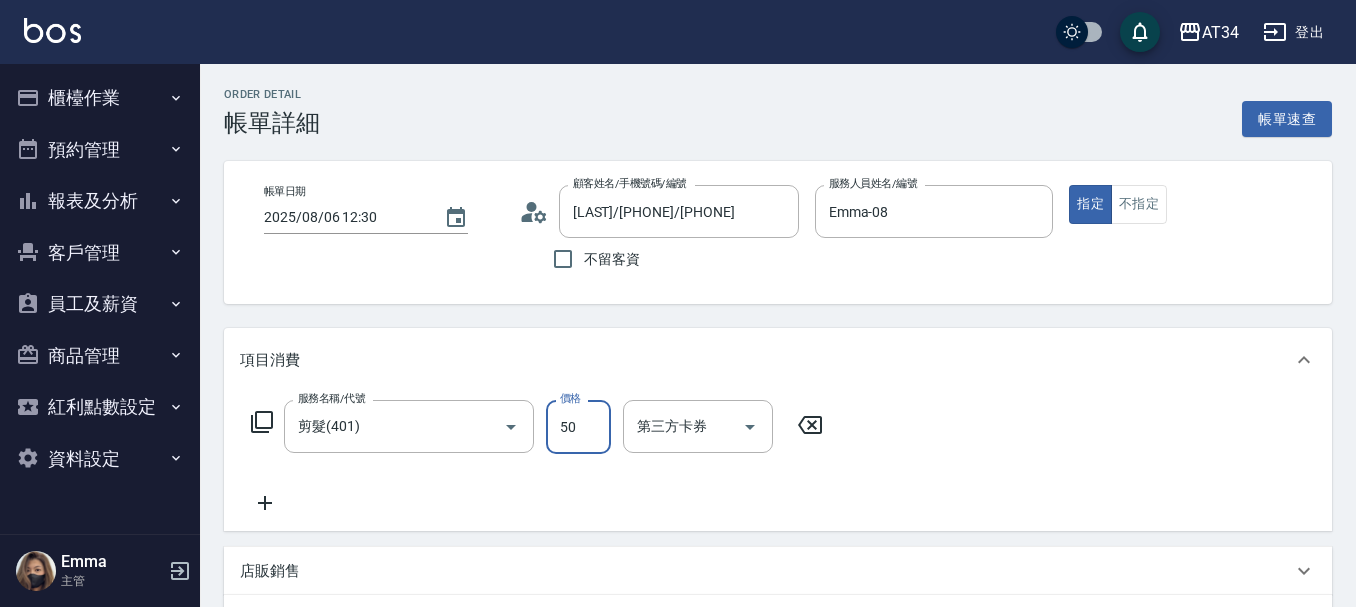type on "50" 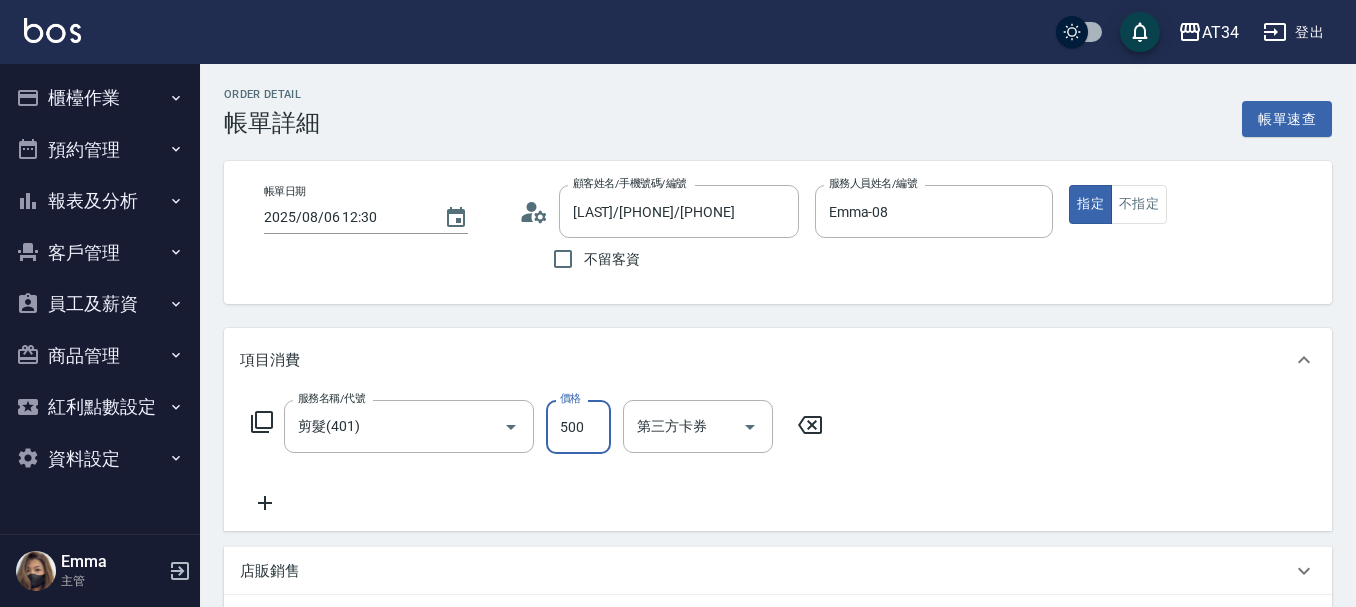 type on "500" 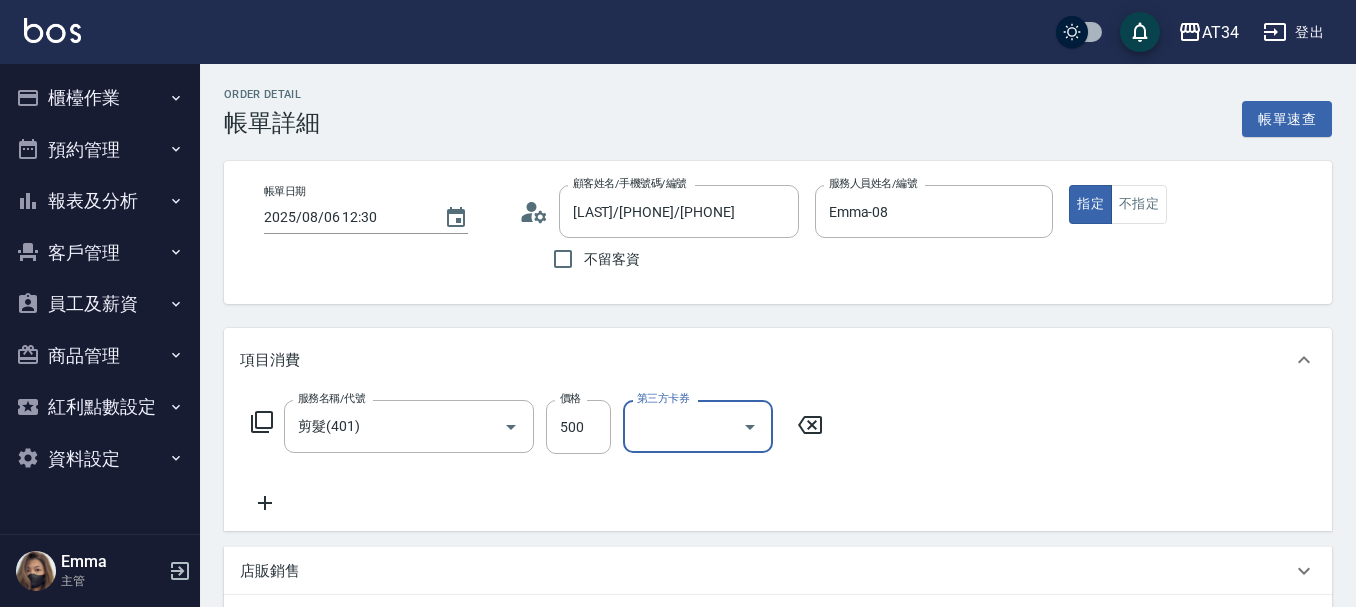 click 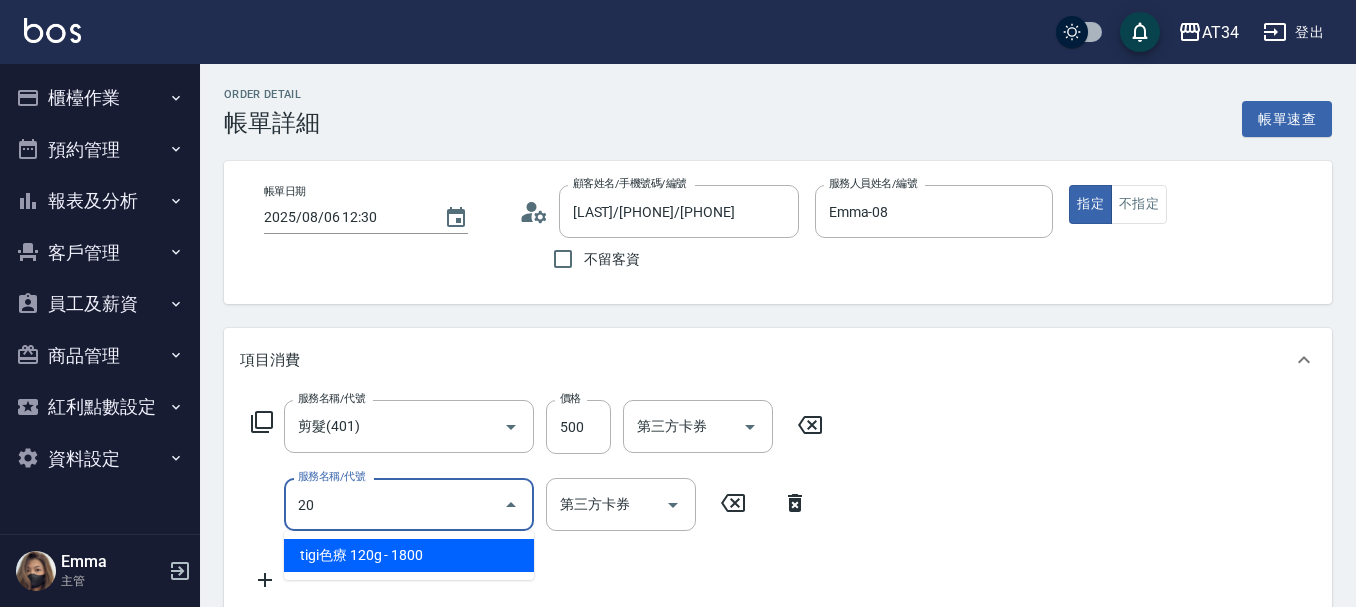 type on "201" 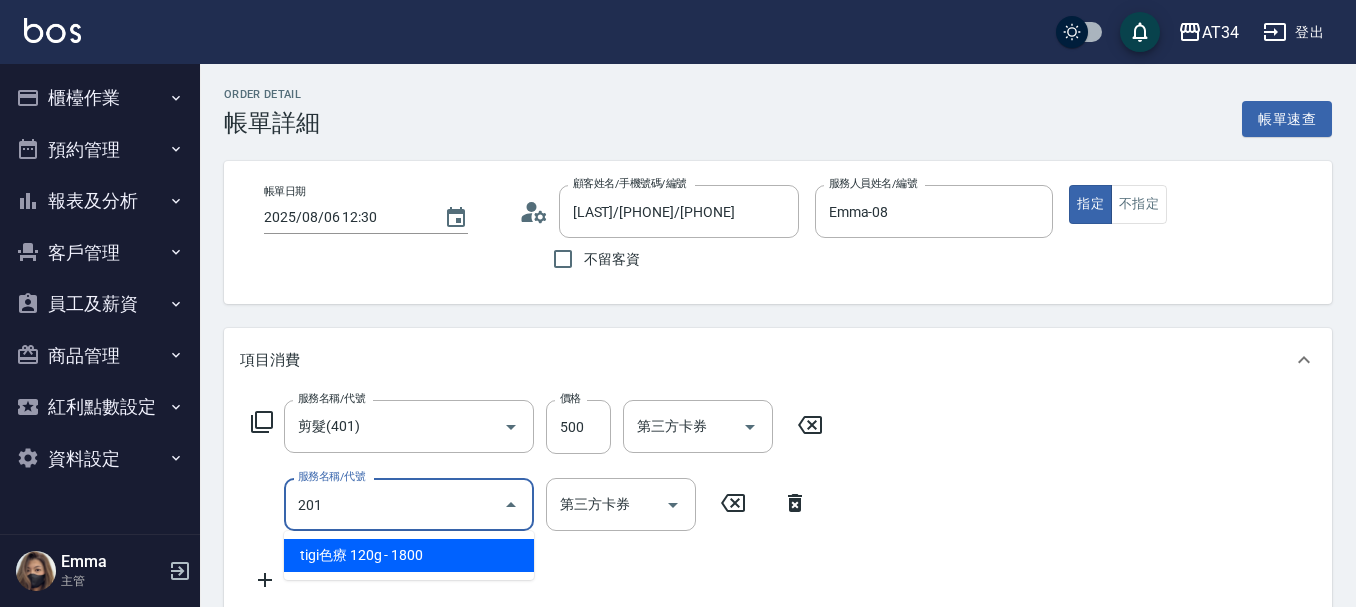 type on "80" 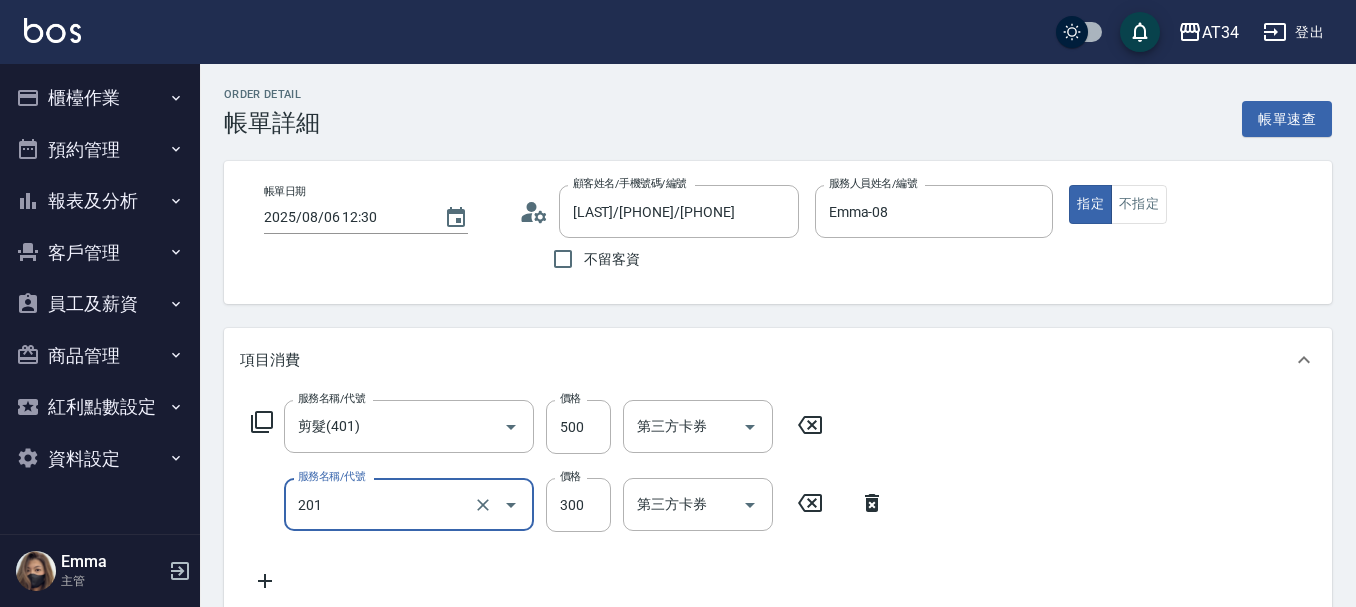 type on "洗髮(201)" 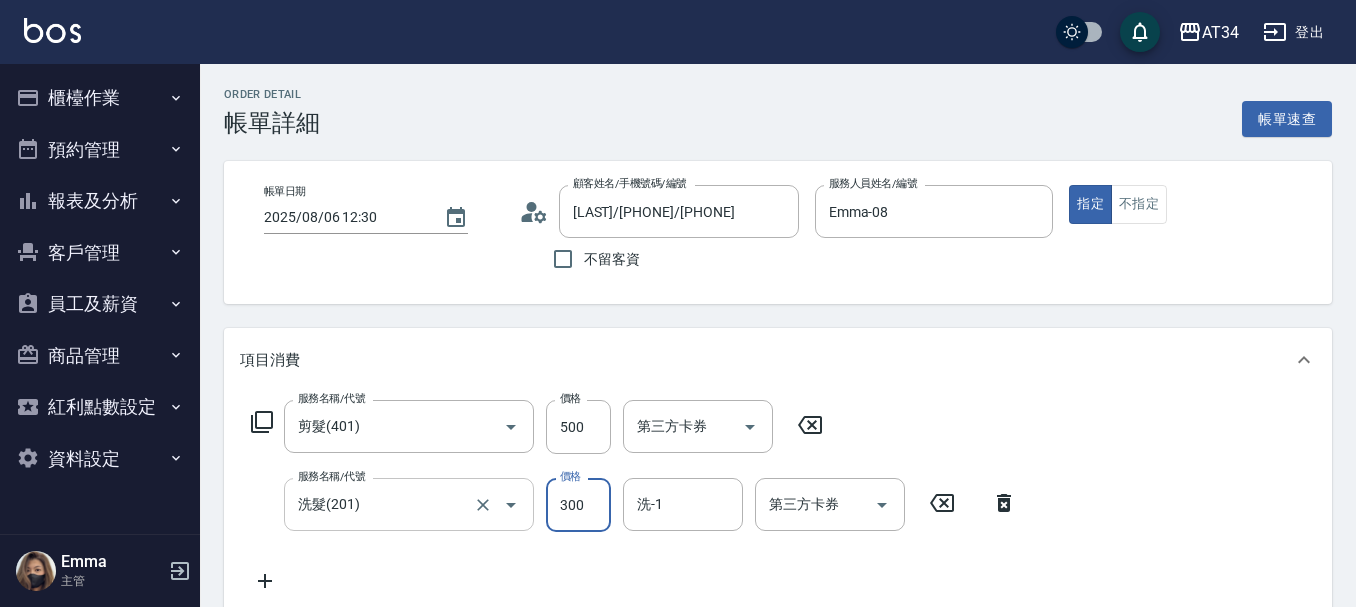 type on "50" 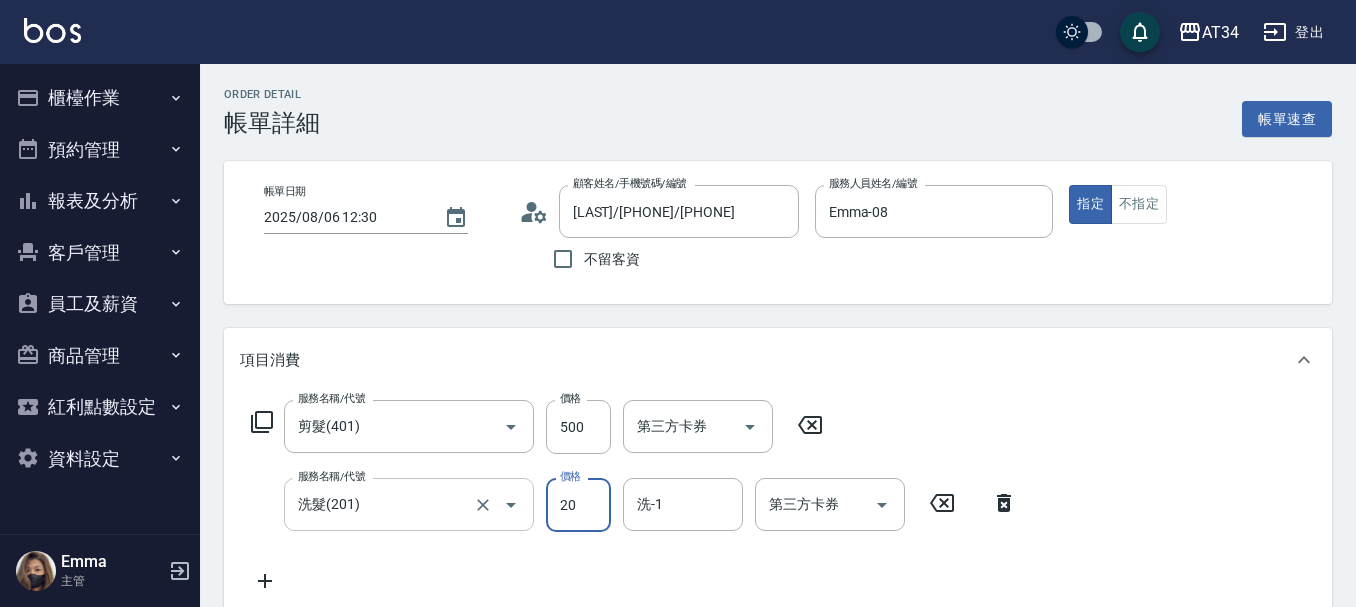 type on "200" 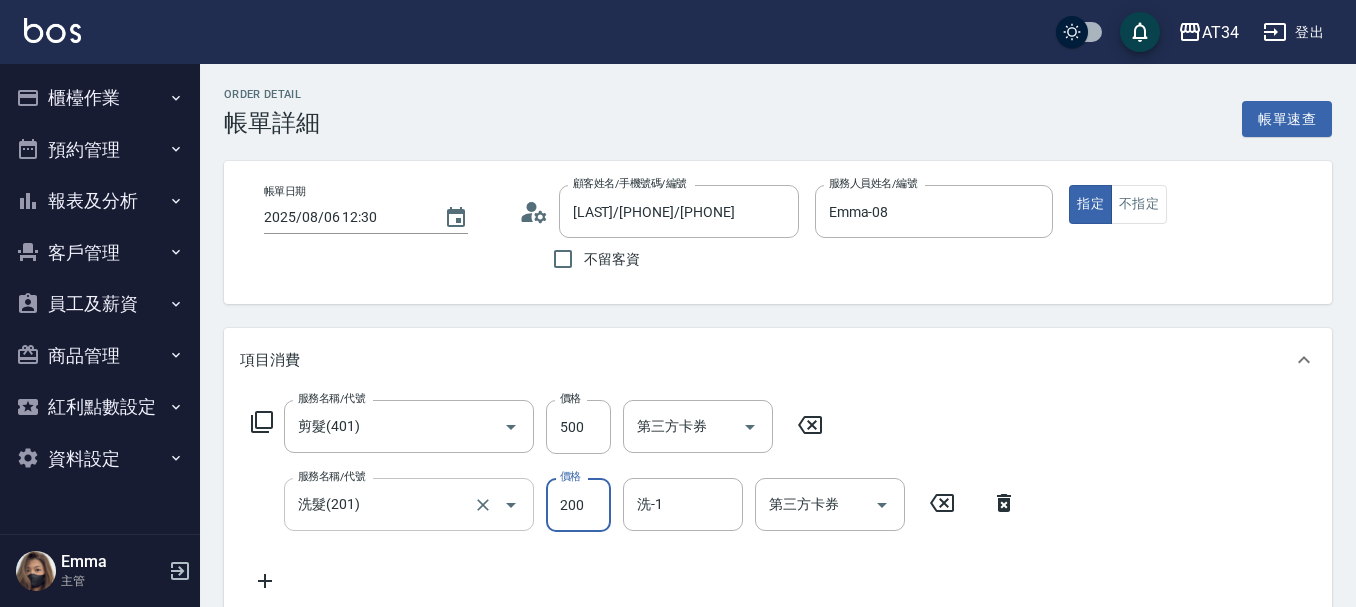 type on "70" 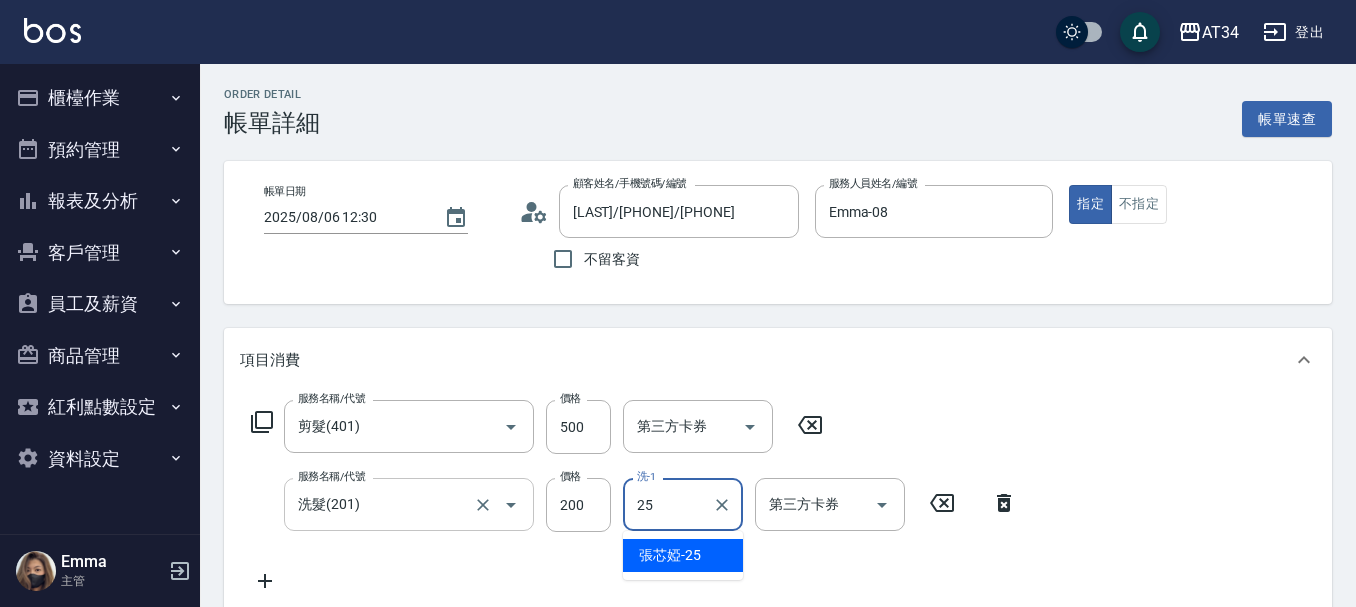 type on "張芯婭-25" 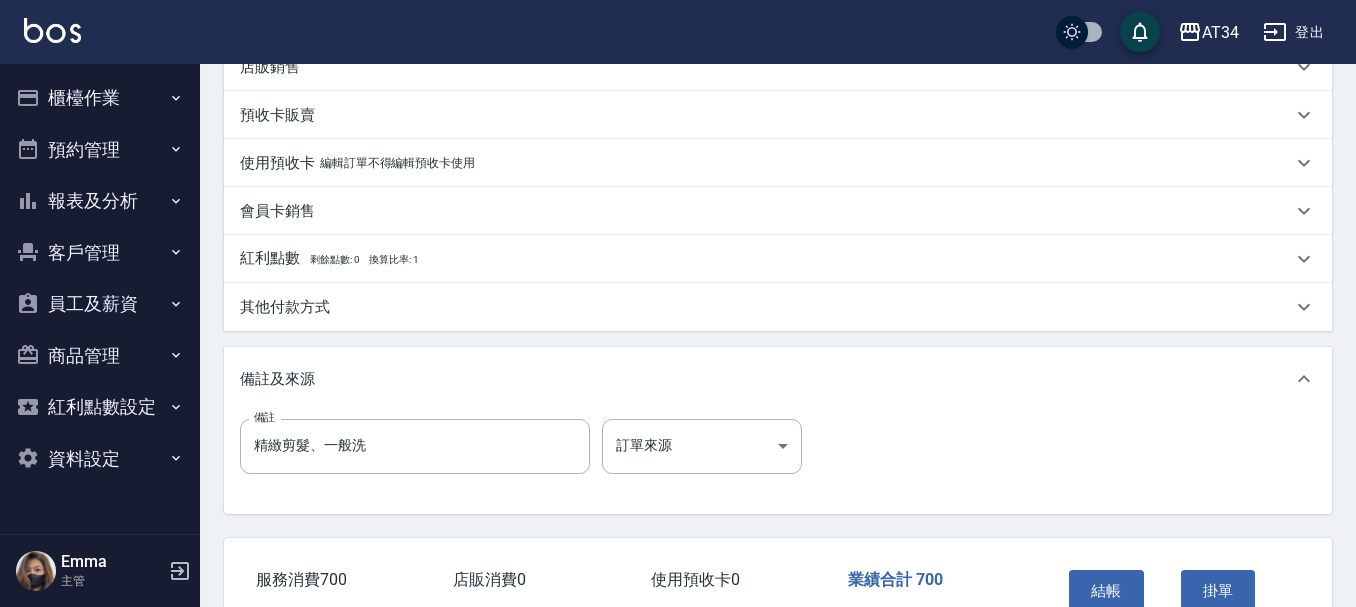 scroll, scrollTop: 705, scrollLeft: 0, axis: vertical 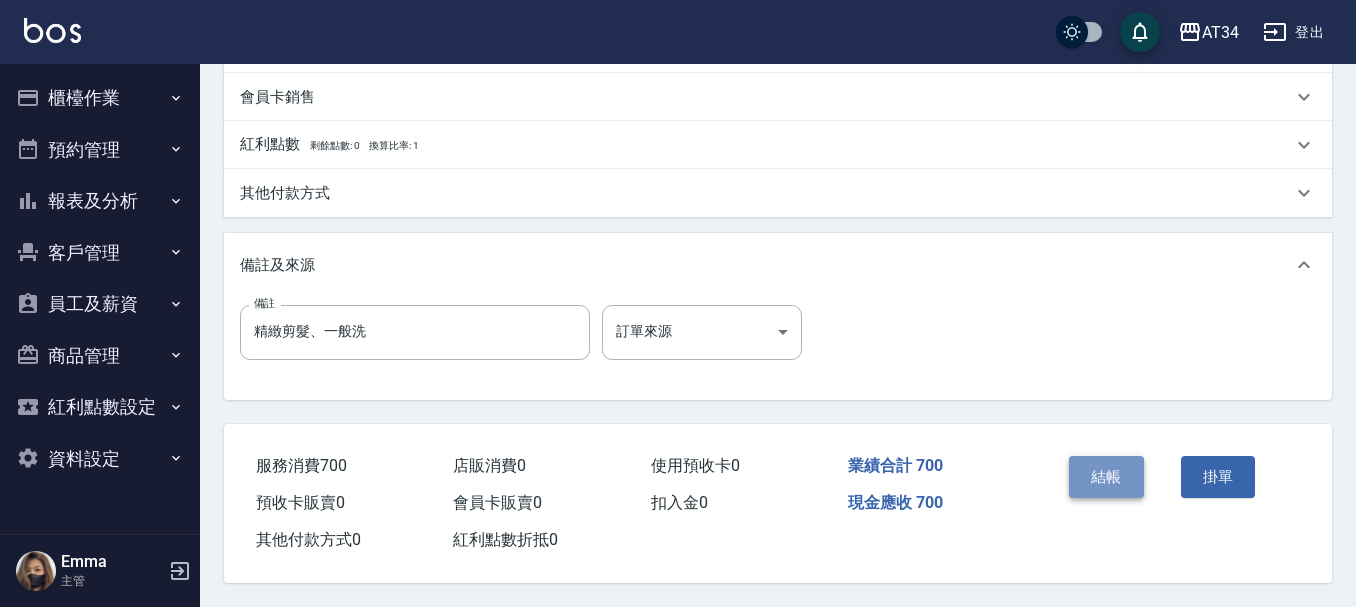 click on "結帳" at bounding box center (1106, 477) 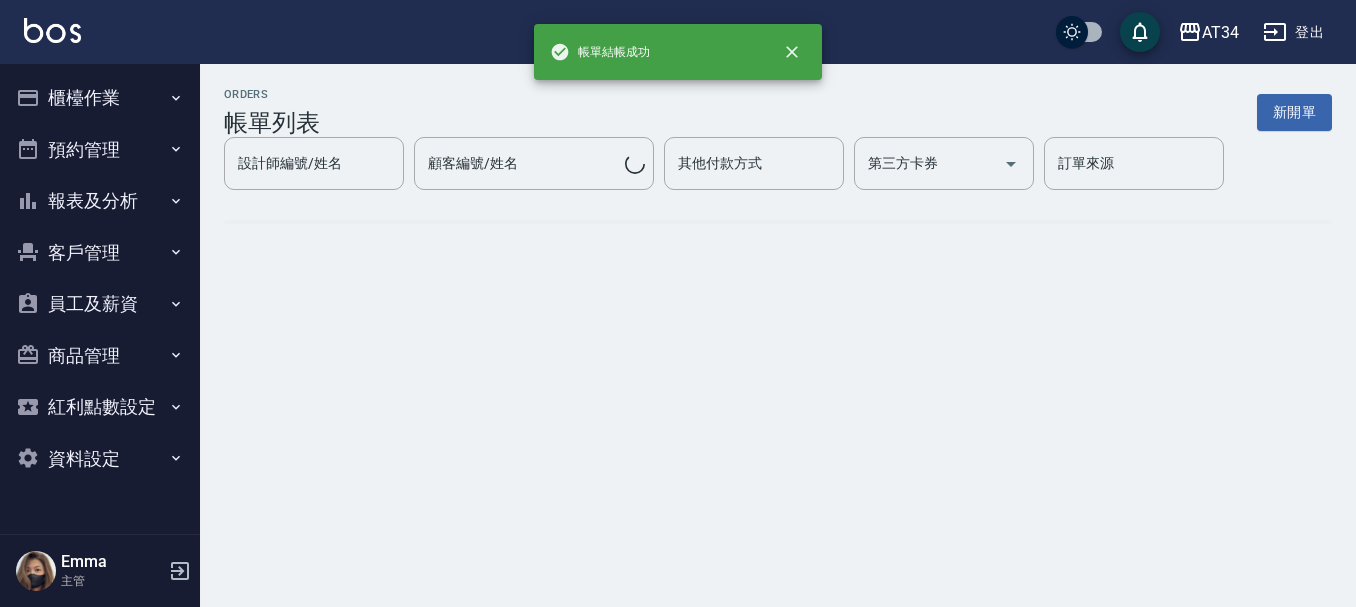 scroll, scrollTop: 0, scrollLeft: 0, axis: both 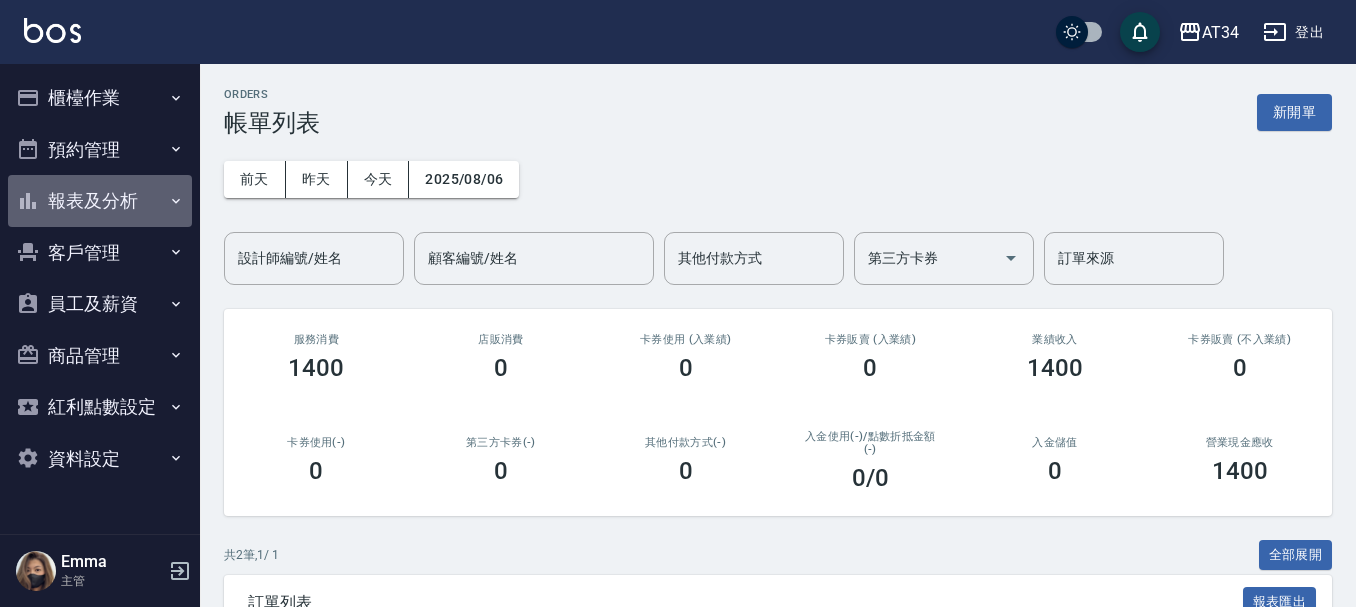 click 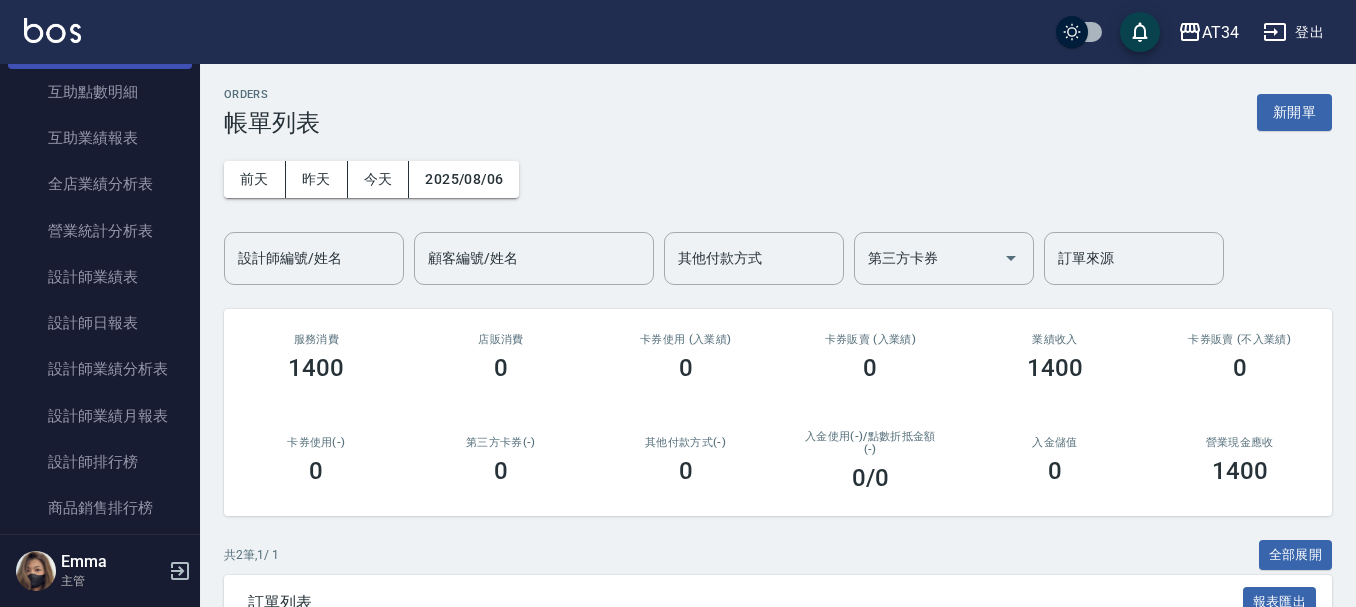 scroll, scrollTop: 400, scrollLeft: 0, axis: vertical 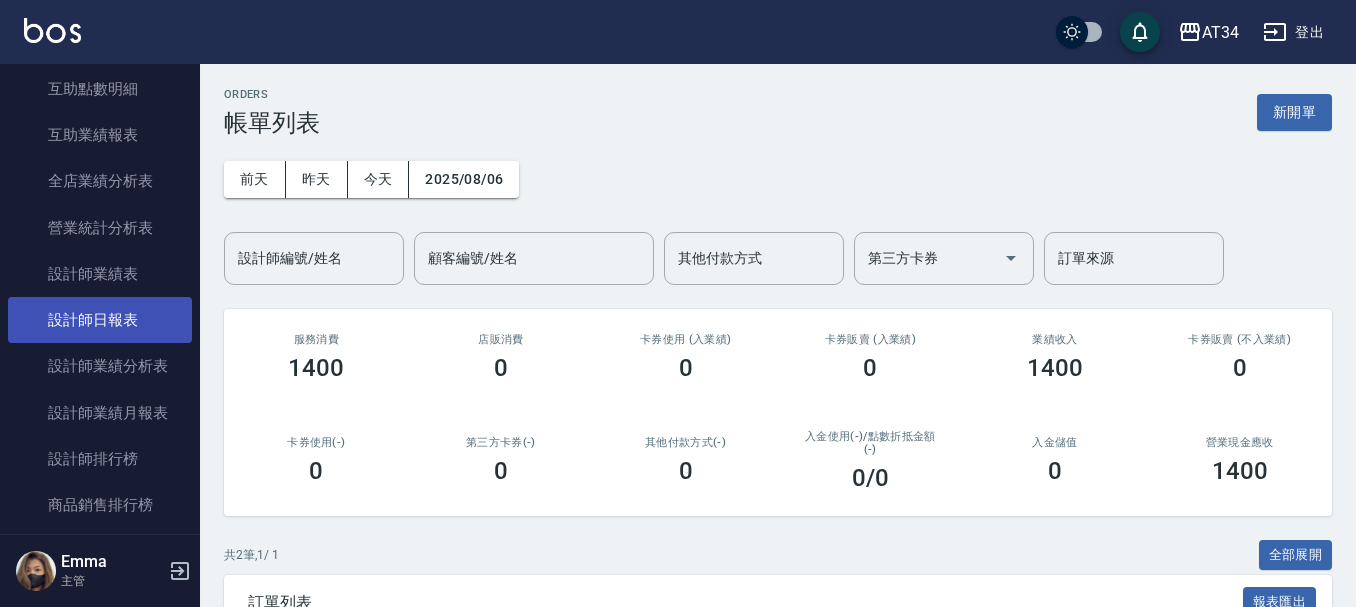 click on "設計師日報表" at bounding box center (100, 320) 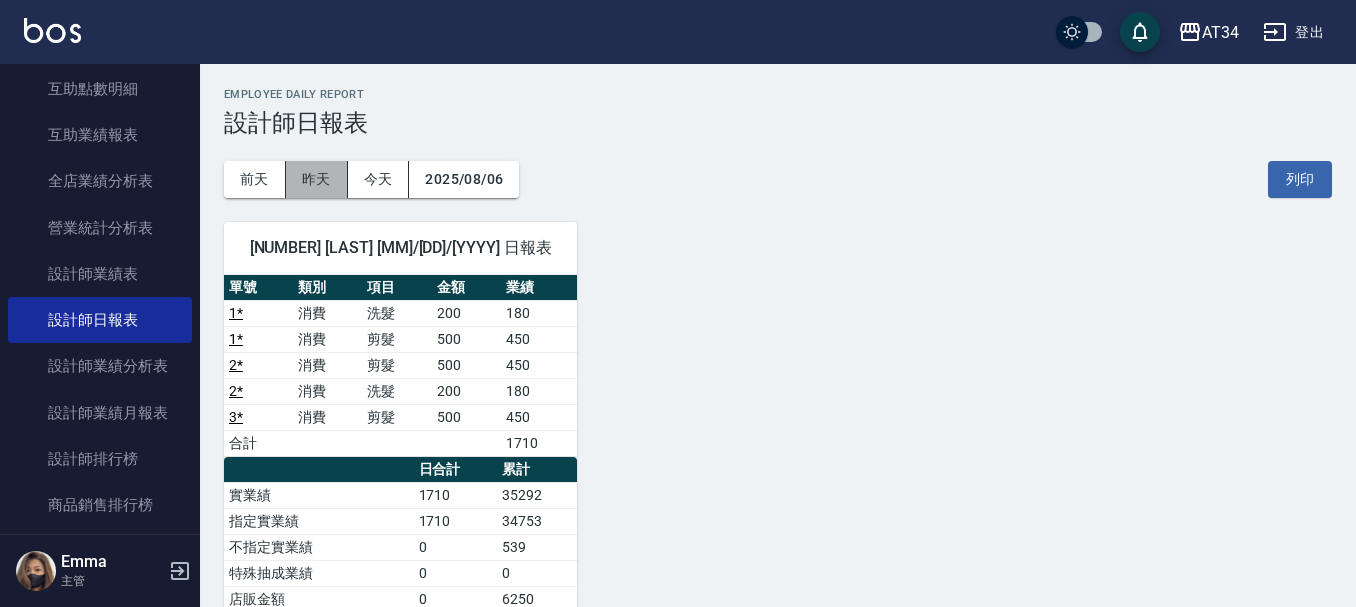 click on "昨天" at bounding box center [317, 179] 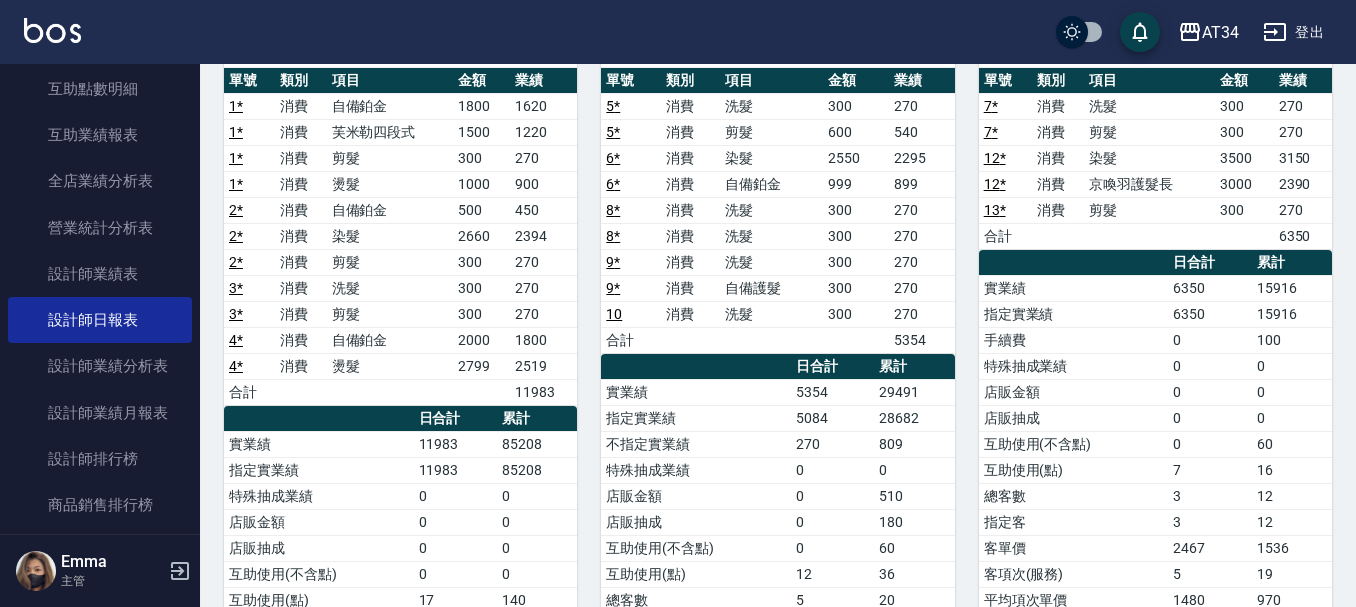 scroll, scrollTop: 0, scrollLeft: 0, axis: both 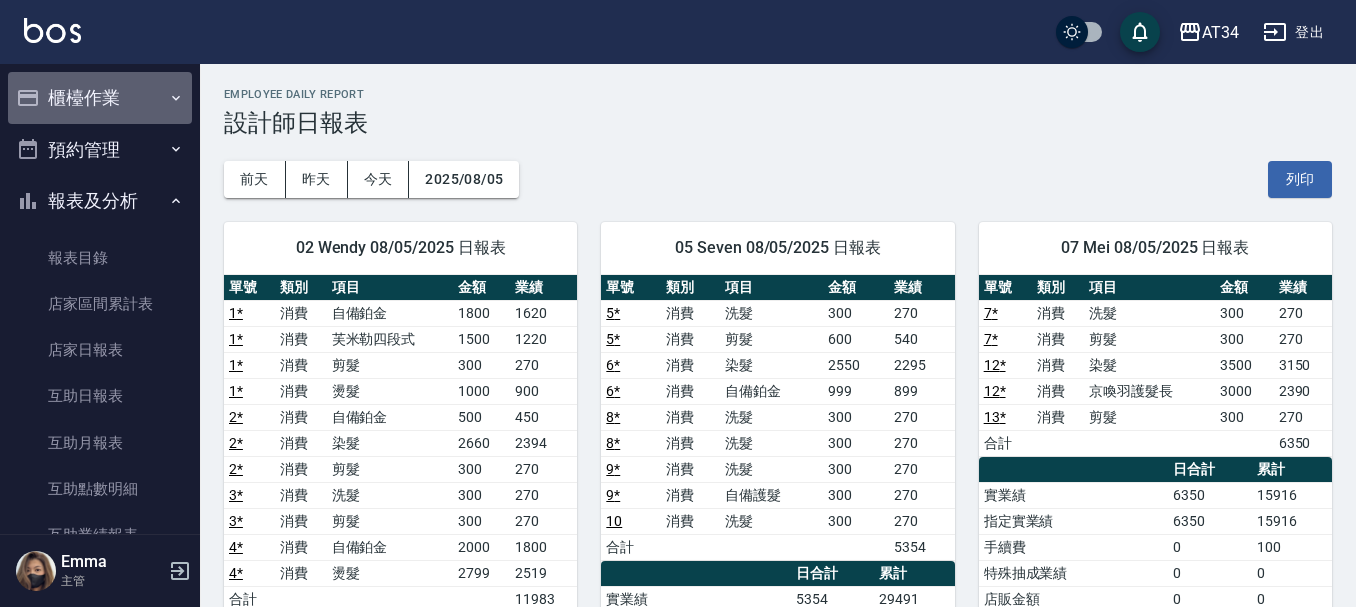 click on "櫃檯作業" at bounding box center (100, 98) 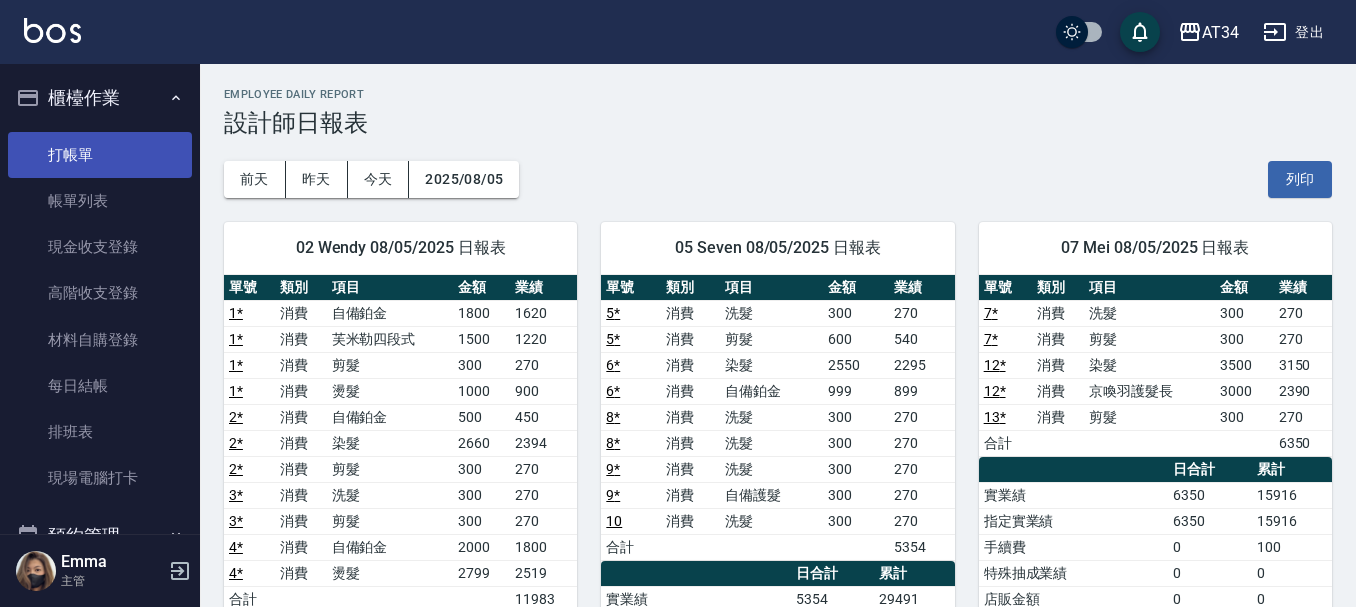 click on "打帳單" at bounding box center [100, 155] 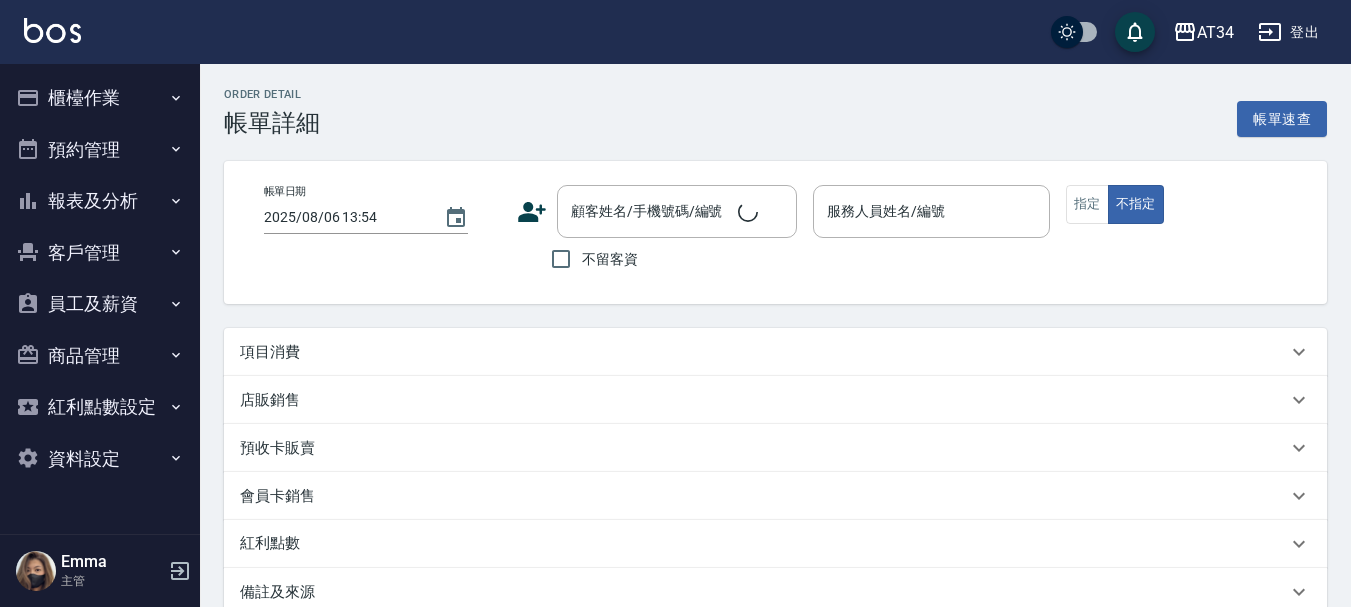 click on "項目消費" at bounding box center [763, 352] 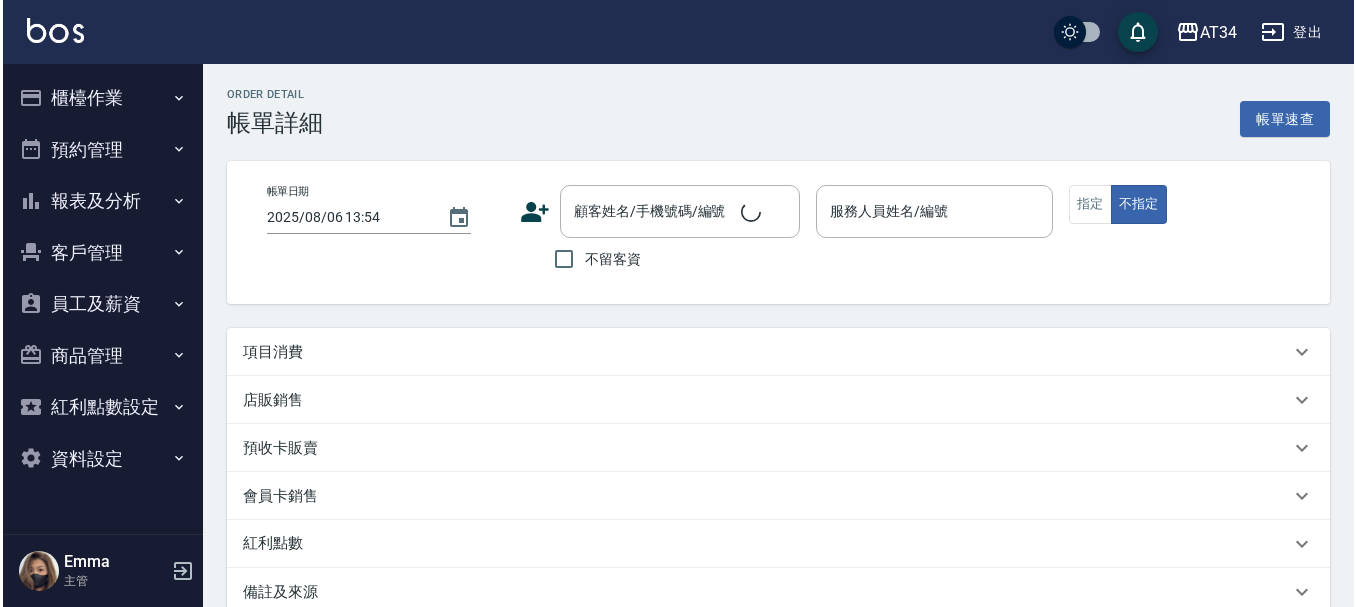 scroll, scrollTop: 0, scrollLeft: 0, axis: both 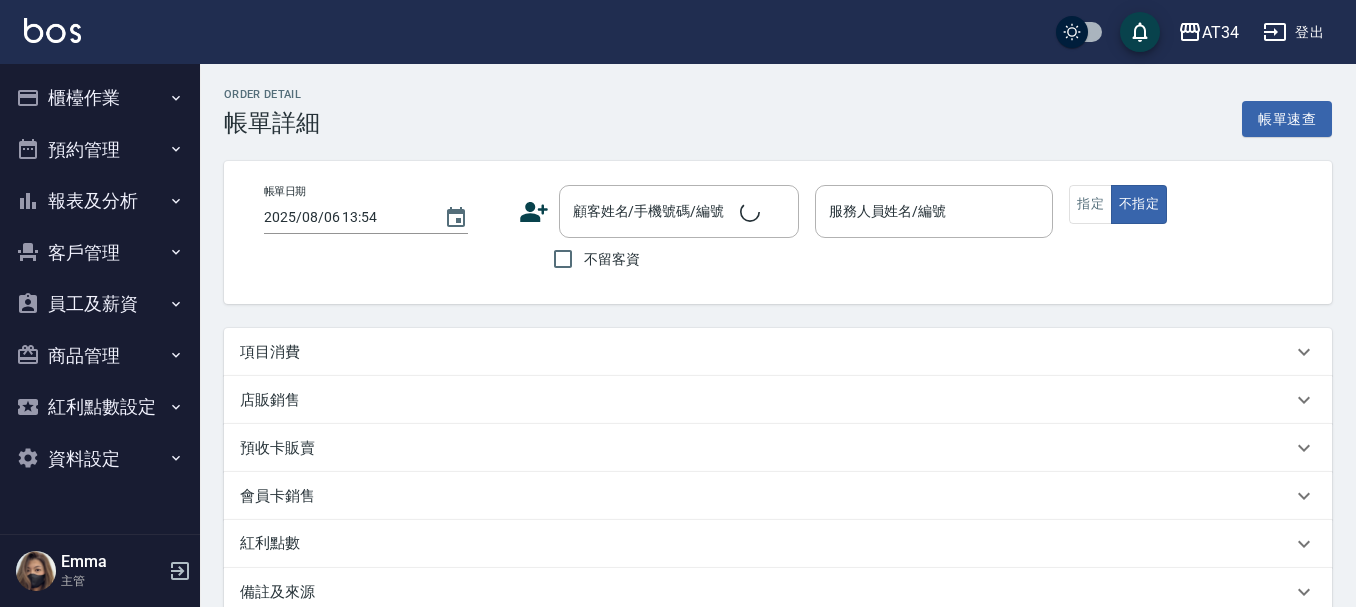 type on "2025/08/06 12:00" 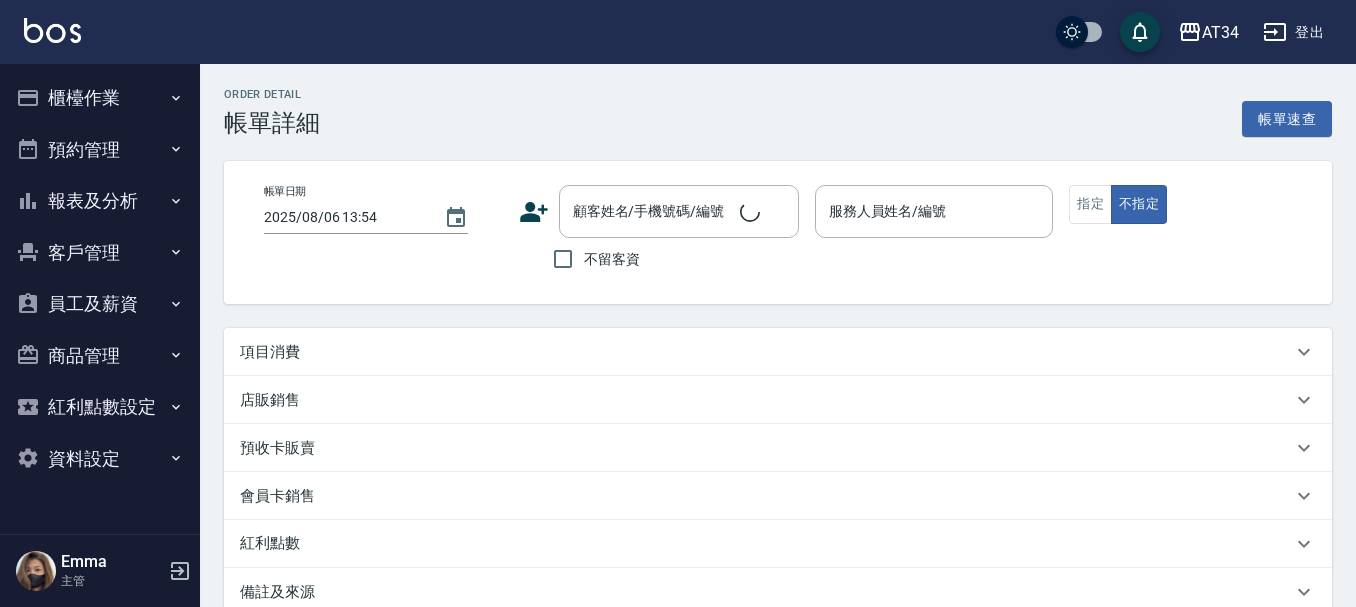 type on "Emma-08" 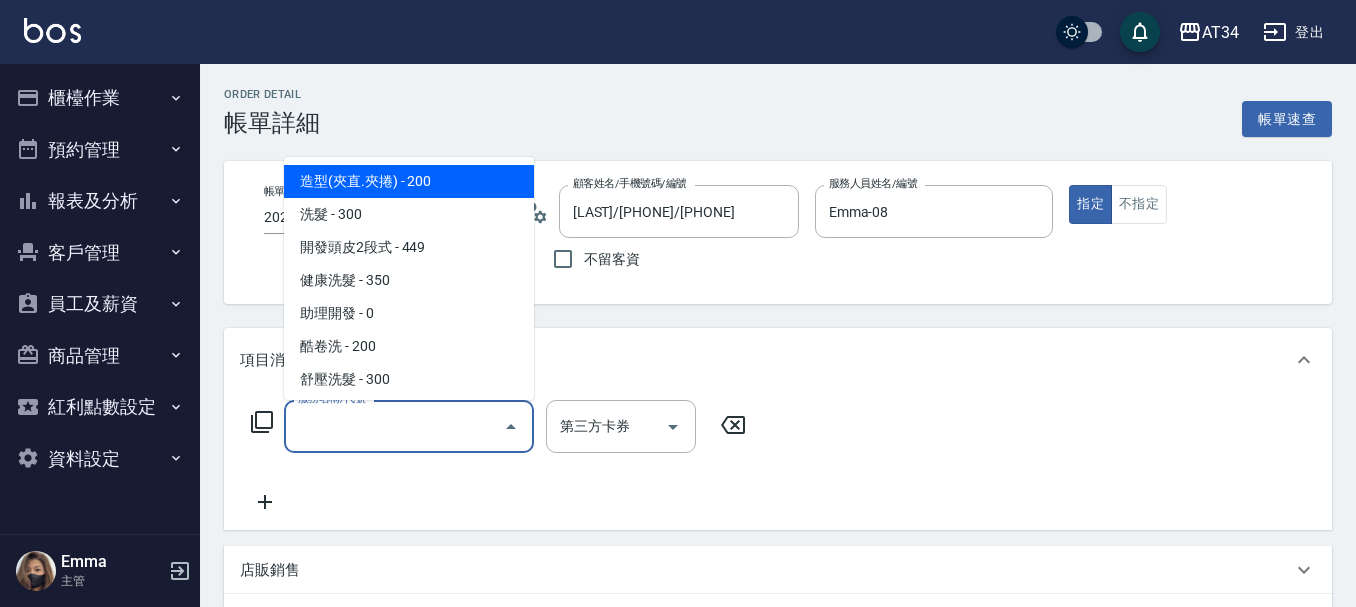 type on "[LAST]/[PHONE]/[PHONE]" 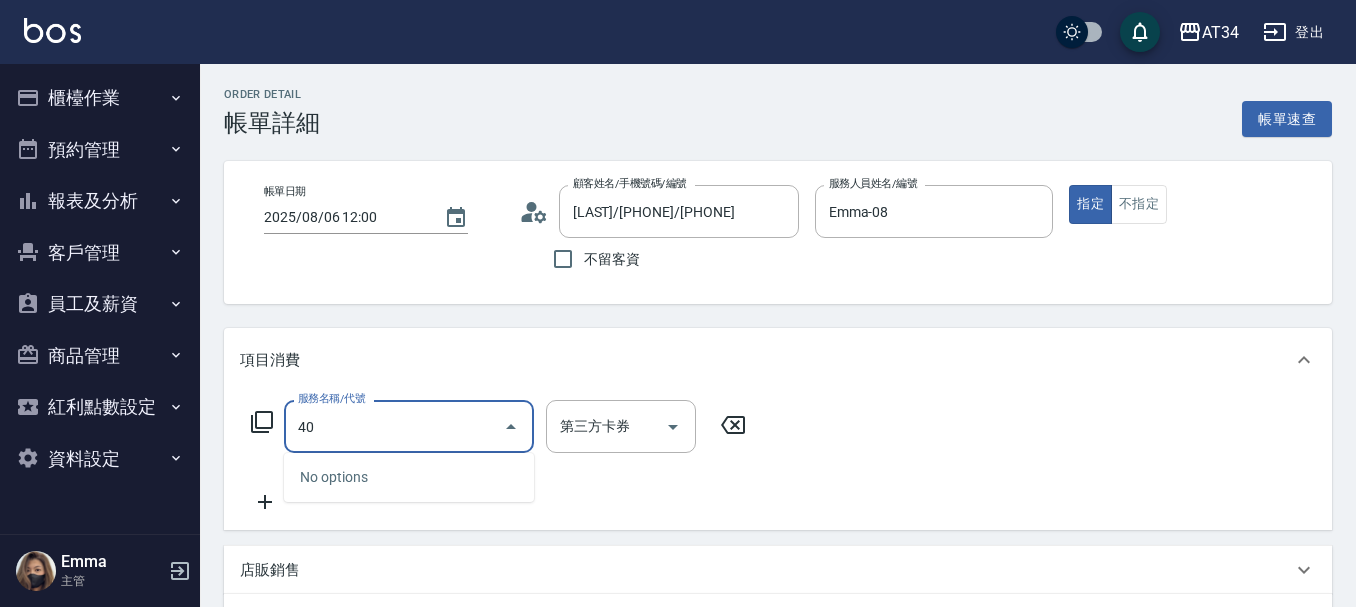 type on "401" 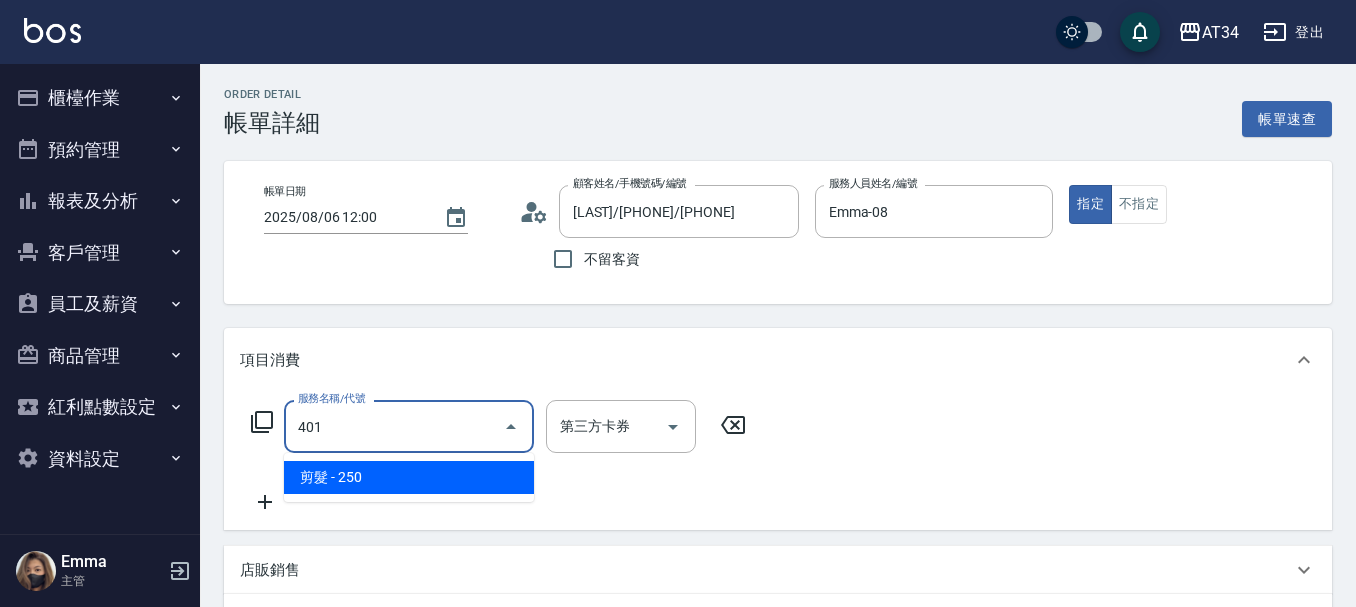 type on "20" 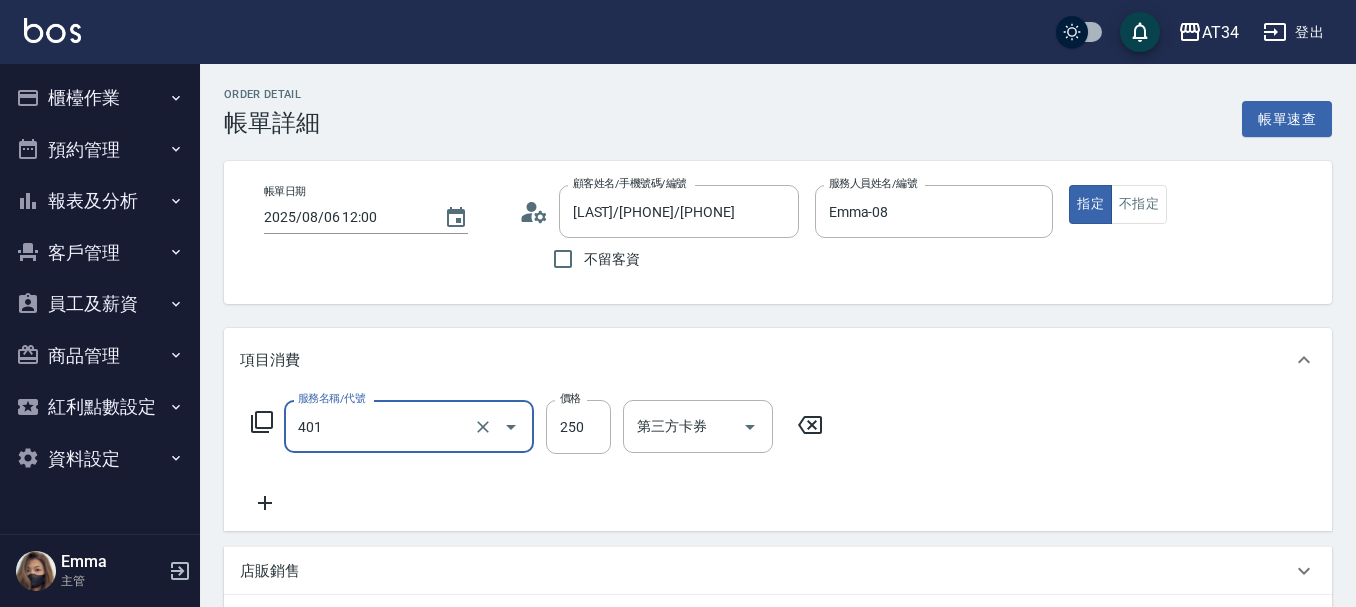 type on "剪髮(401)" 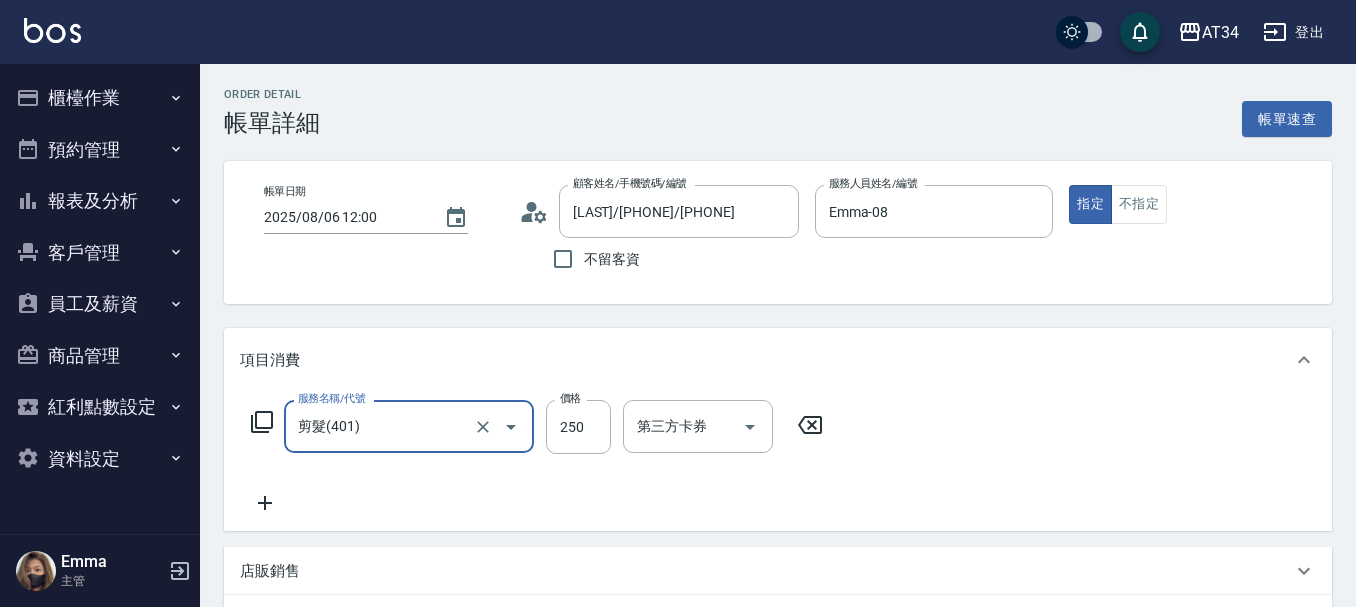 type on "0" 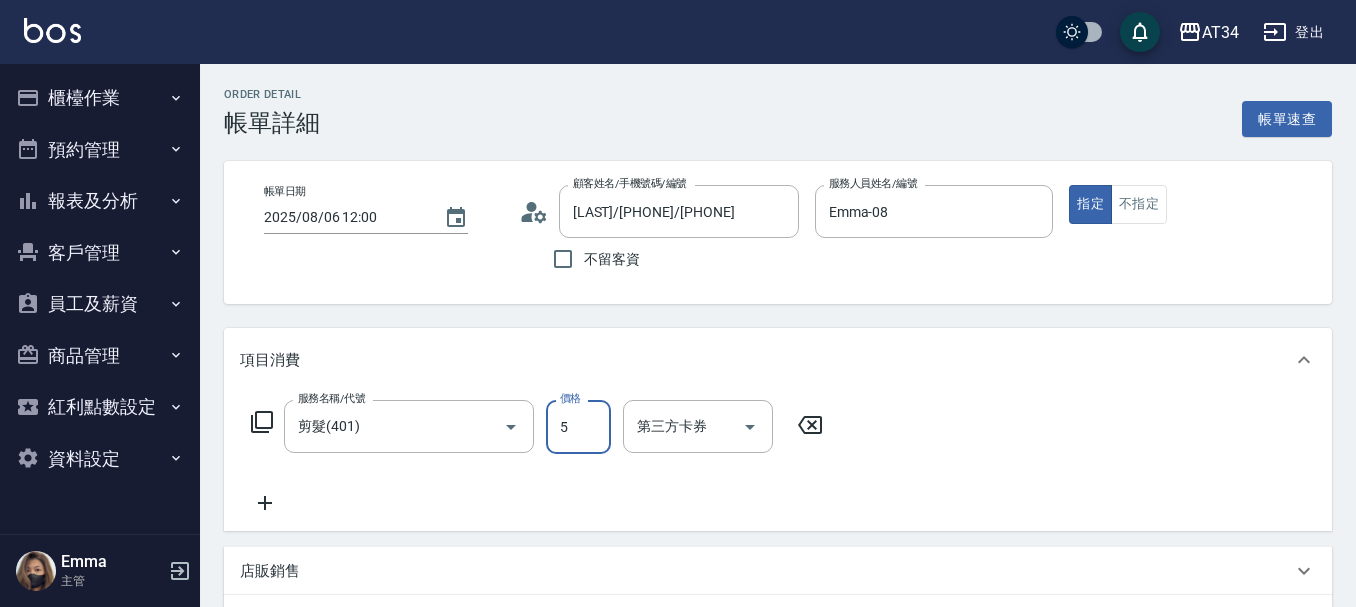 type on "50" 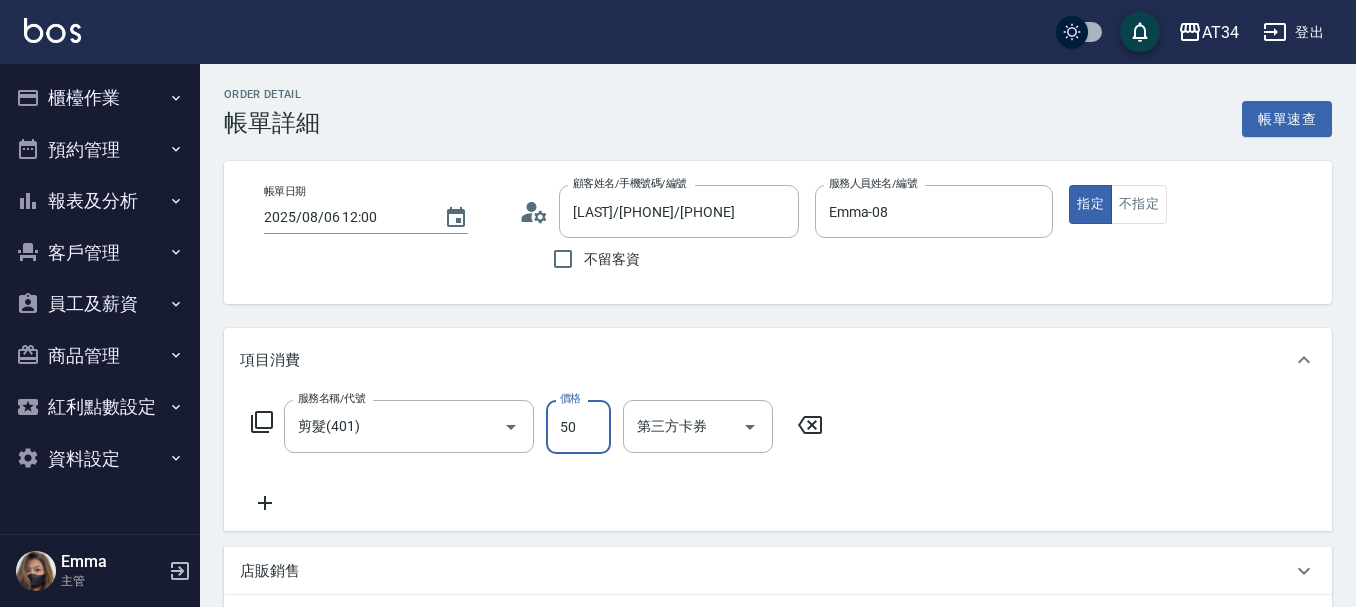 type on "50" 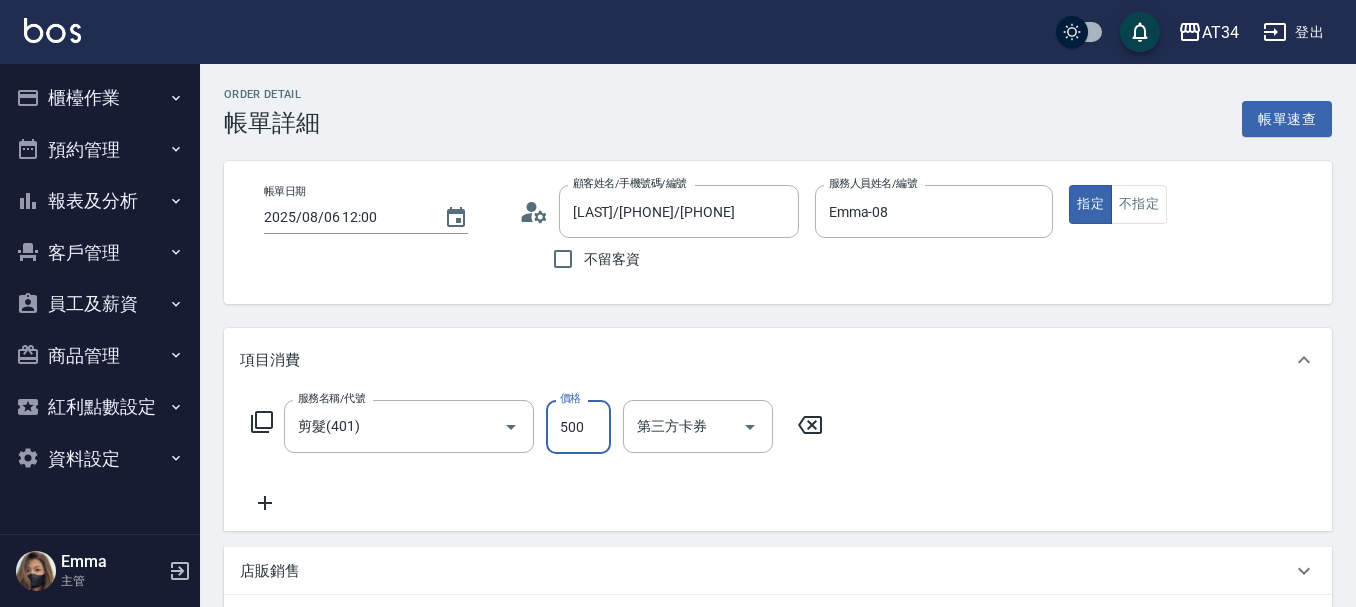 type on "500" 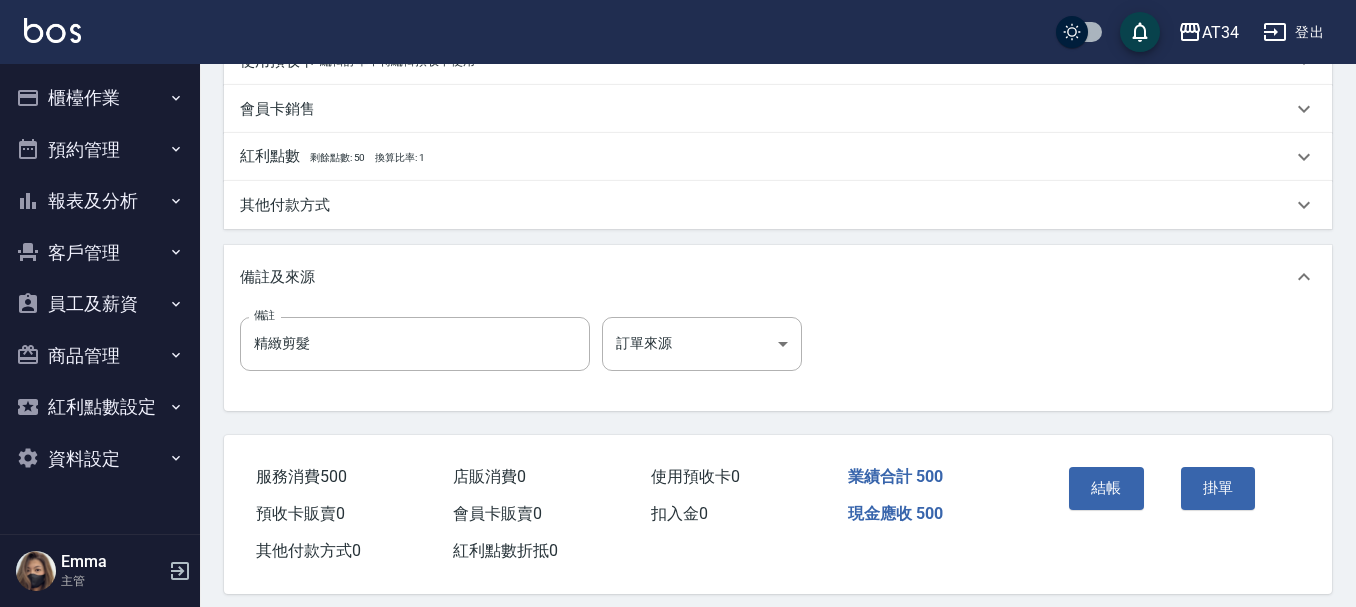 scroll, scrollTop: 626, scrollLeft: 0, axis: vertical 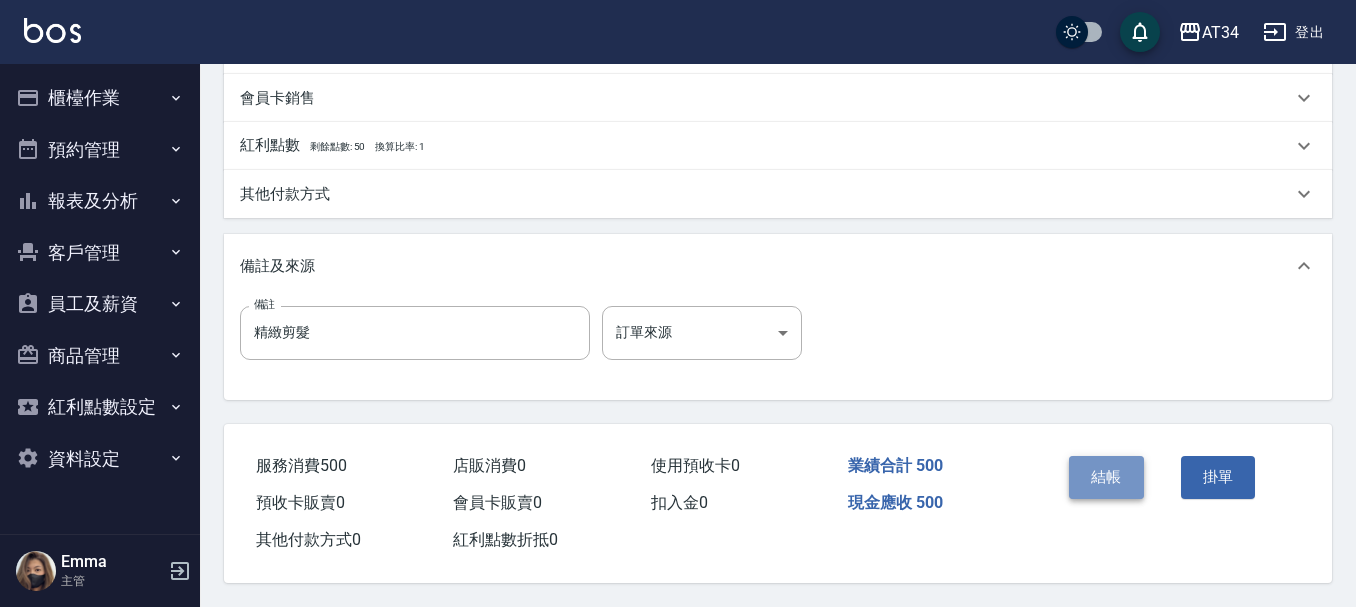 click on "結帳" at bounding box center (1106, 477) 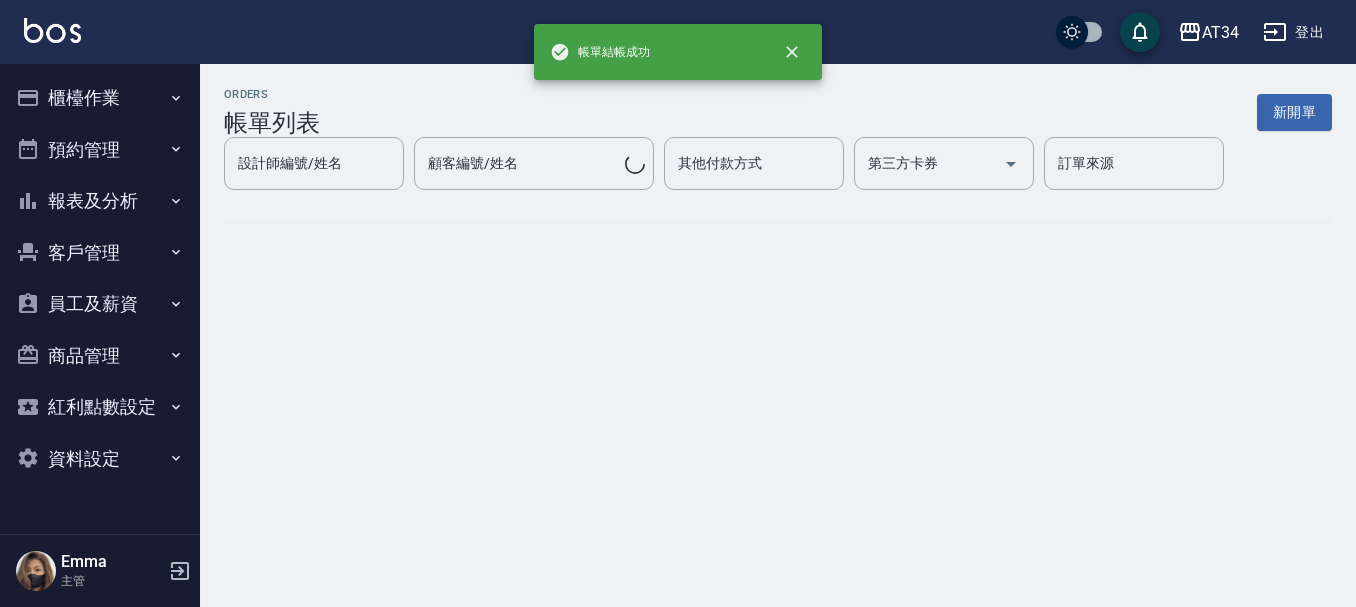 scroll, scrollTop: 0, scrollLeft: 0, axis: both 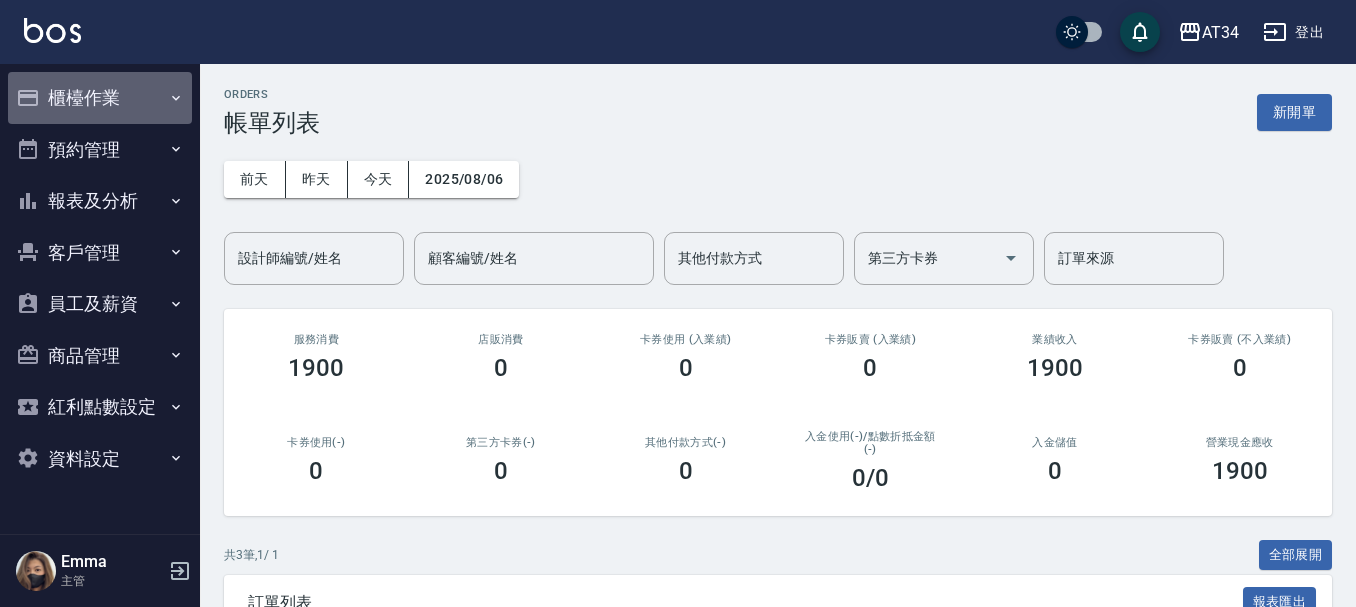 click on "櫃檯作業" at bounding box center [100, 98] 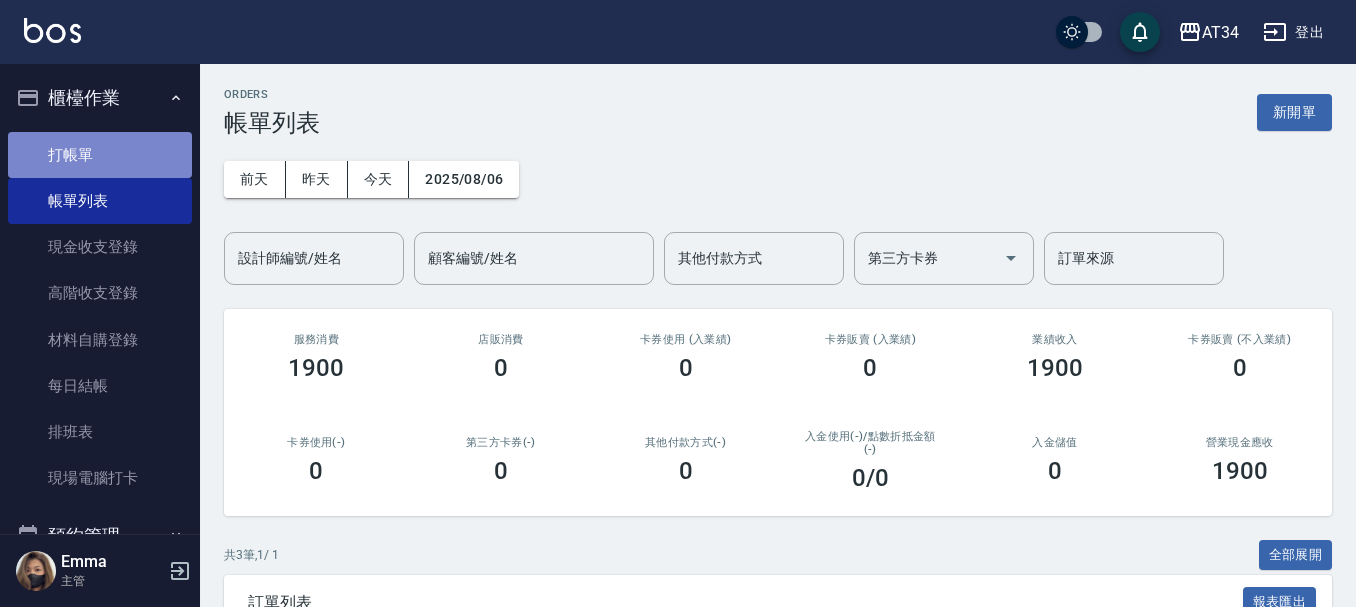 click on "打帳單" at bounding box center [100, 155] 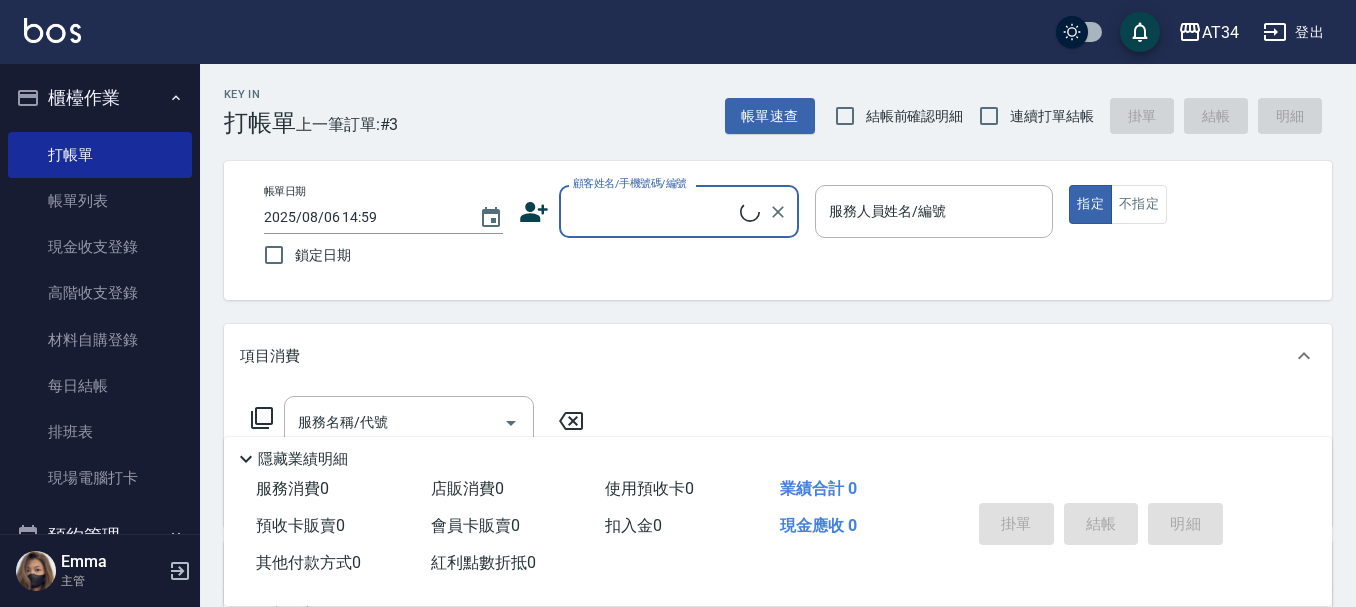 click on "顧客姓名/手機號碼/編號" at bounding box center (654, 211) 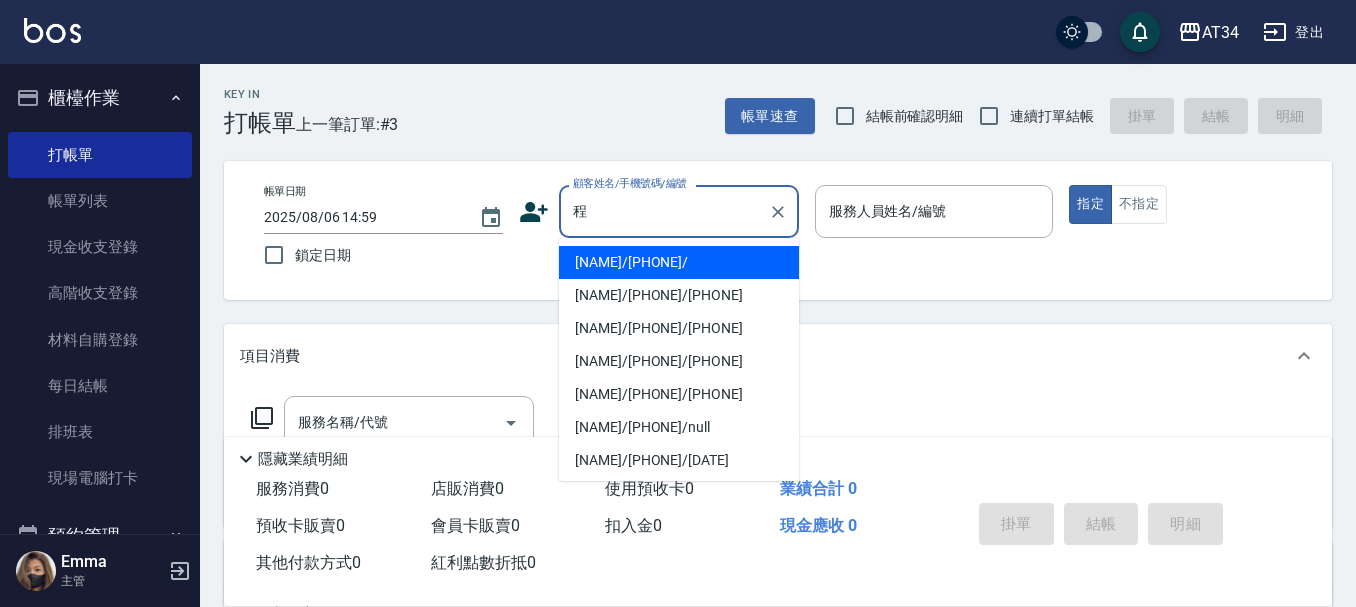 click on "[NAME]/[PHONE]/[PHONE]" at bounding box center [679, 295] 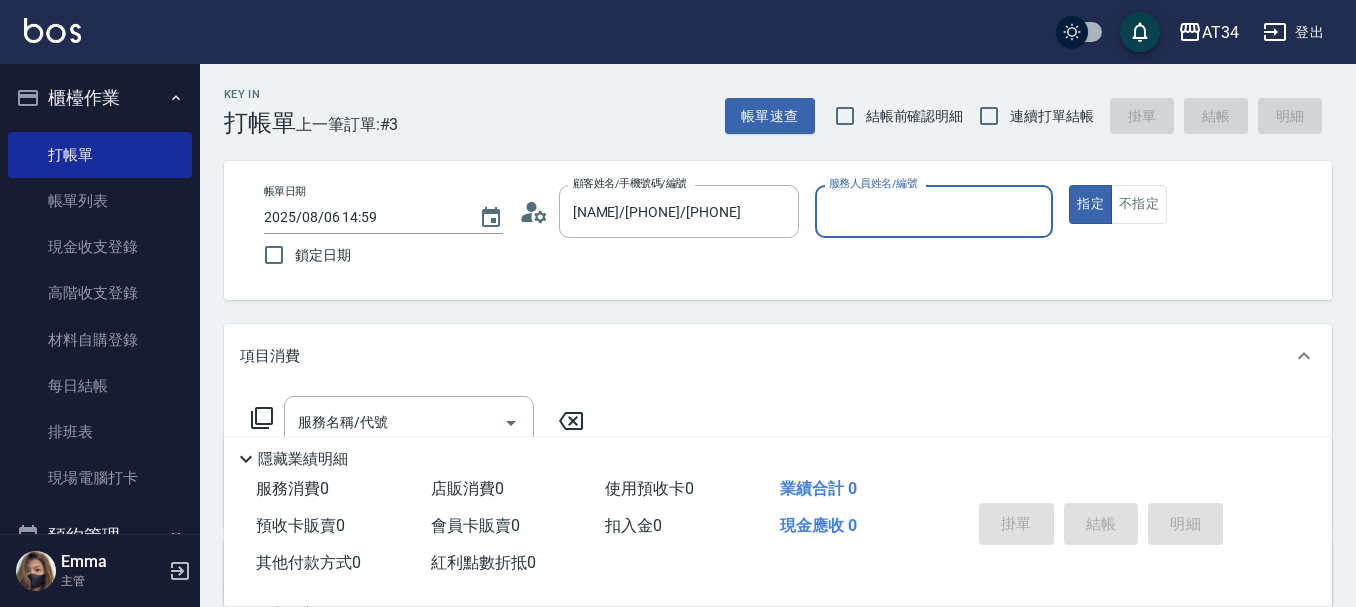 type on "Gina-04" 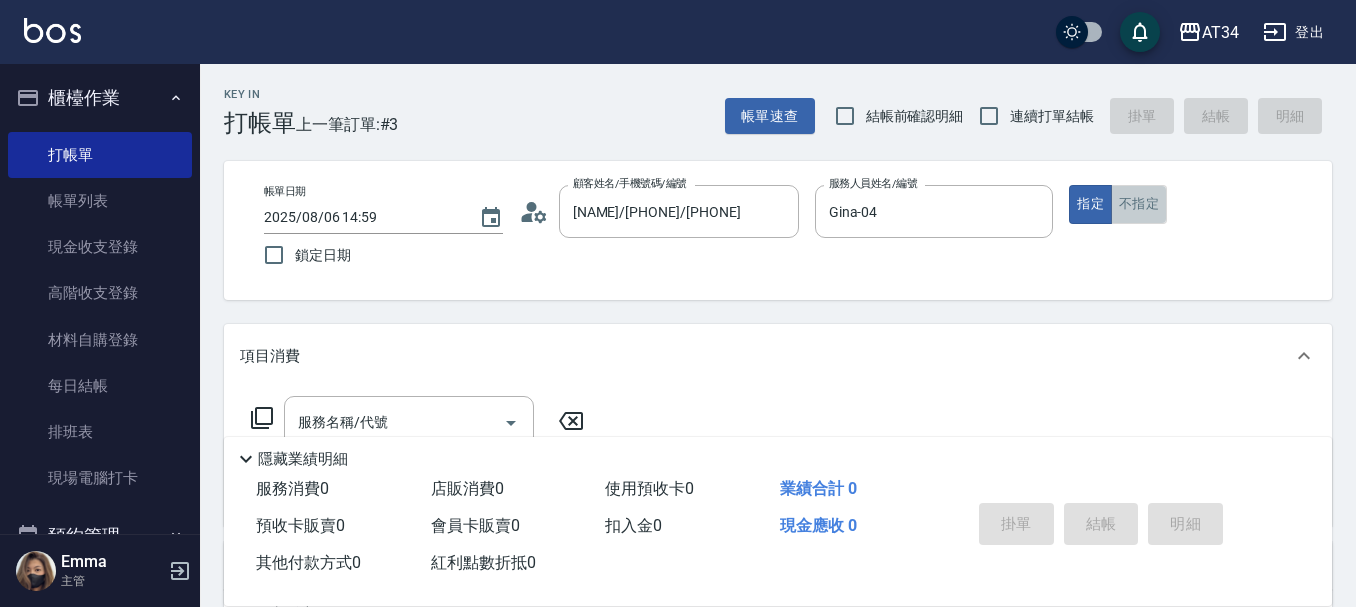 click on "不指定" at bounding box center [1139, 204] 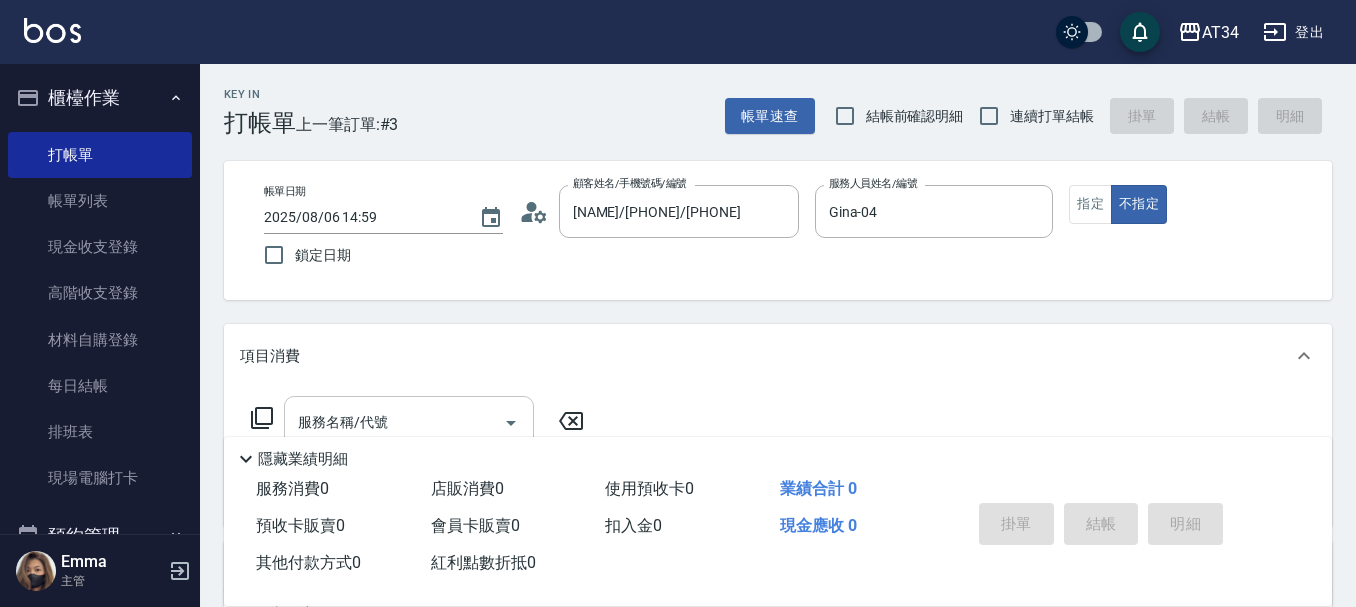 click on "服務名稱/代號" at bounding box center [394, 422] 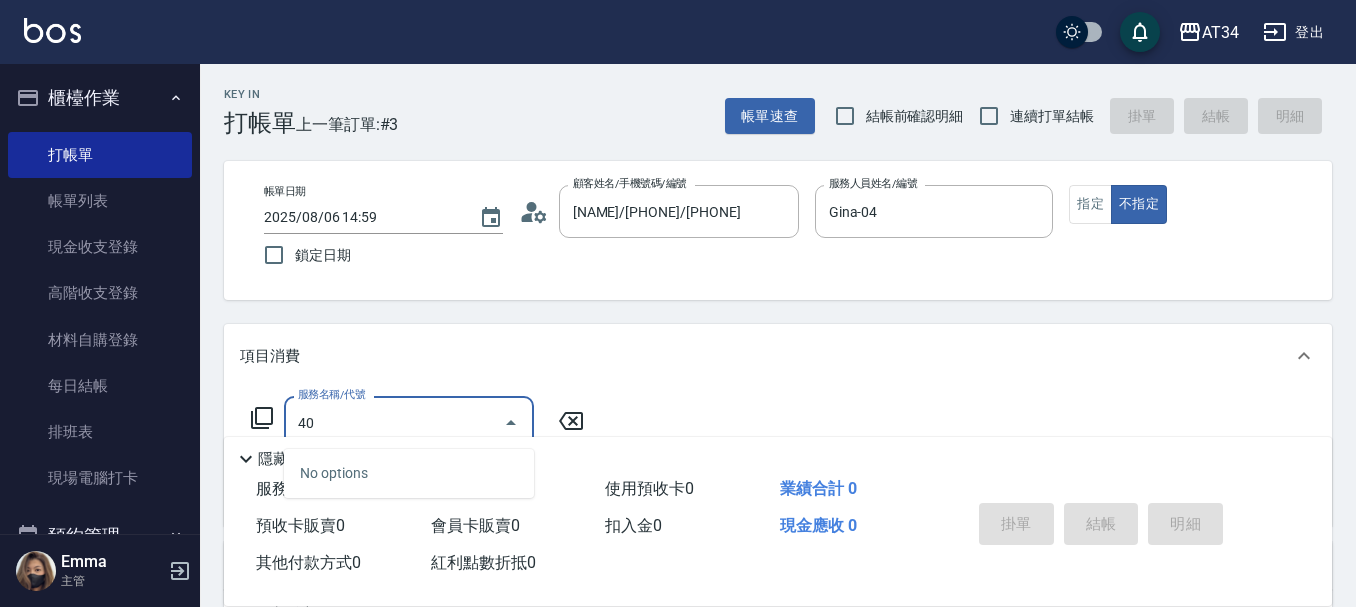 type on "401" 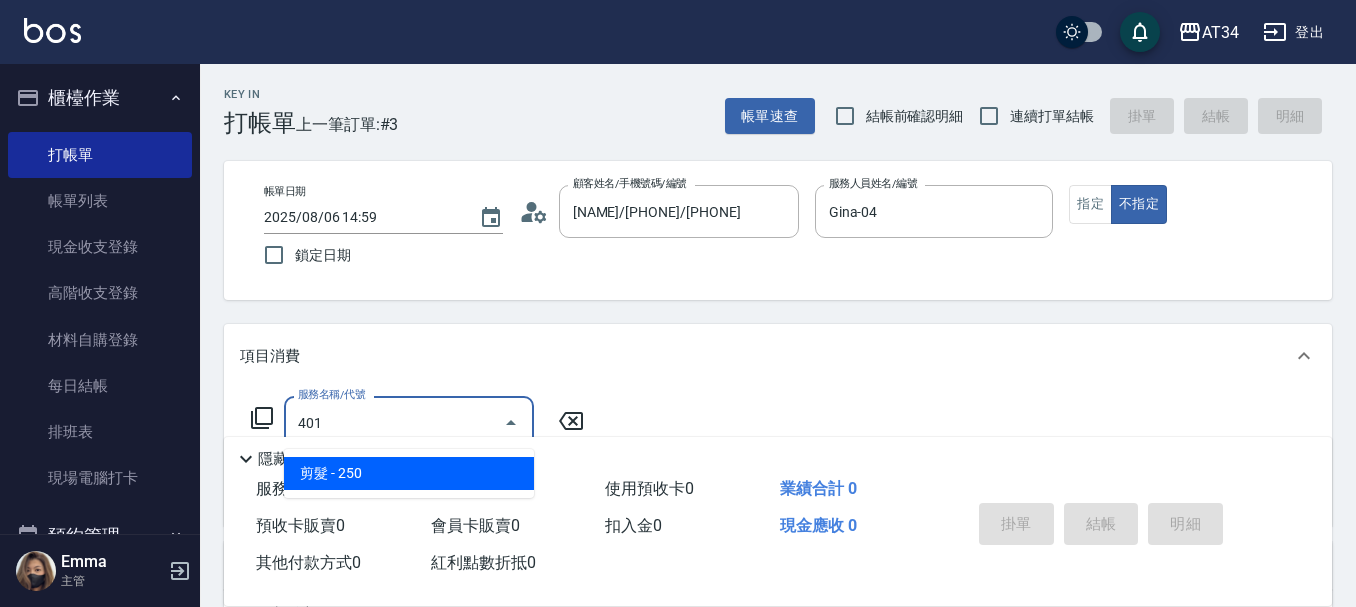 type on "20" 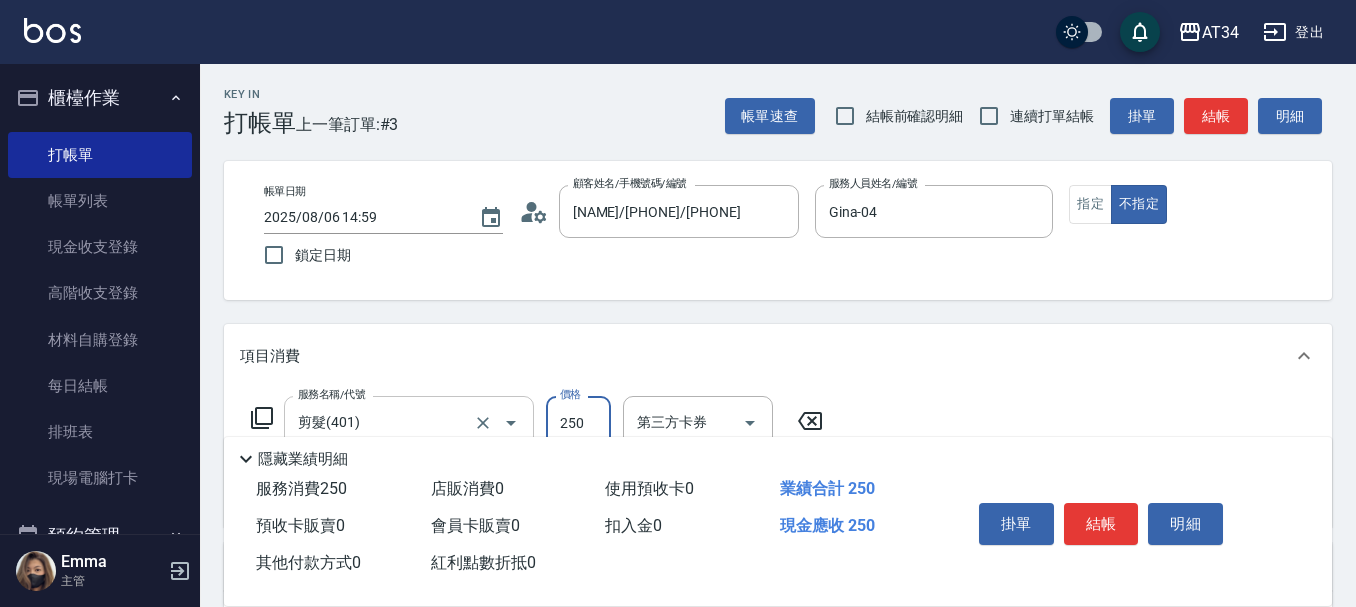 type on "2" 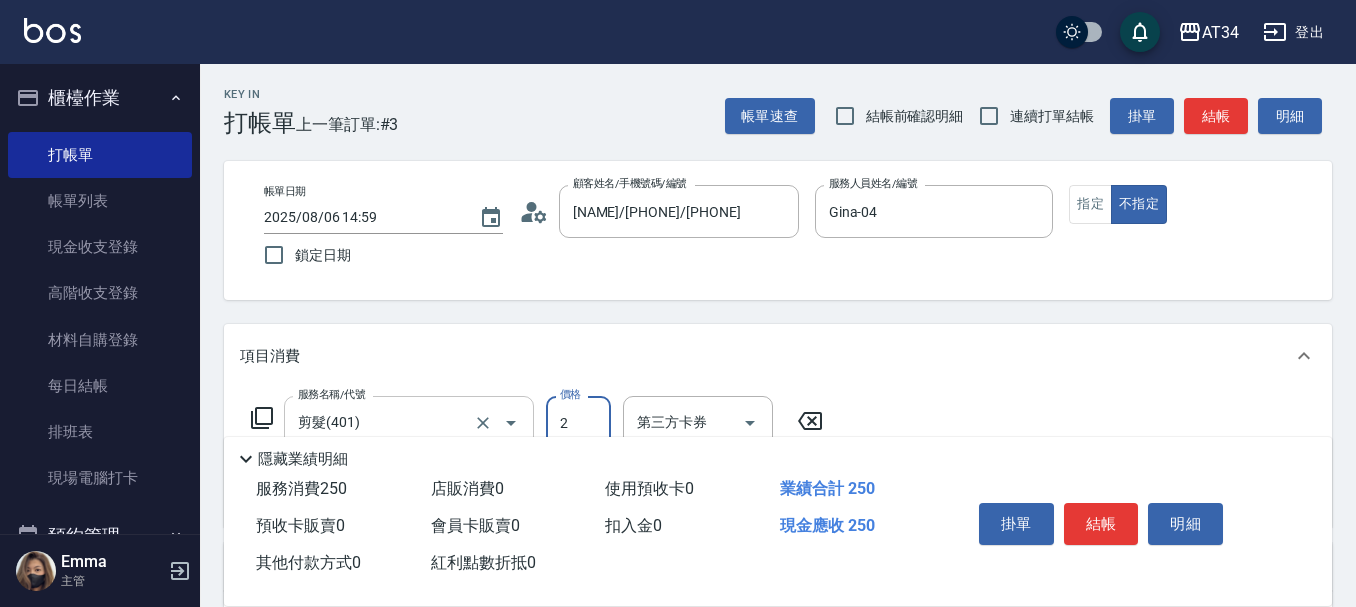type on "0" 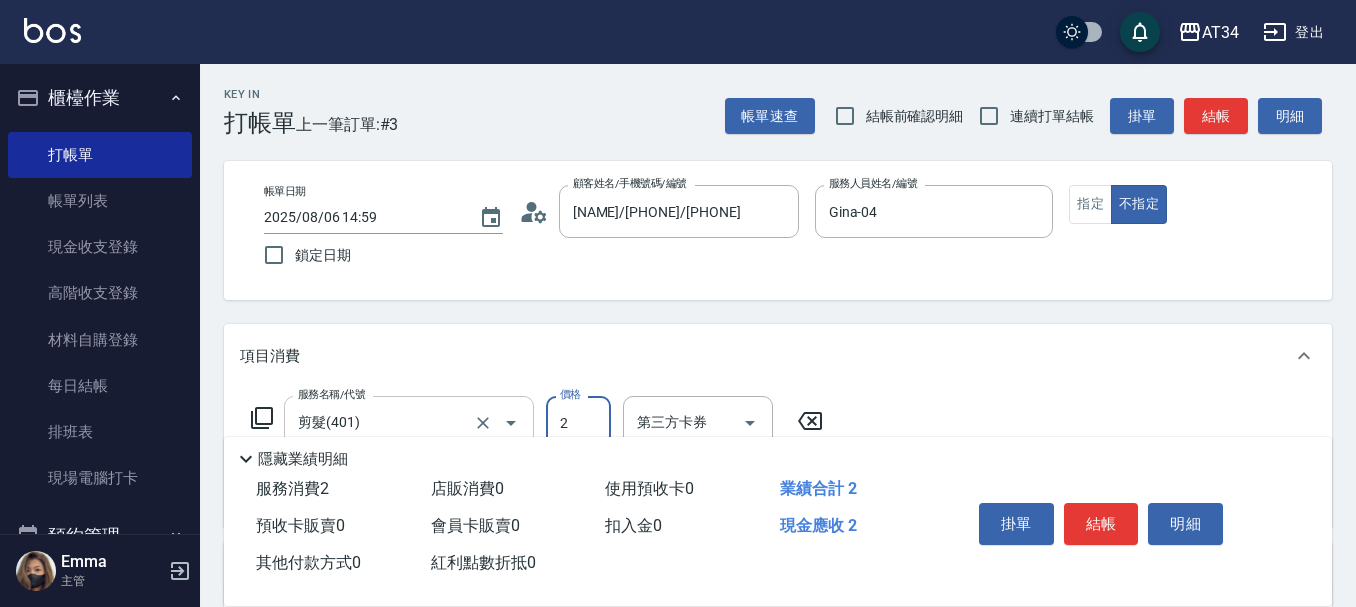 type on "29" 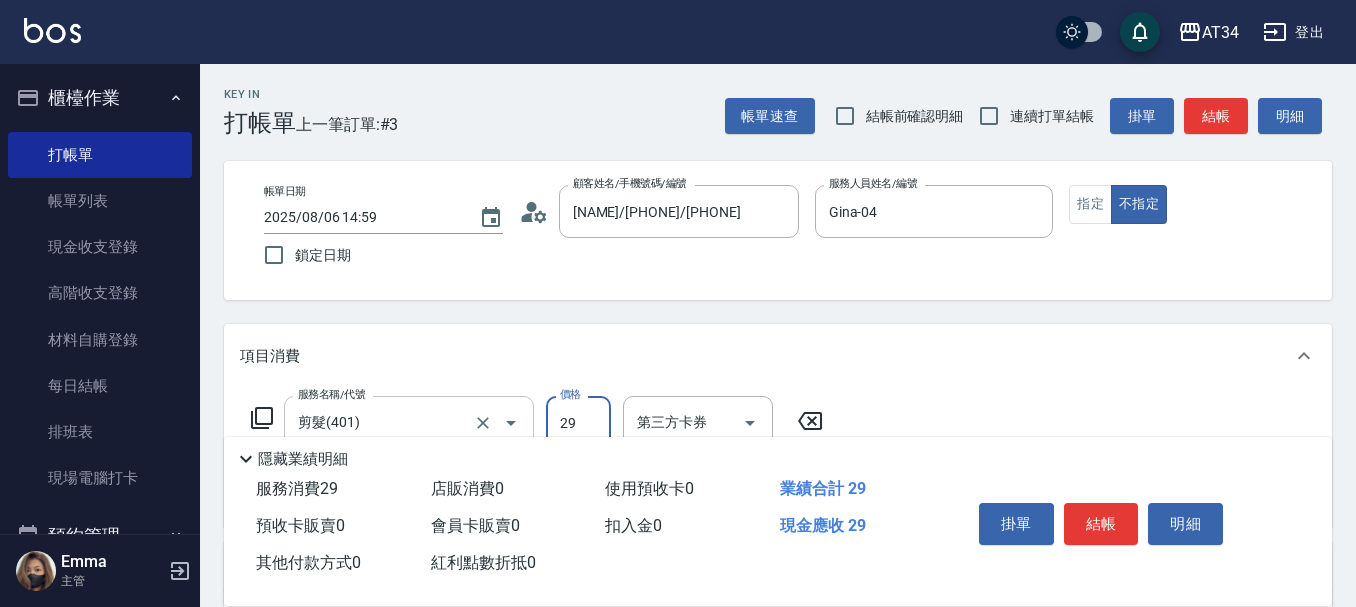 type on "20" 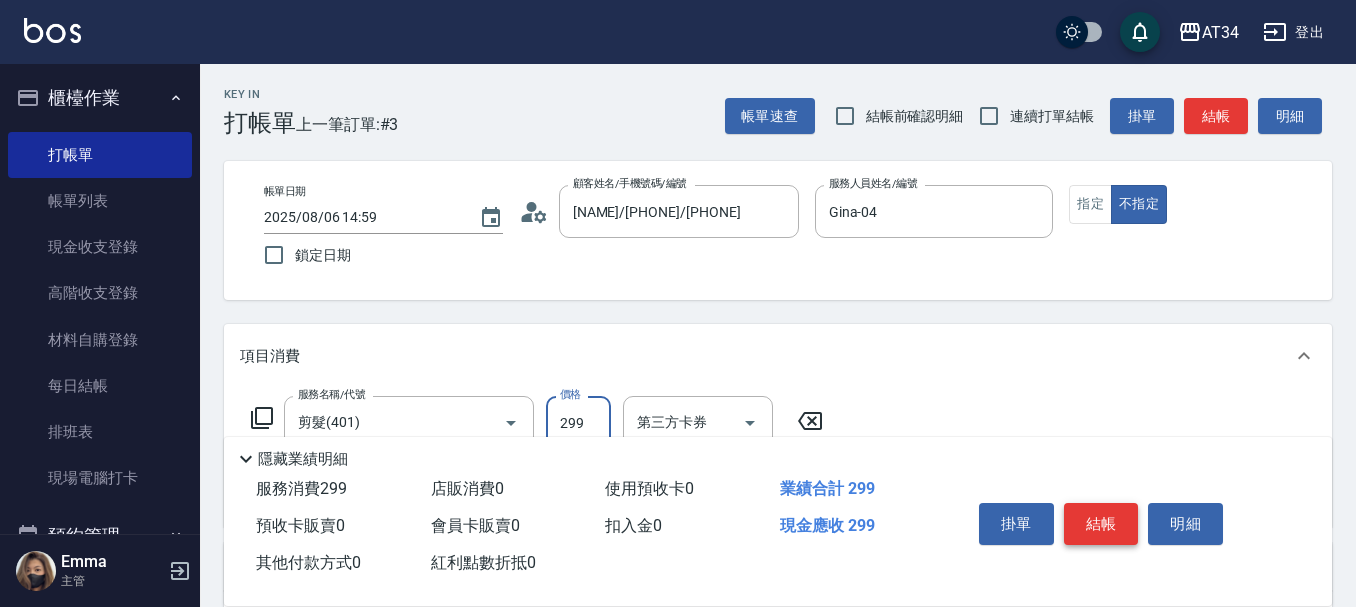 type on "299" 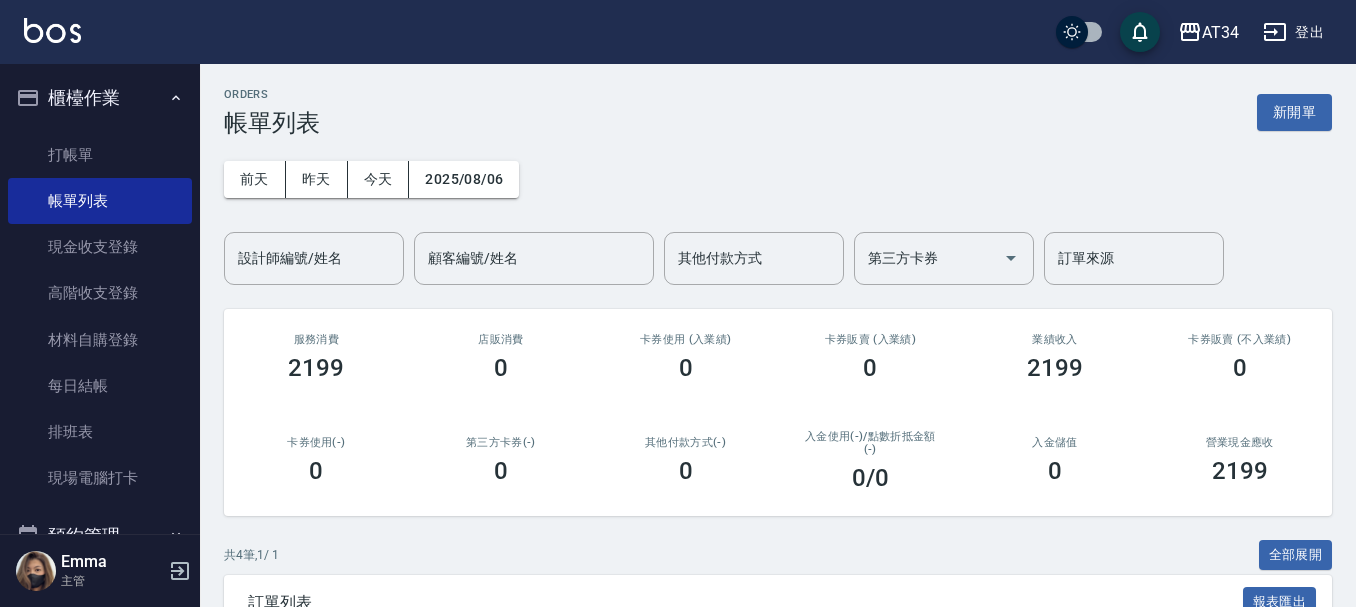 scroll, scrollTop: 356, scrollLeft: 0, axis: vertical 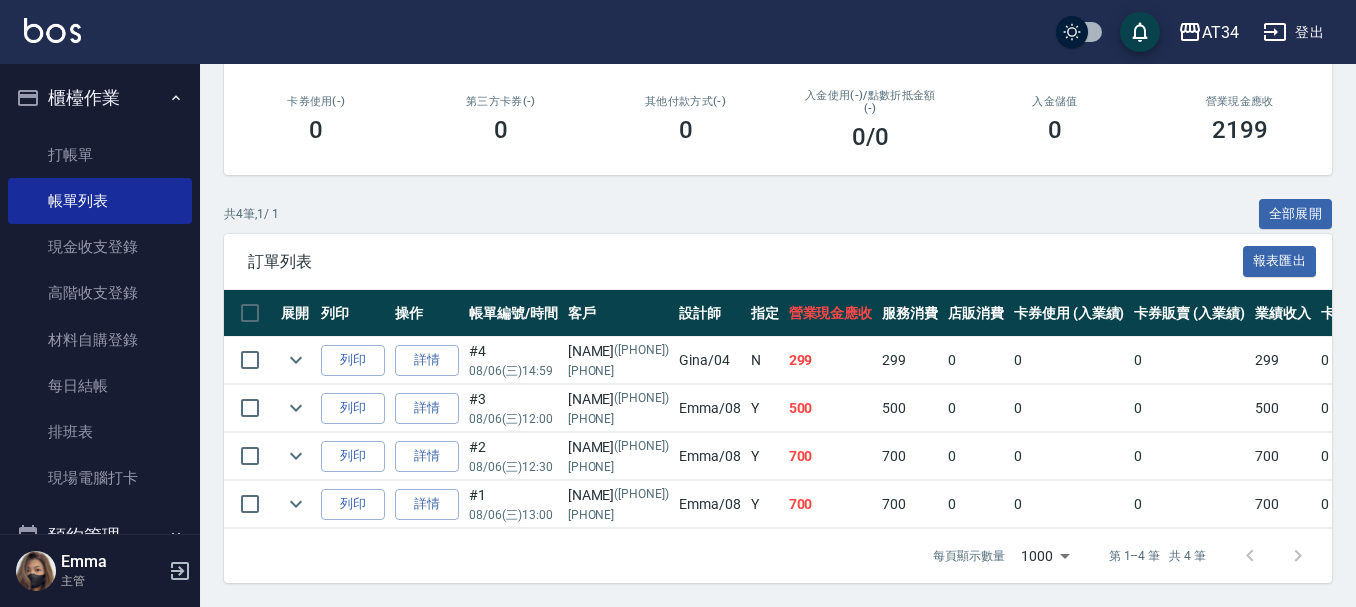 drag, startPoint x: 1118, startPoint y: 509, endPoint x: 766, endPoint y: 467, distance: 354.49683 